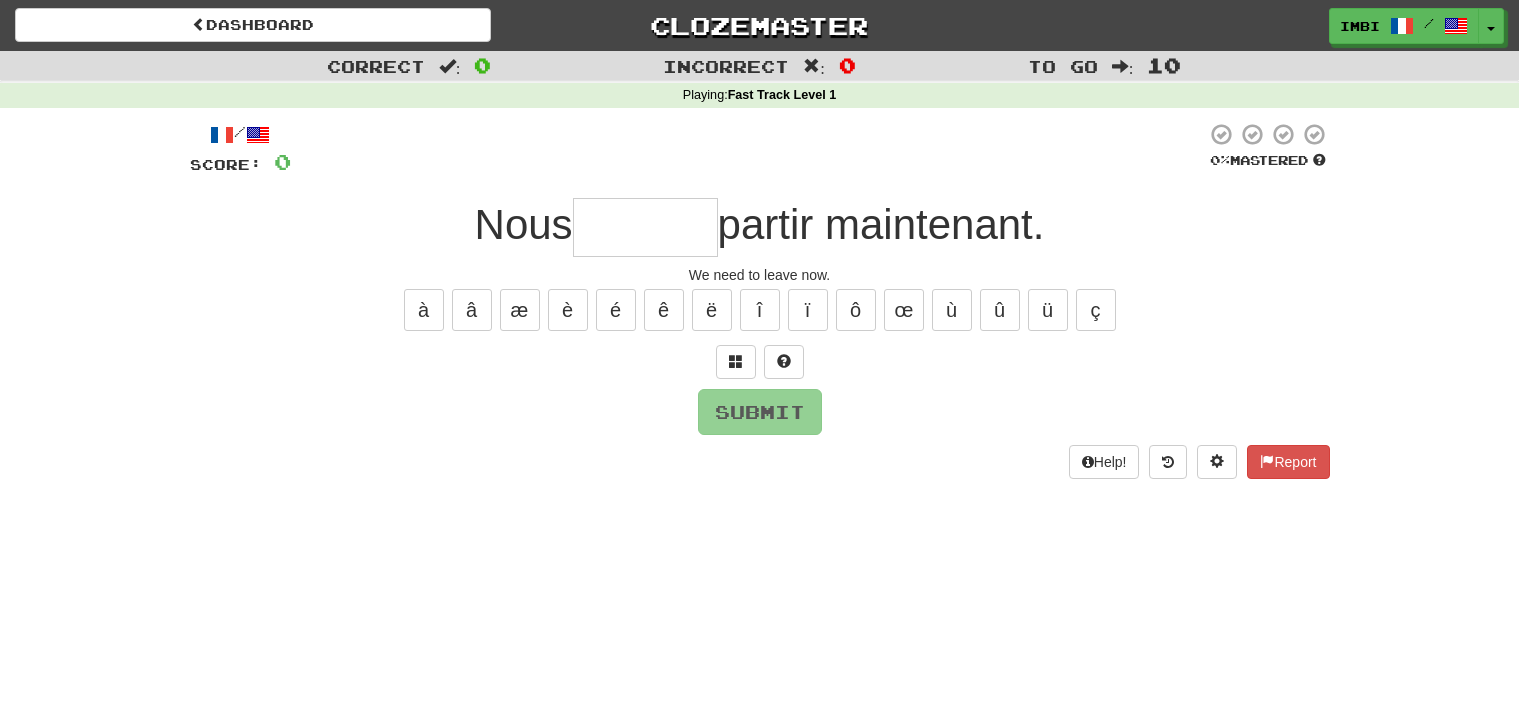 scroll, scrollTop: 0, scrollLeft: 0, axis: both 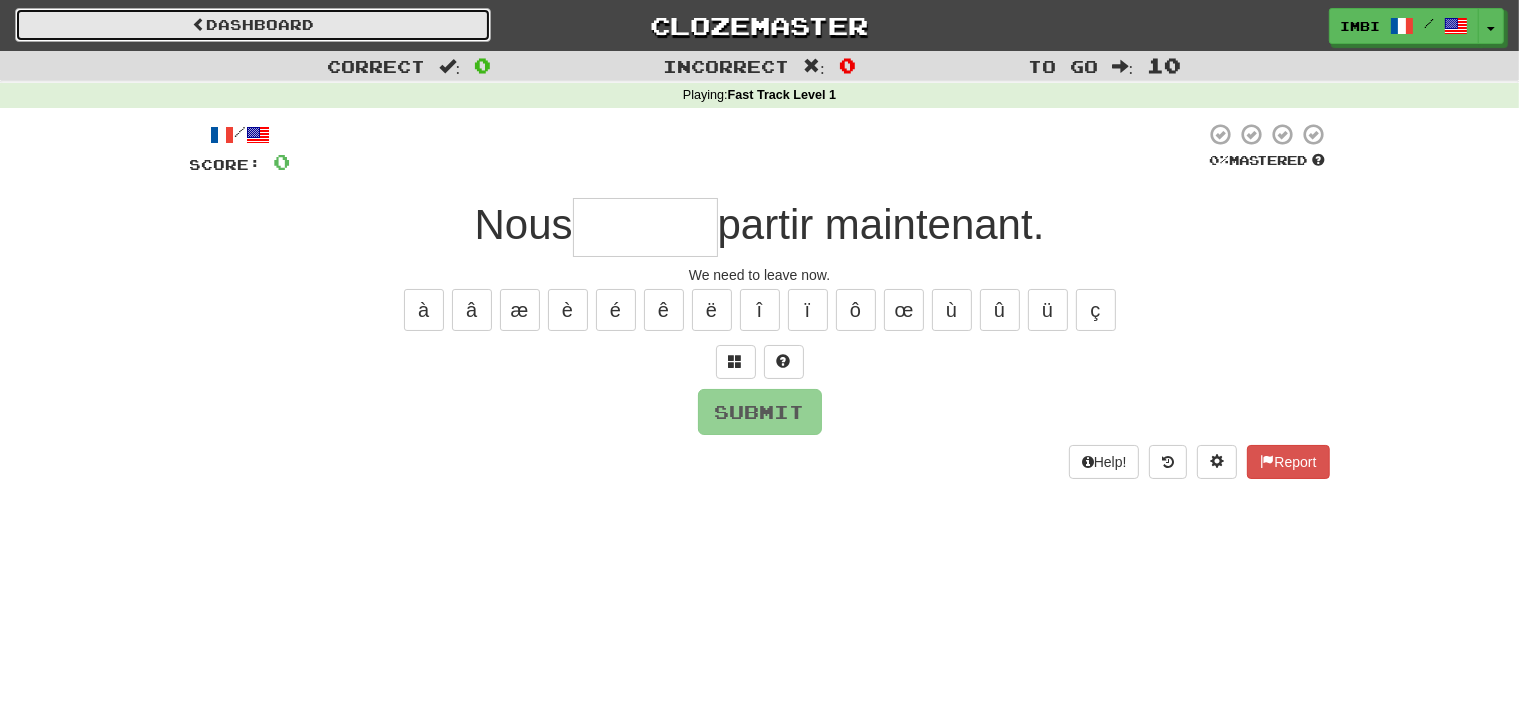 click on "Dashboard" at bounding box center [253, 25] 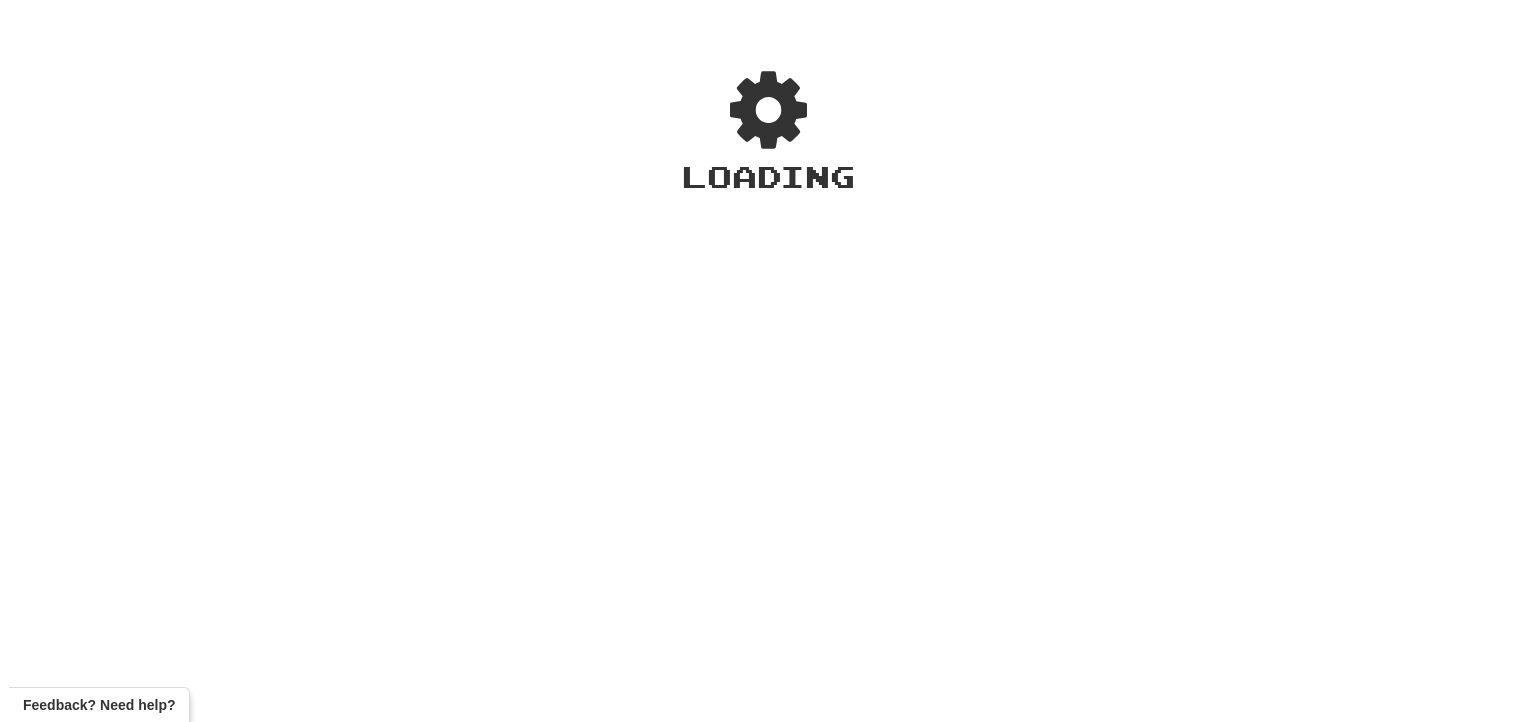 scroll, scrollTop: 0, scrollLeft: 0, axis: both 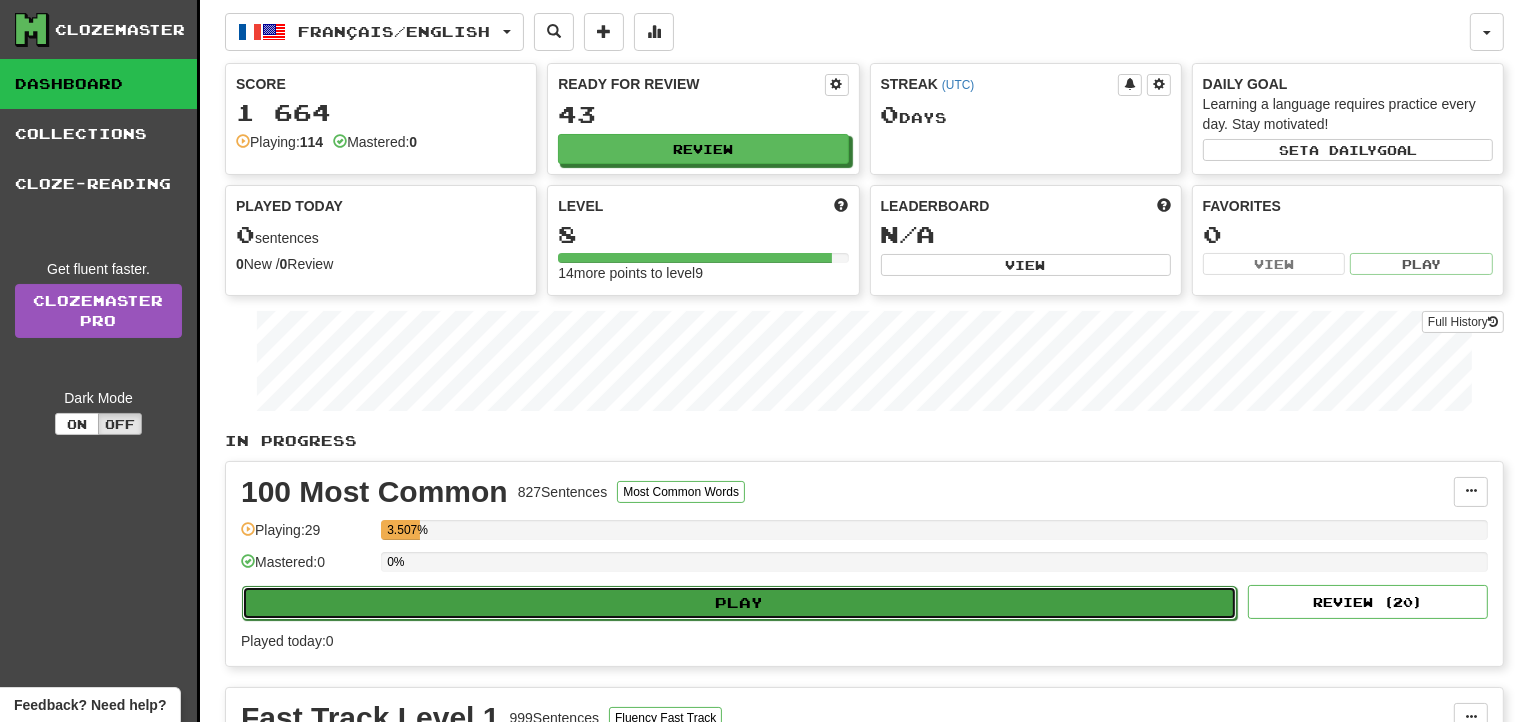 click on "Play" at bounding box center (739, 603) 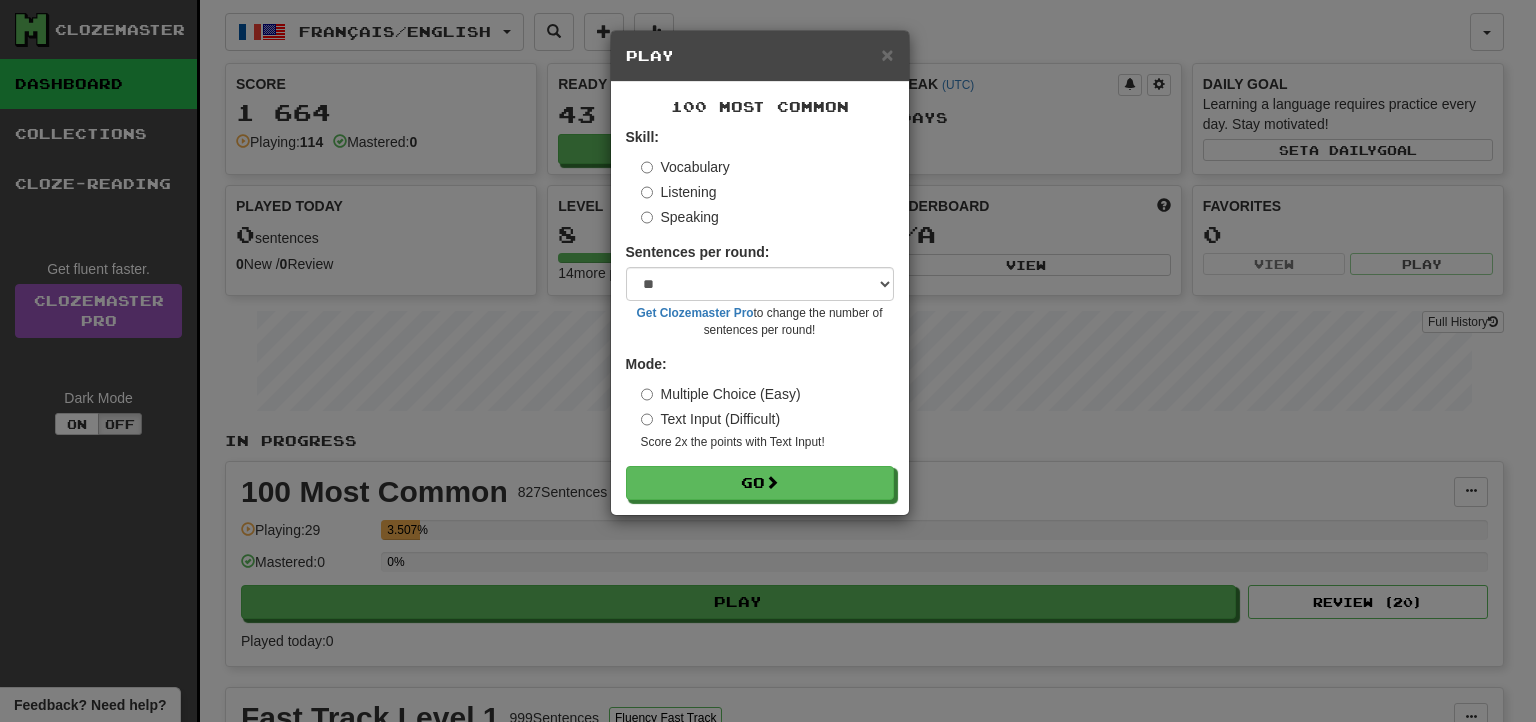 click on "Listening" at bounding box center [679, 192] 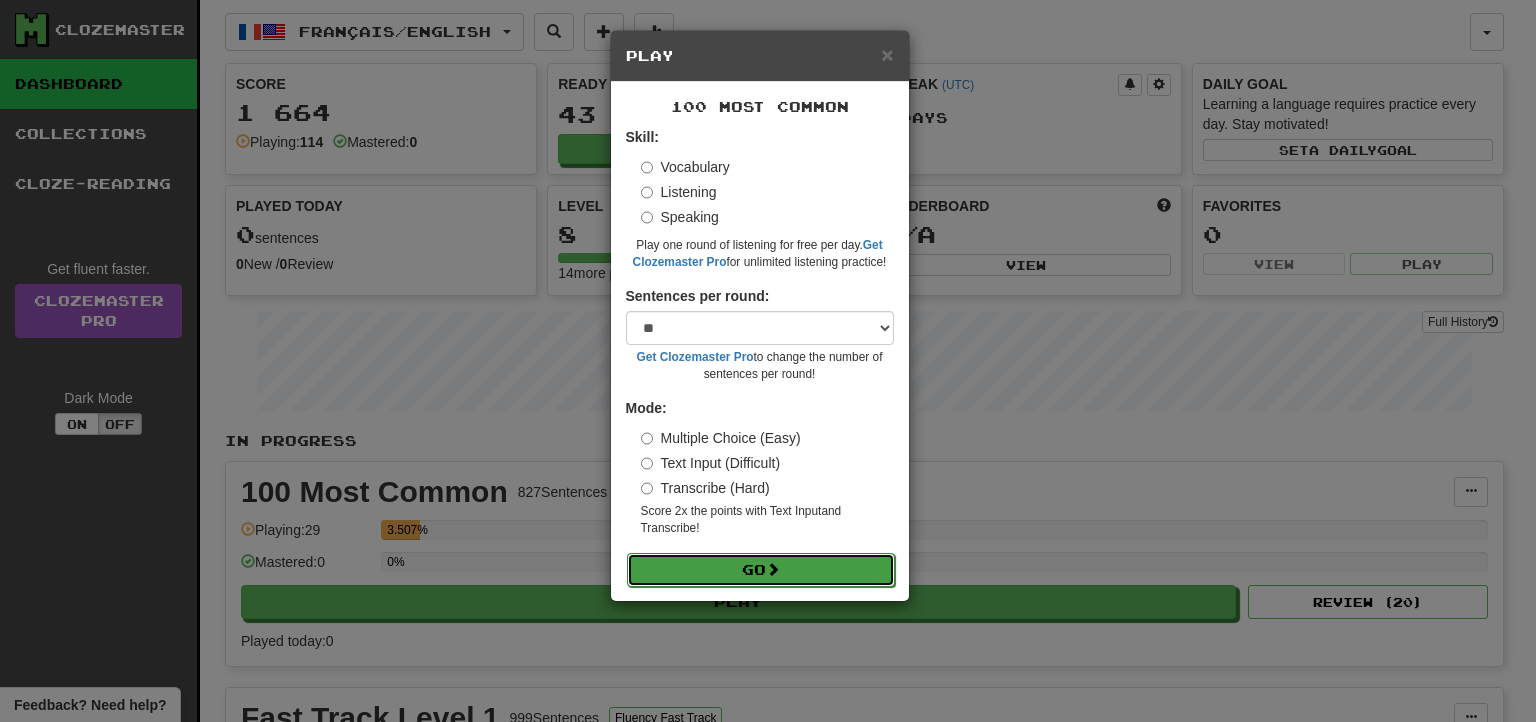 click on "Go" at bounding box center [761, 570] 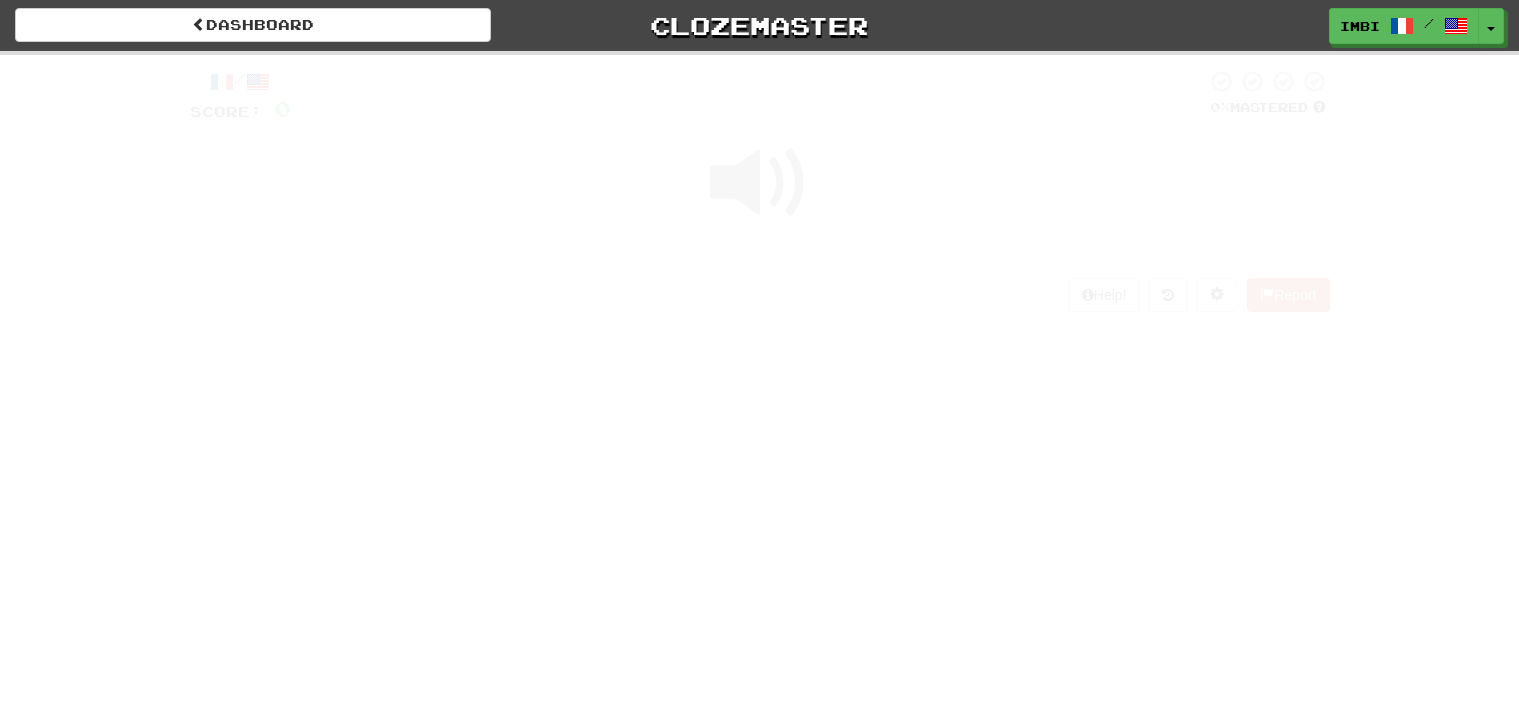 scroll, scrollTop: 0, scrollLeft: 0, axis: both 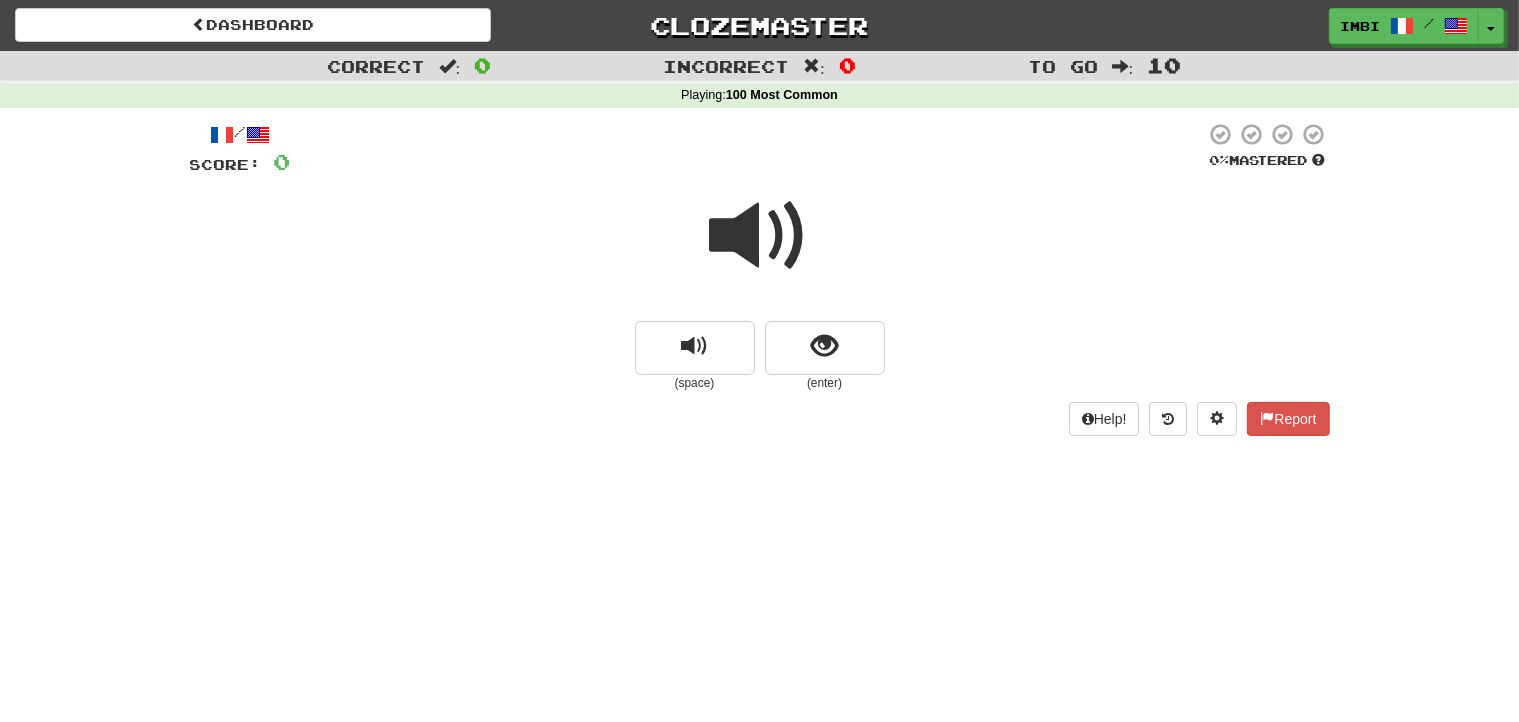 drag, startPoint x: 756, startPoint y: 397, endPoint x: 760, endPoint y: 534, distance: 137.05838 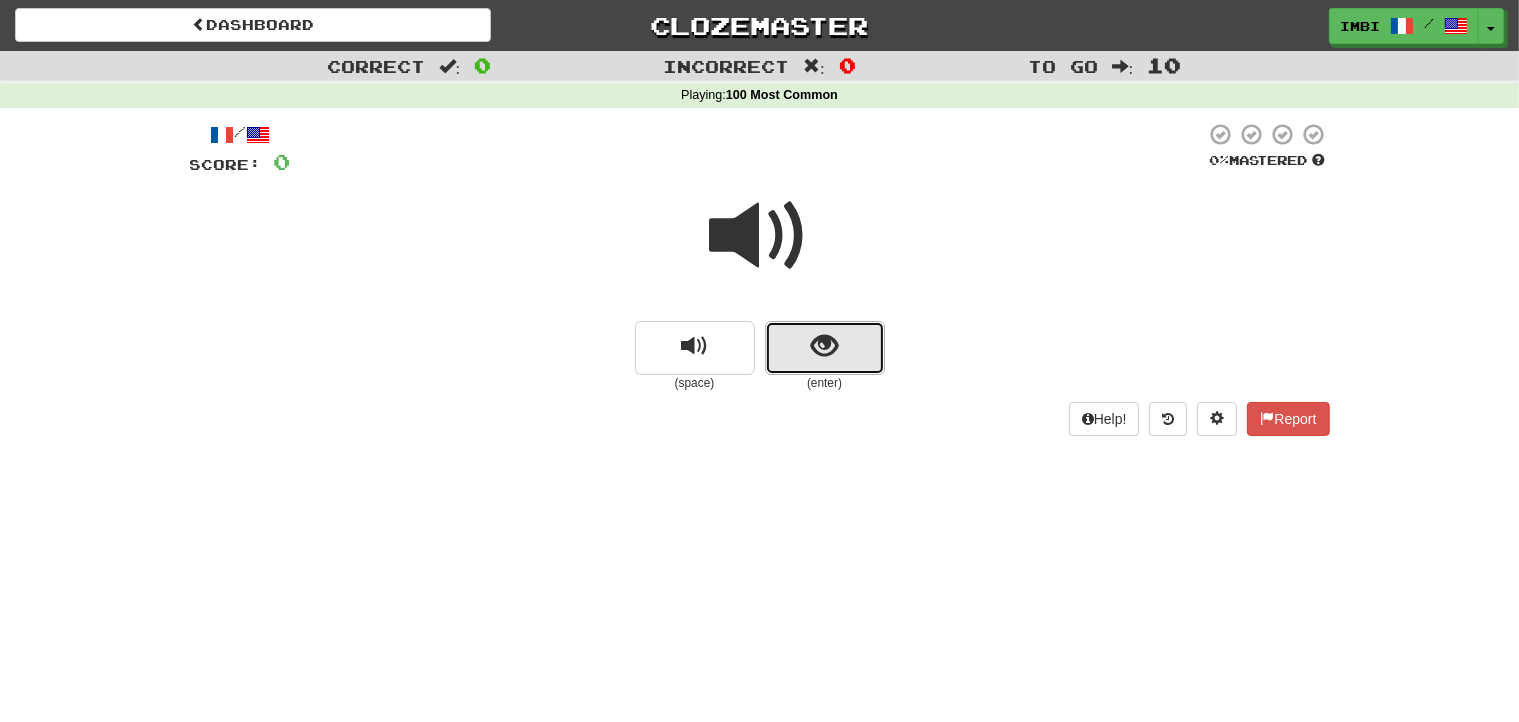 click at bounding box center [825, 348] 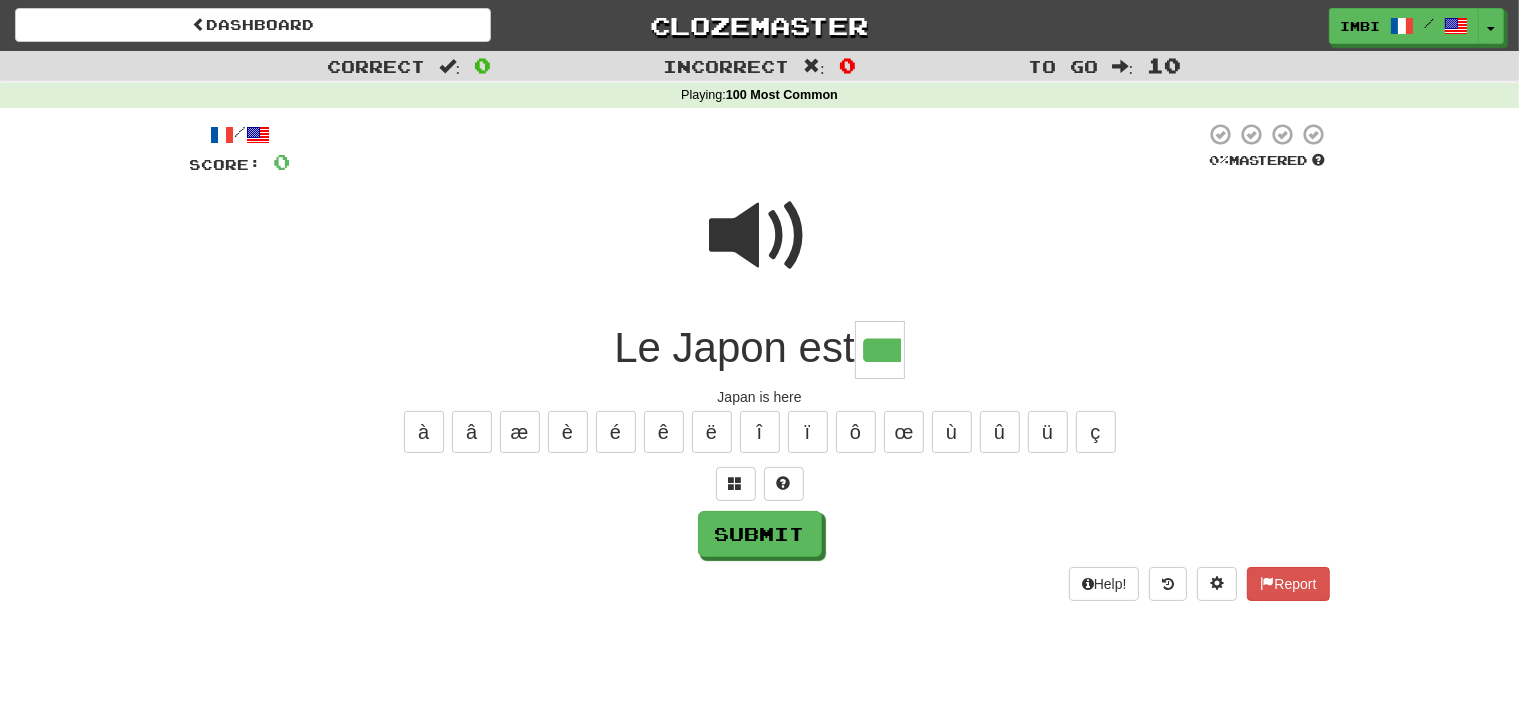 type on "***" 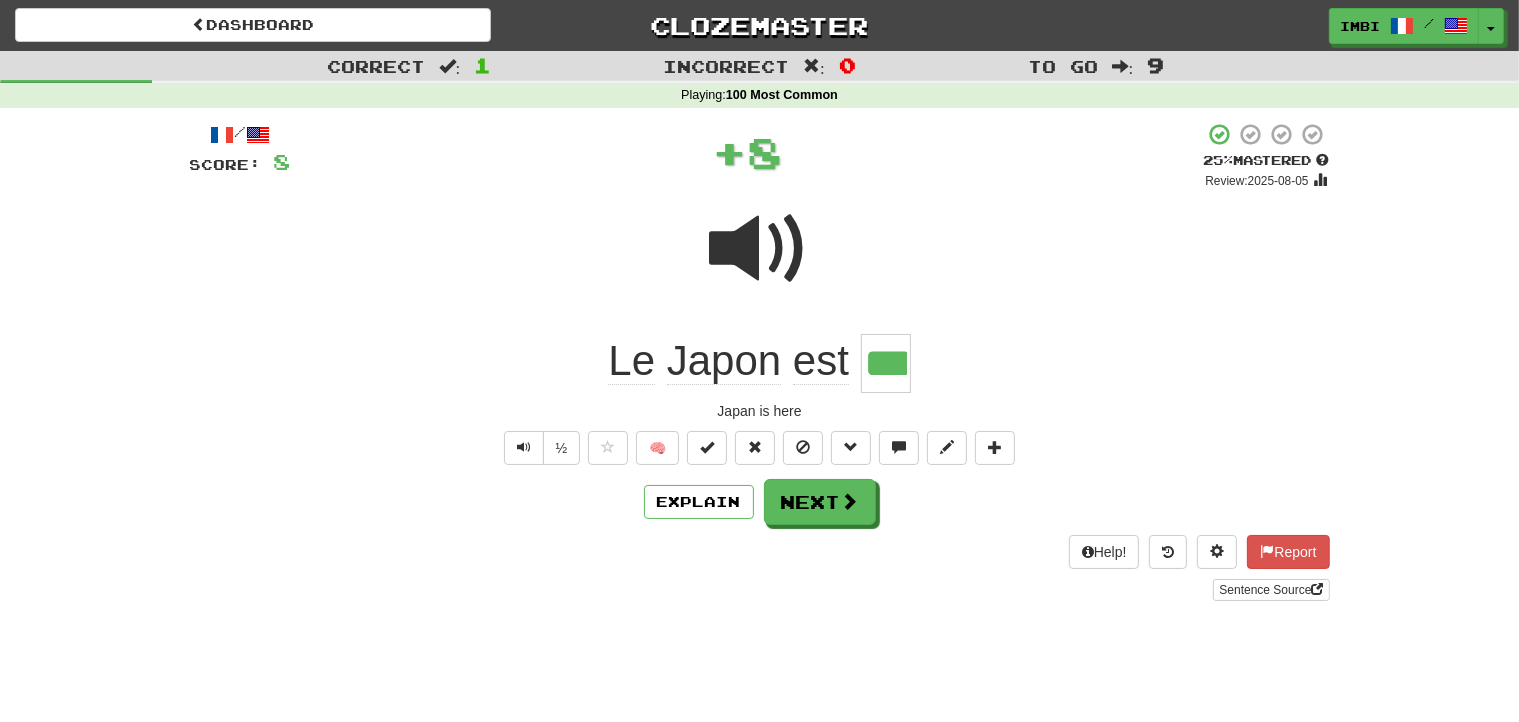 type 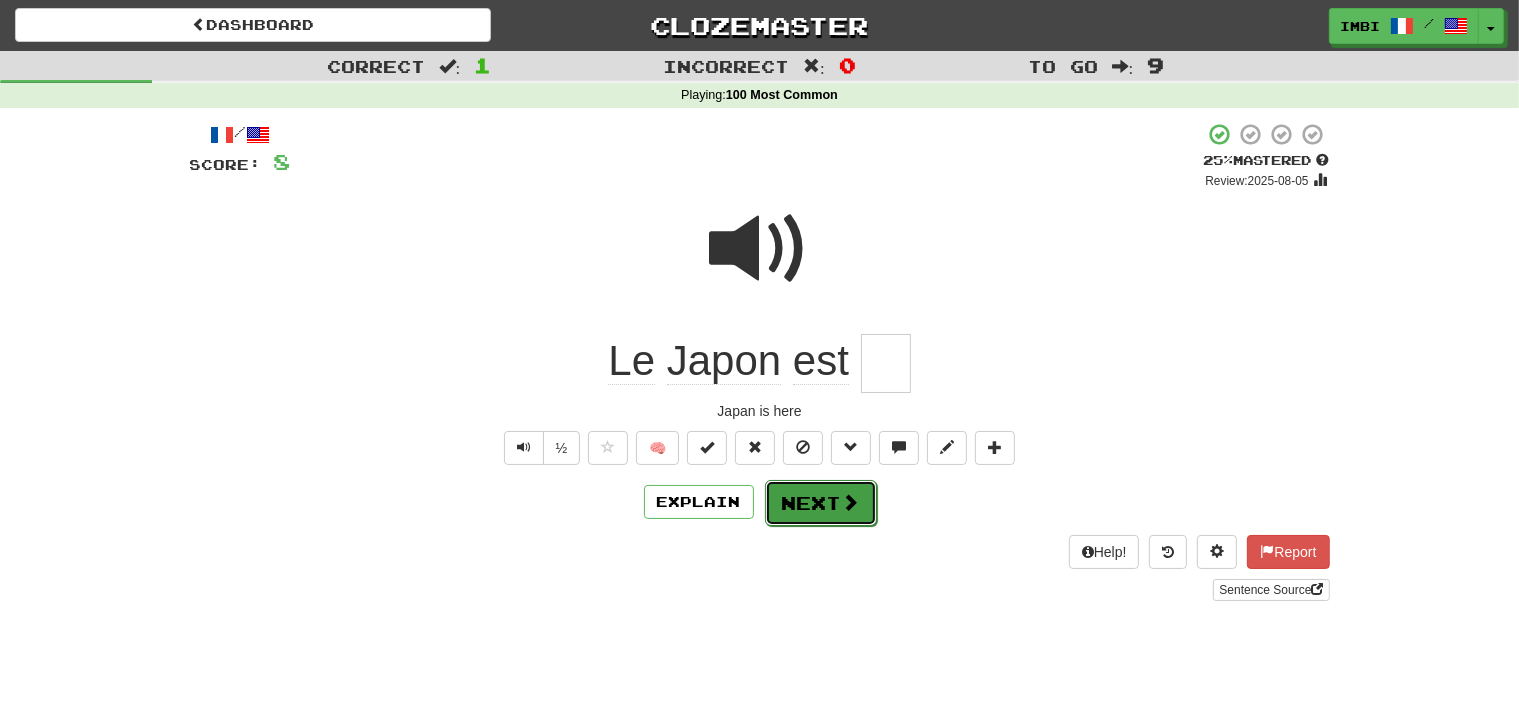 click on "Next" at bounding box center [821, 503] 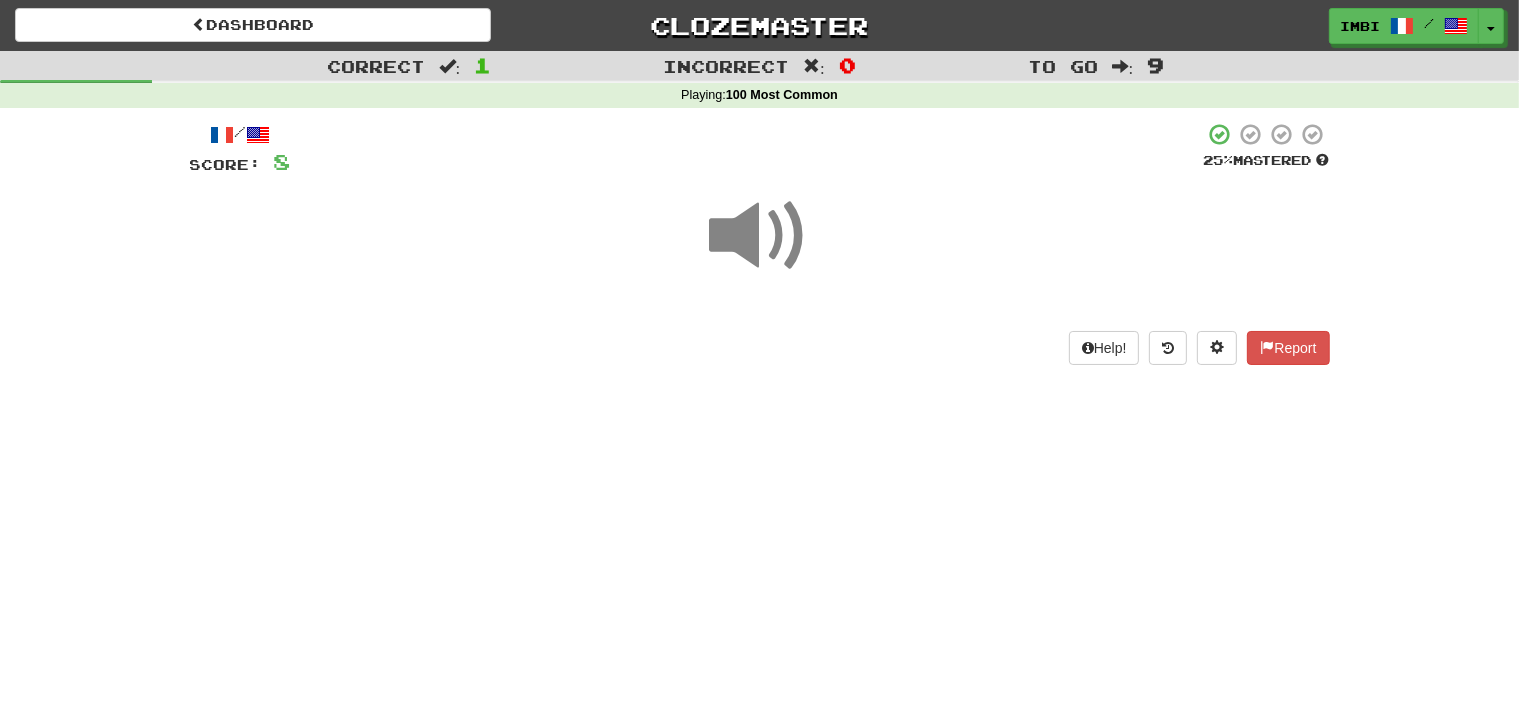 click at bounding box center (760, 236) 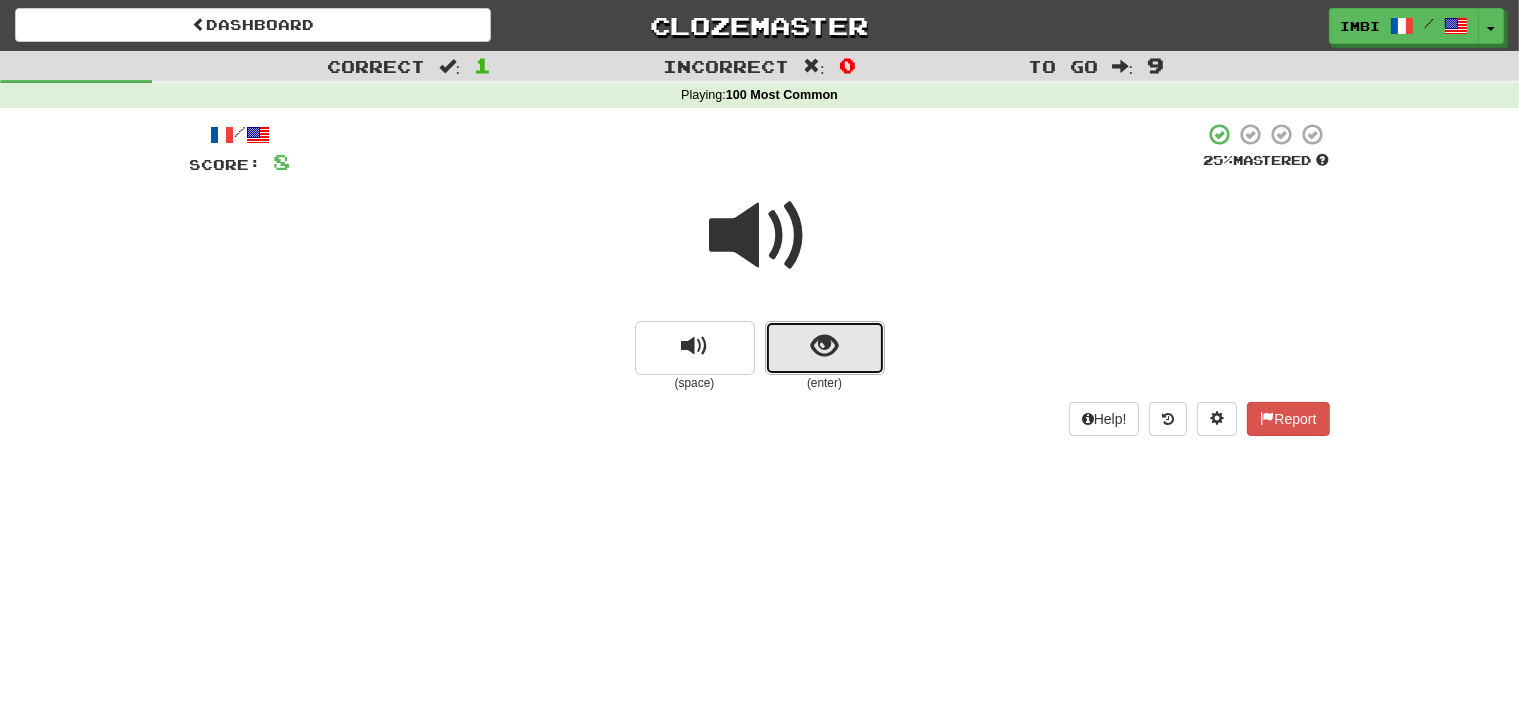click at bounding box center [824, 346] 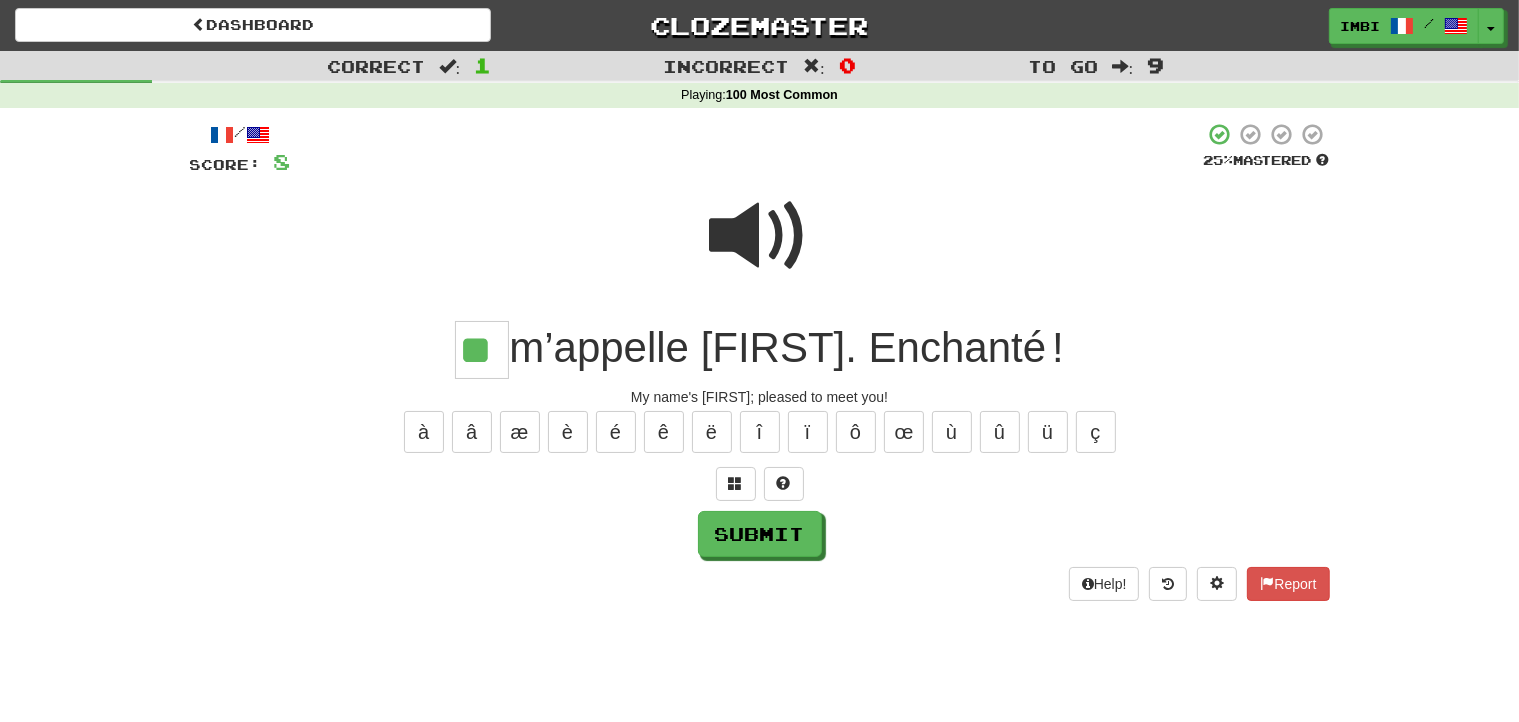 type on "**" 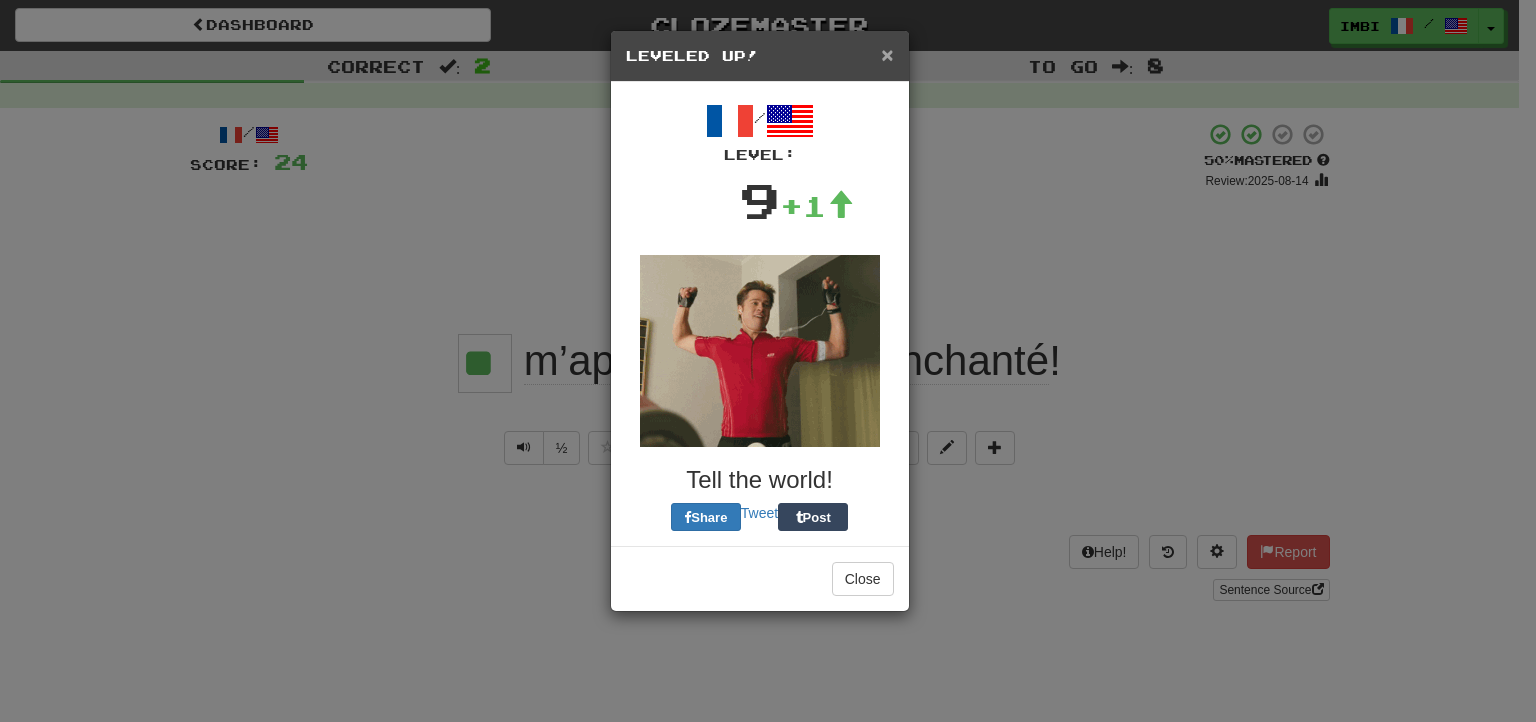 click on "×" at bounding box center (887, 54) 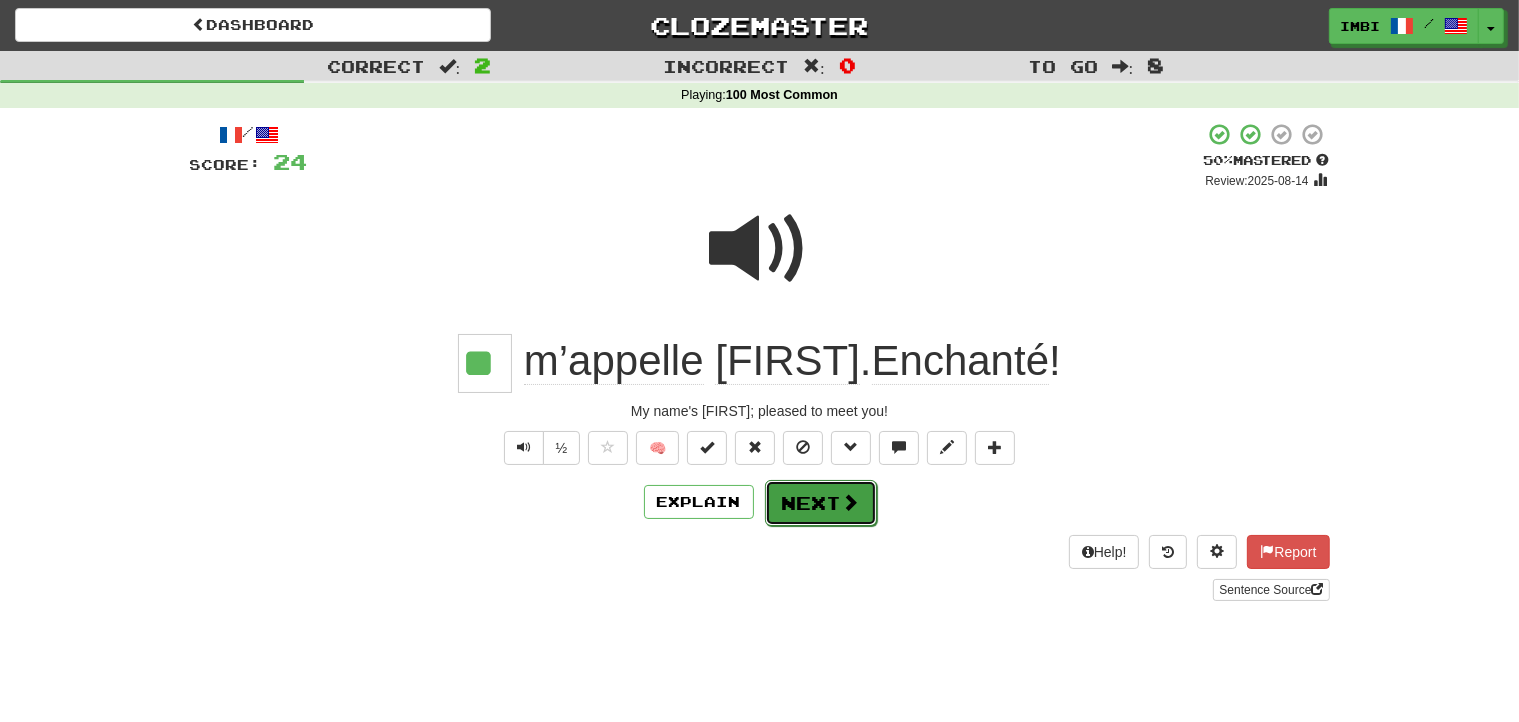 click on "Next" at bounding box center (821, 503) 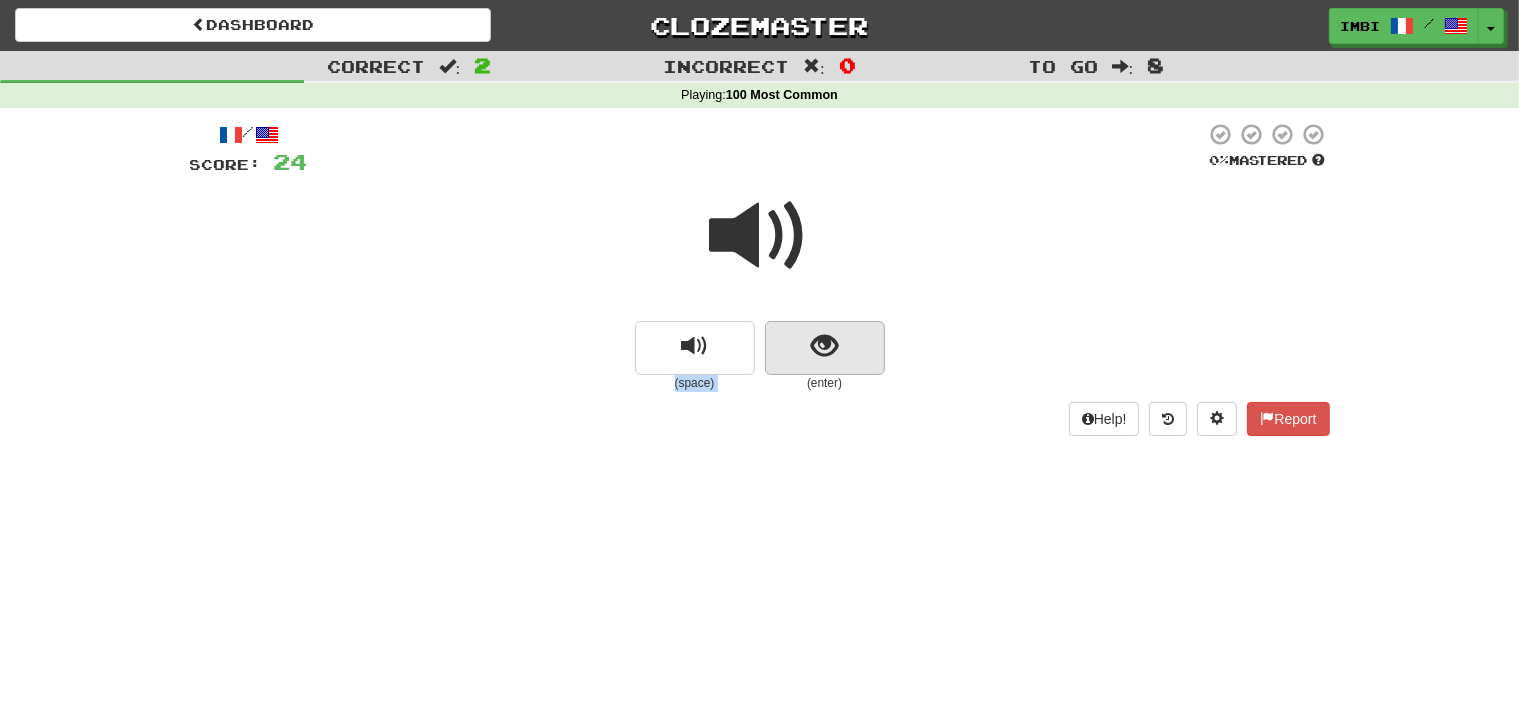 drag, startPoint x: 748, startPoint y: 214, endPoint x: 845, endPoint y: 369, distance: 182.84967 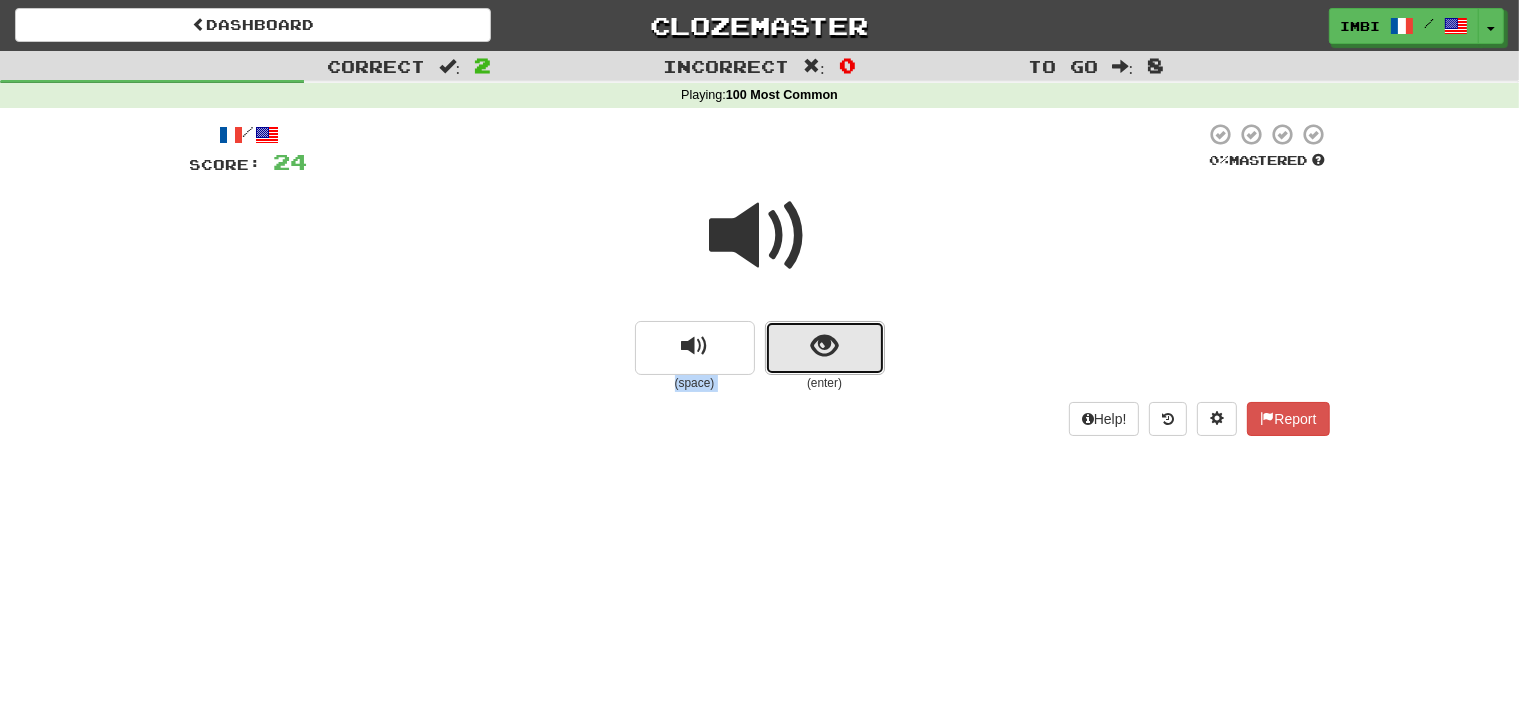 click at bounding box center [825, 348] 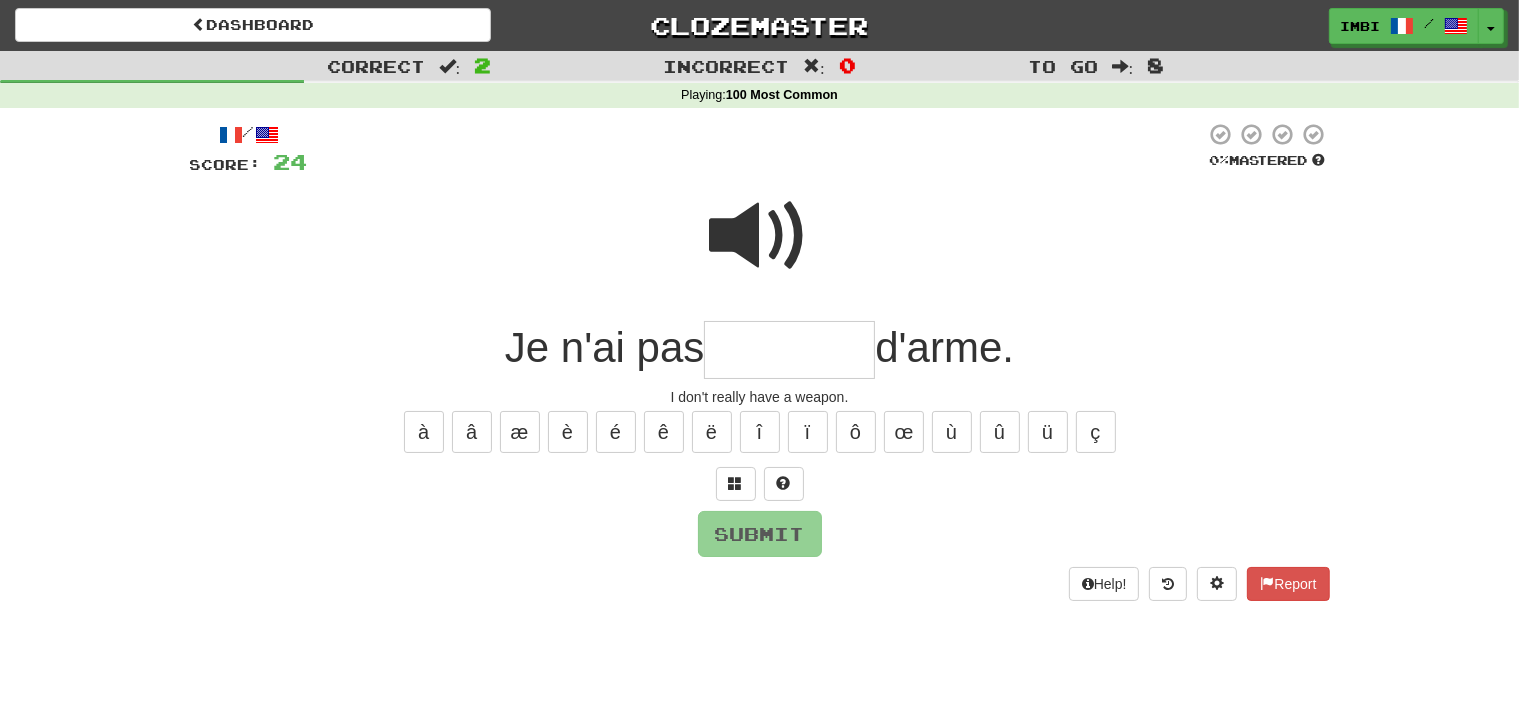 click at bounding box center (789, 350) 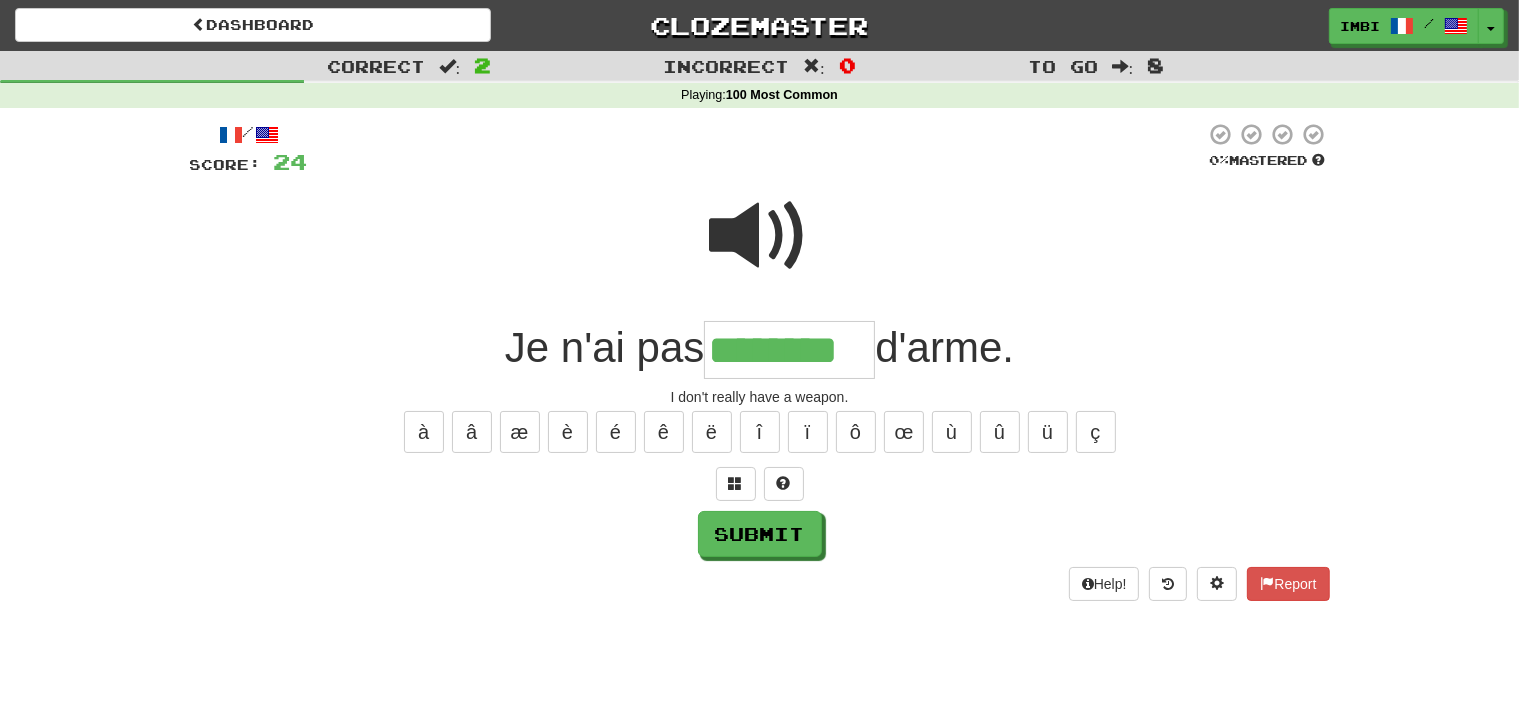 type on "********" 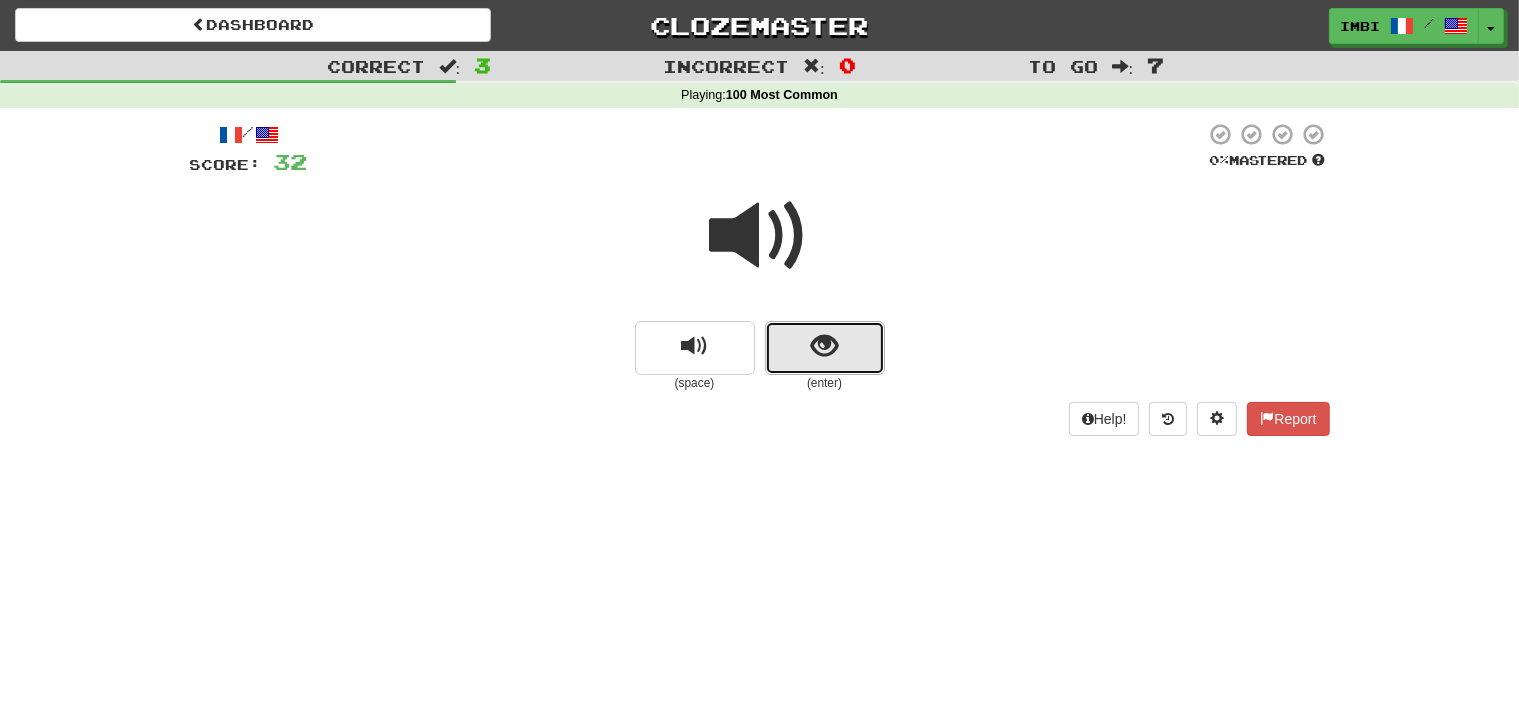 click at bounding box center [824, 346] 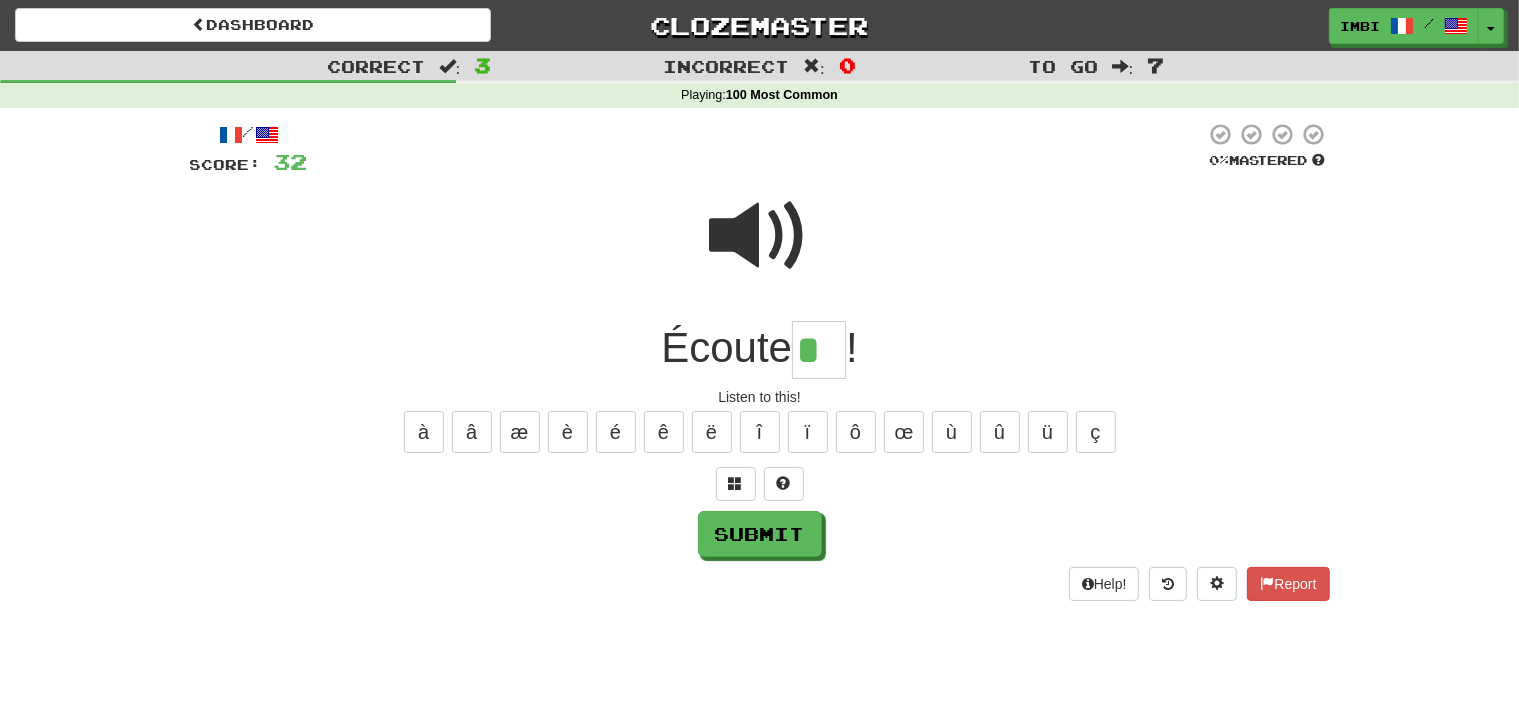 type on "*" 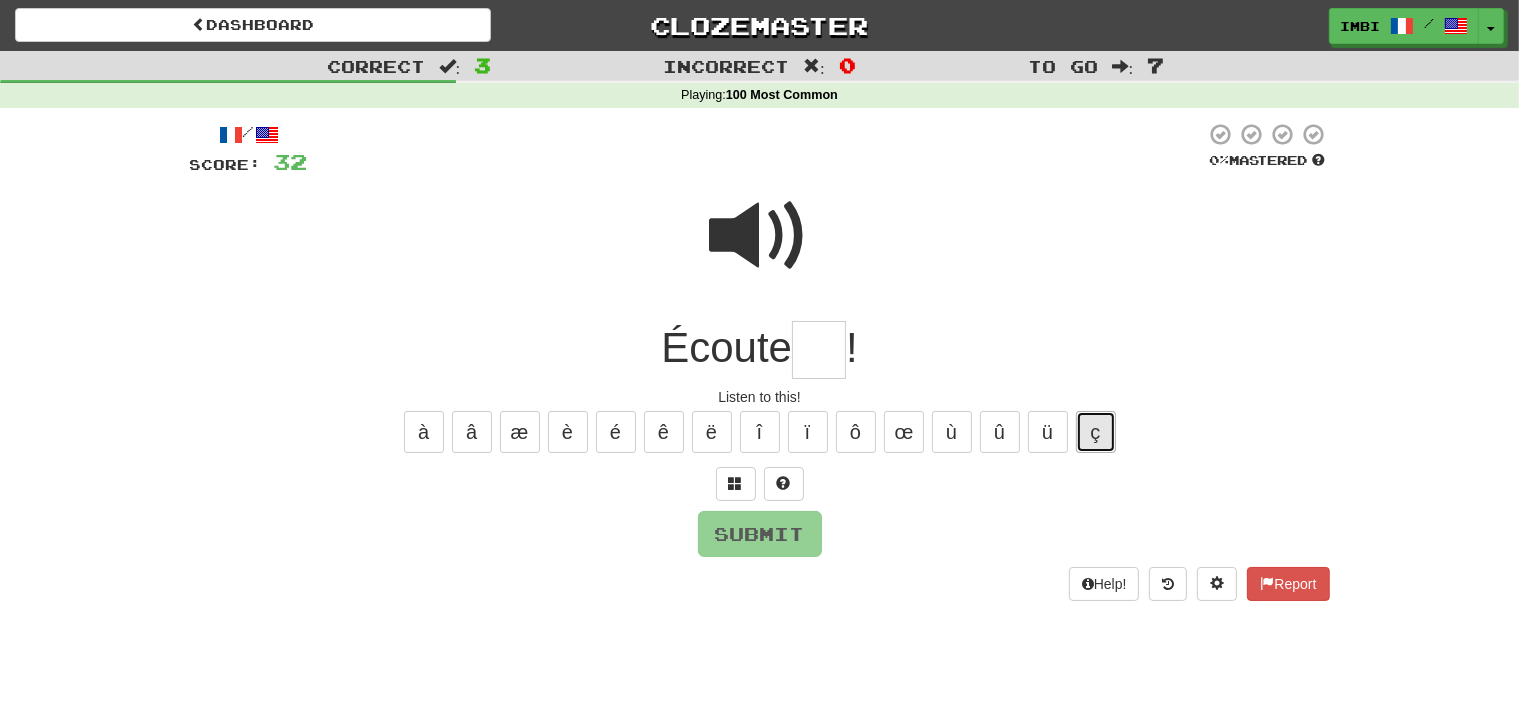 click on "ç" at bounding box center (1096, 432) 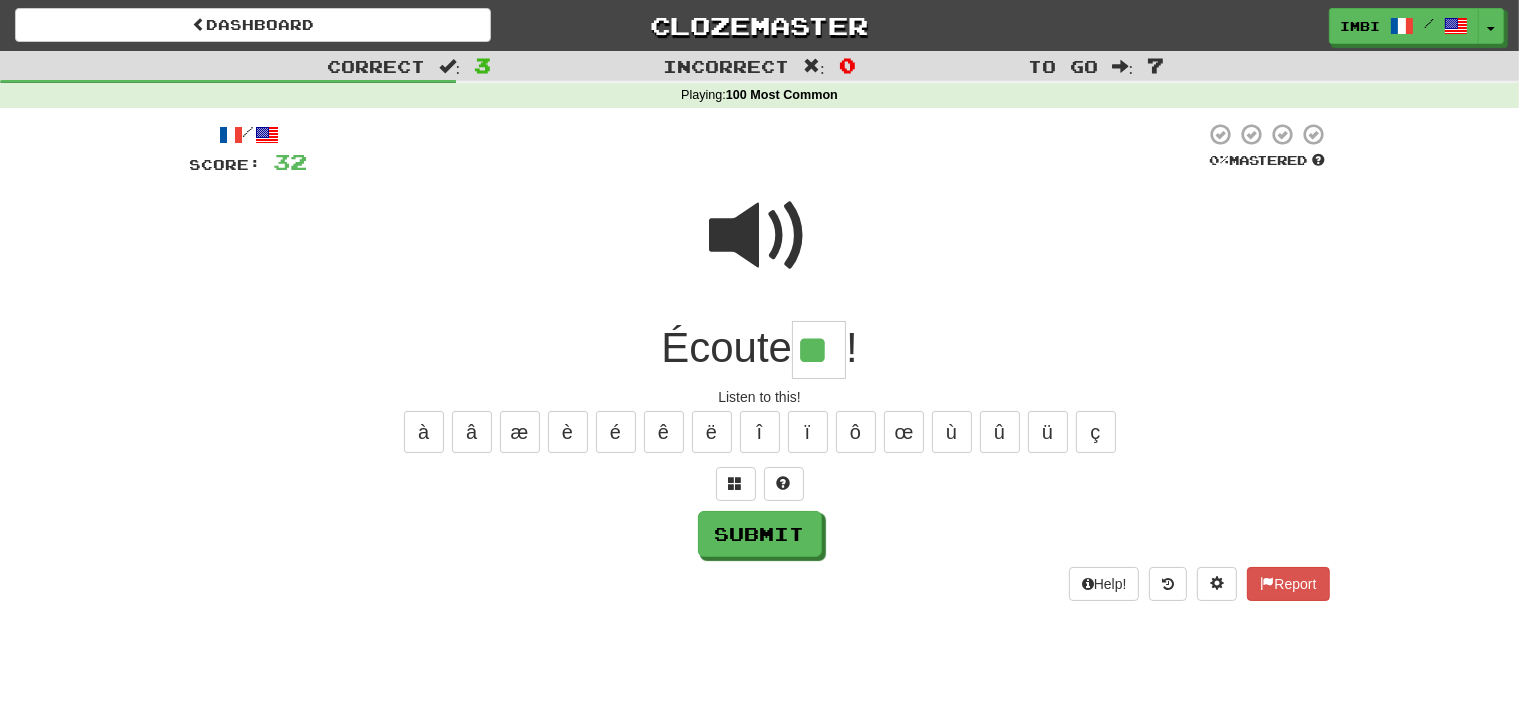 type on "**" 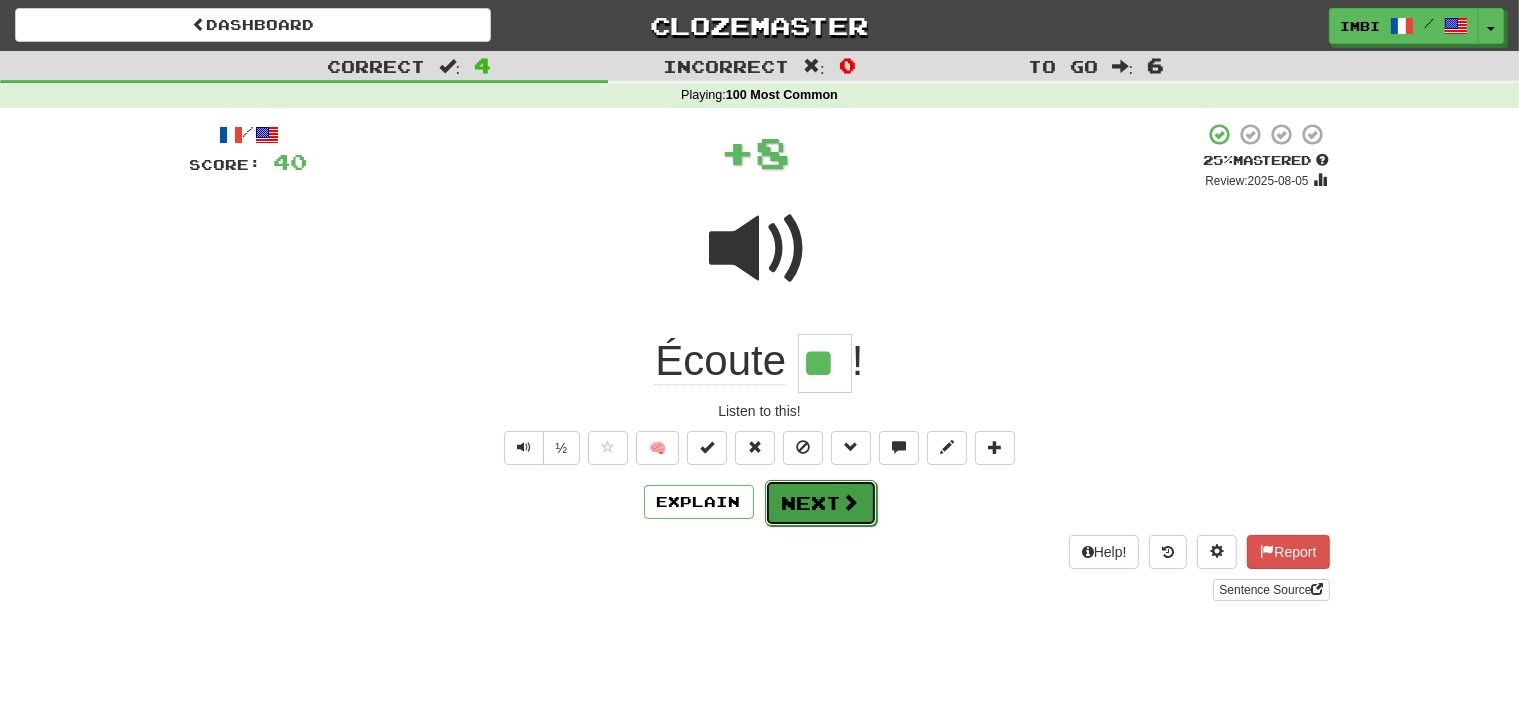 click on "Next" at bounding box center [821, 503] 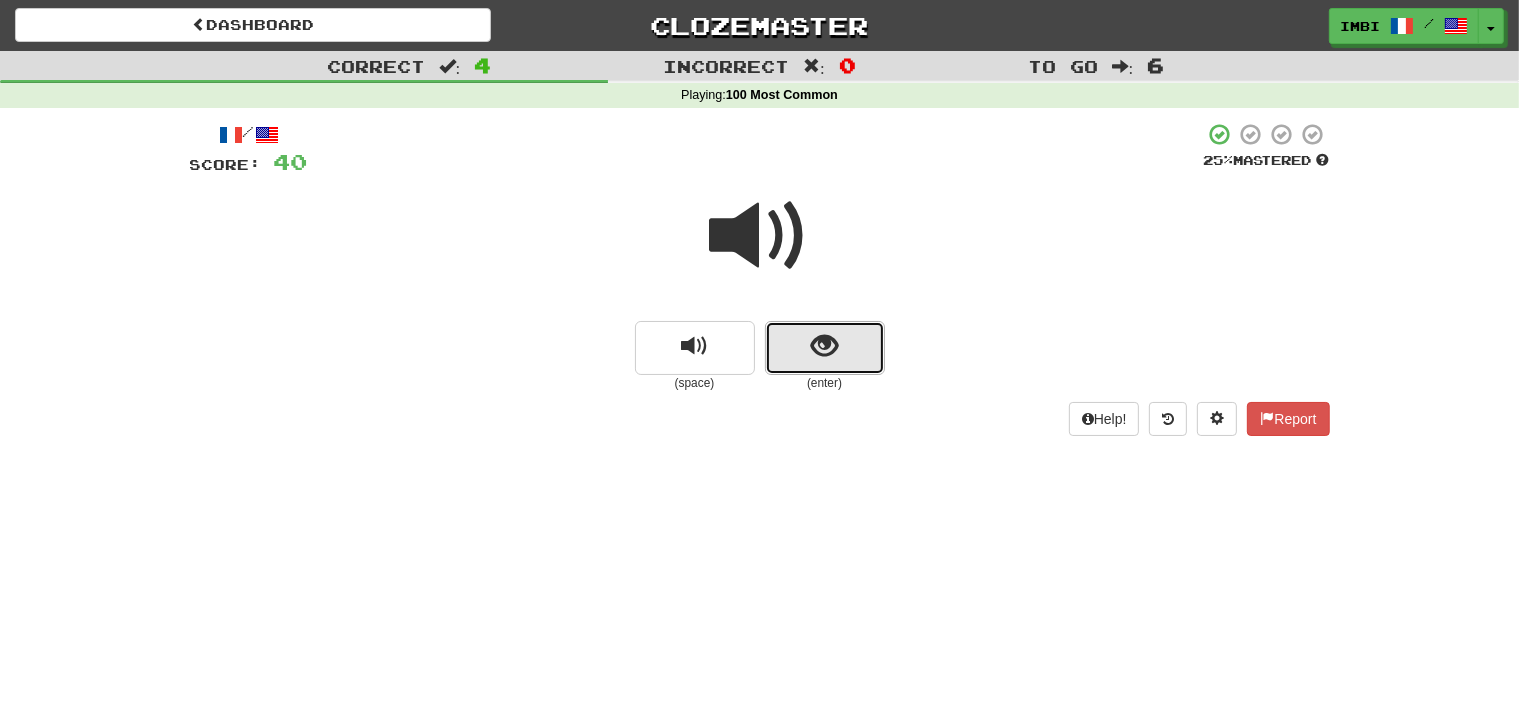 click at bounding box center [825, 348] 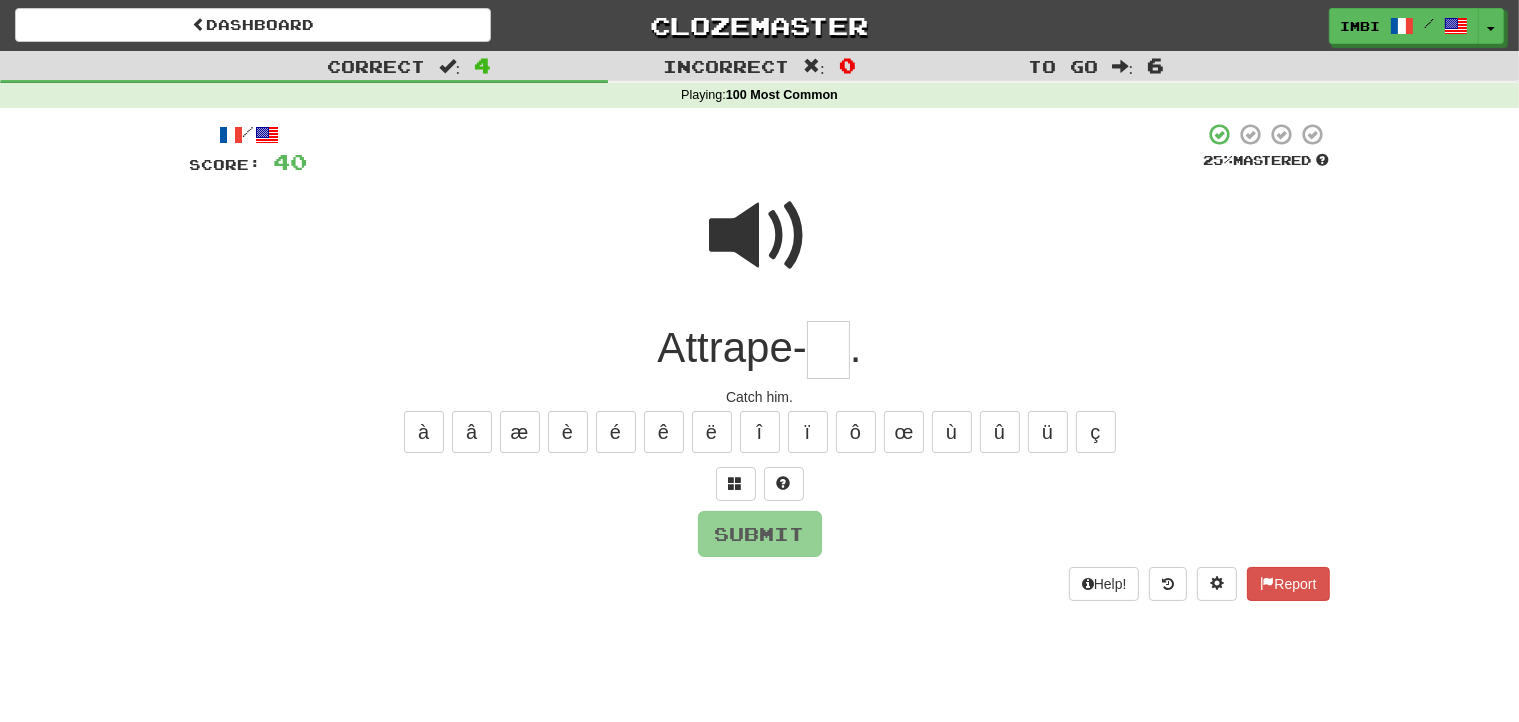 click at bounding box center [828, 350] 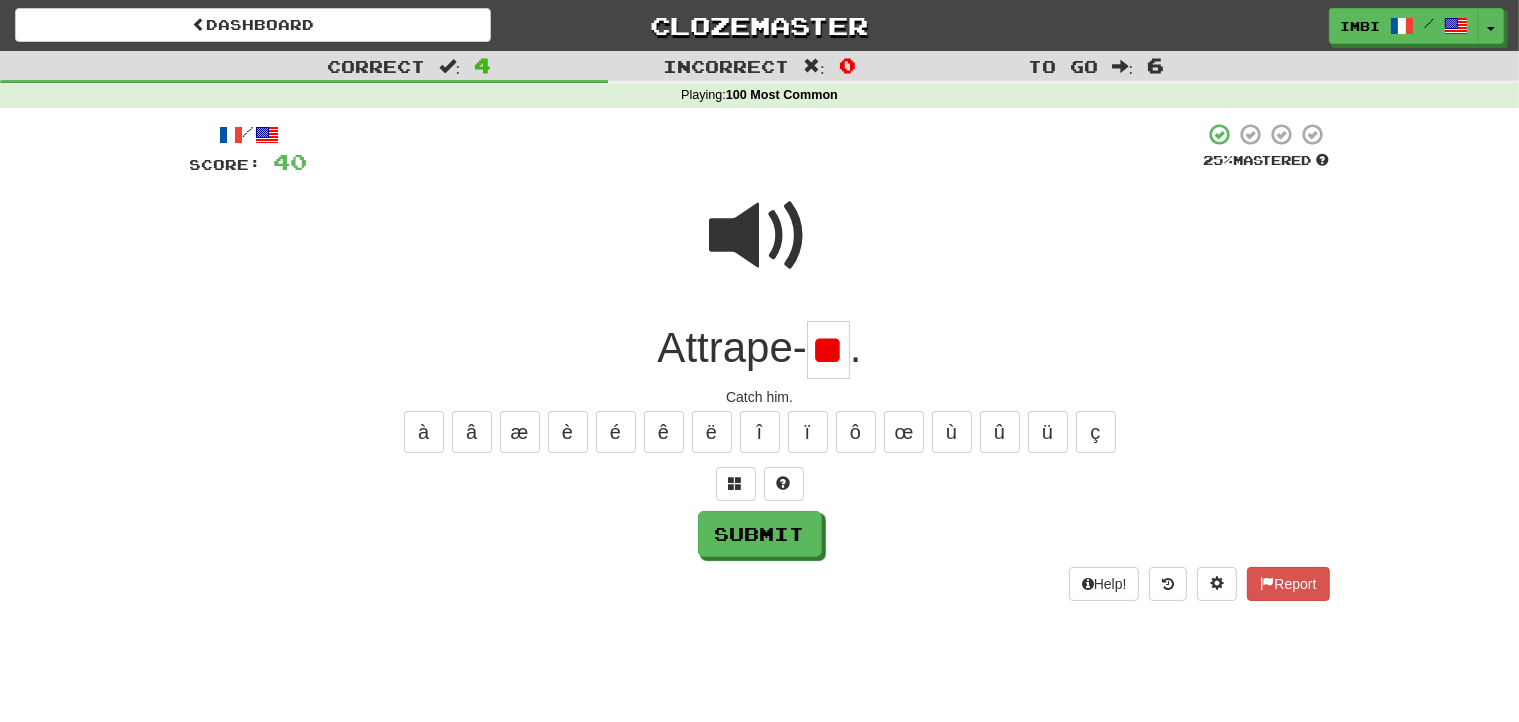 type on "*" 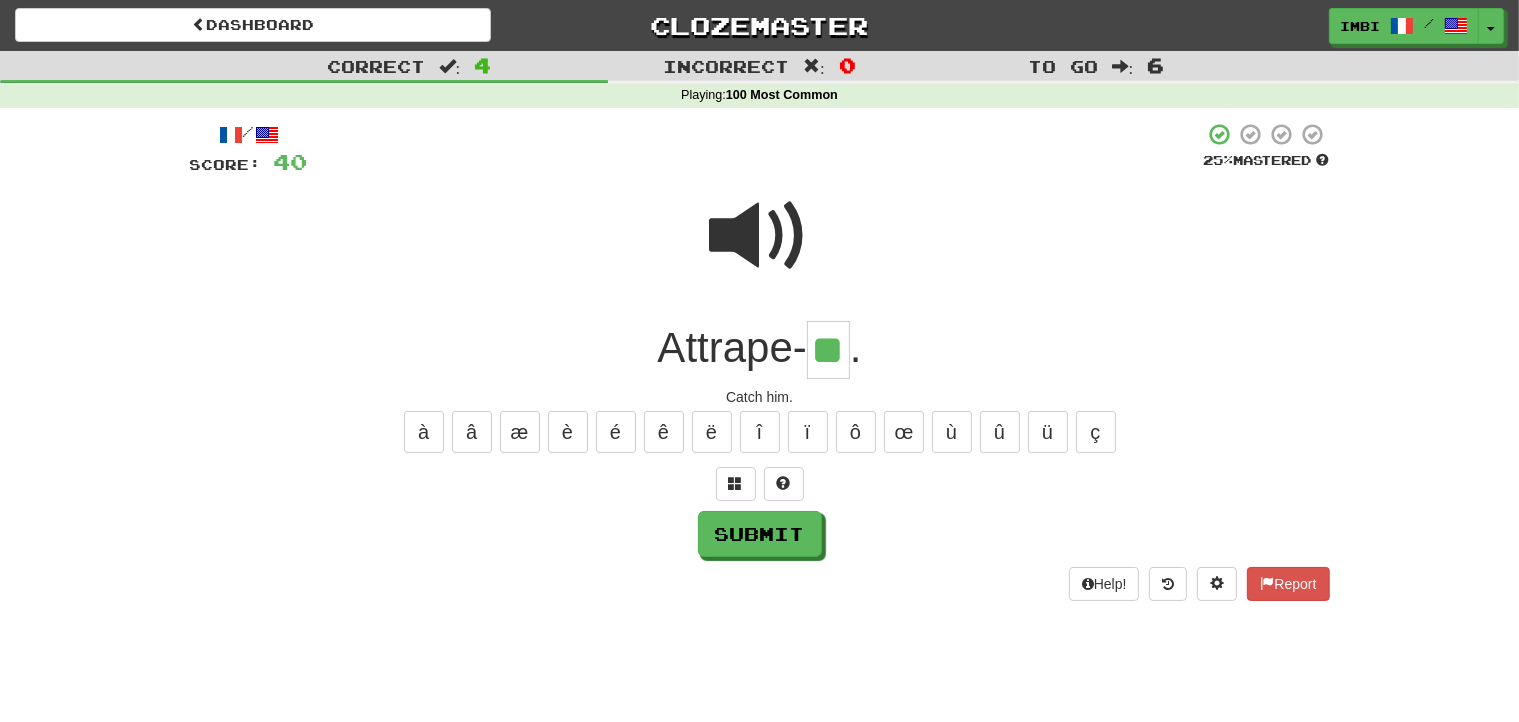 type on "**" 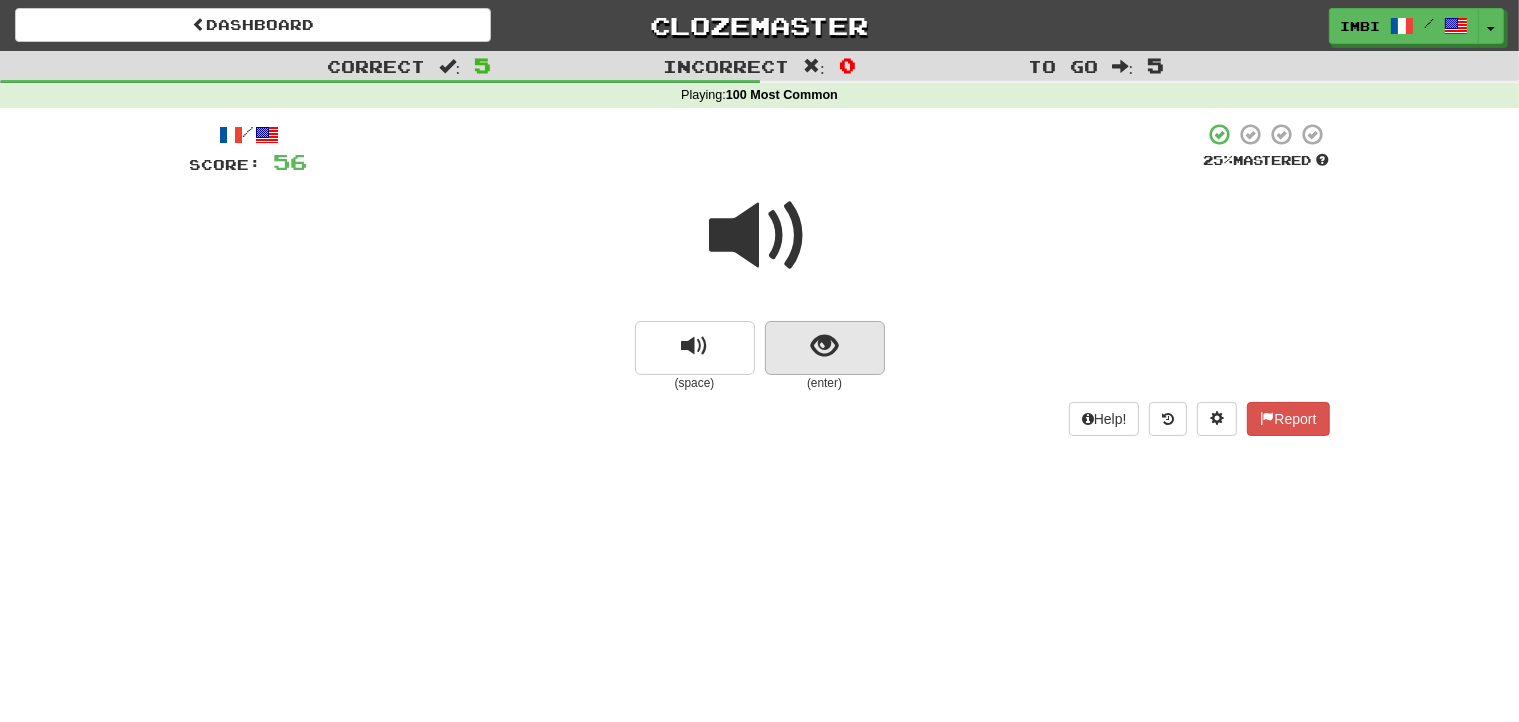 click on "(space) (enter)" at bounding box center (760, 356) 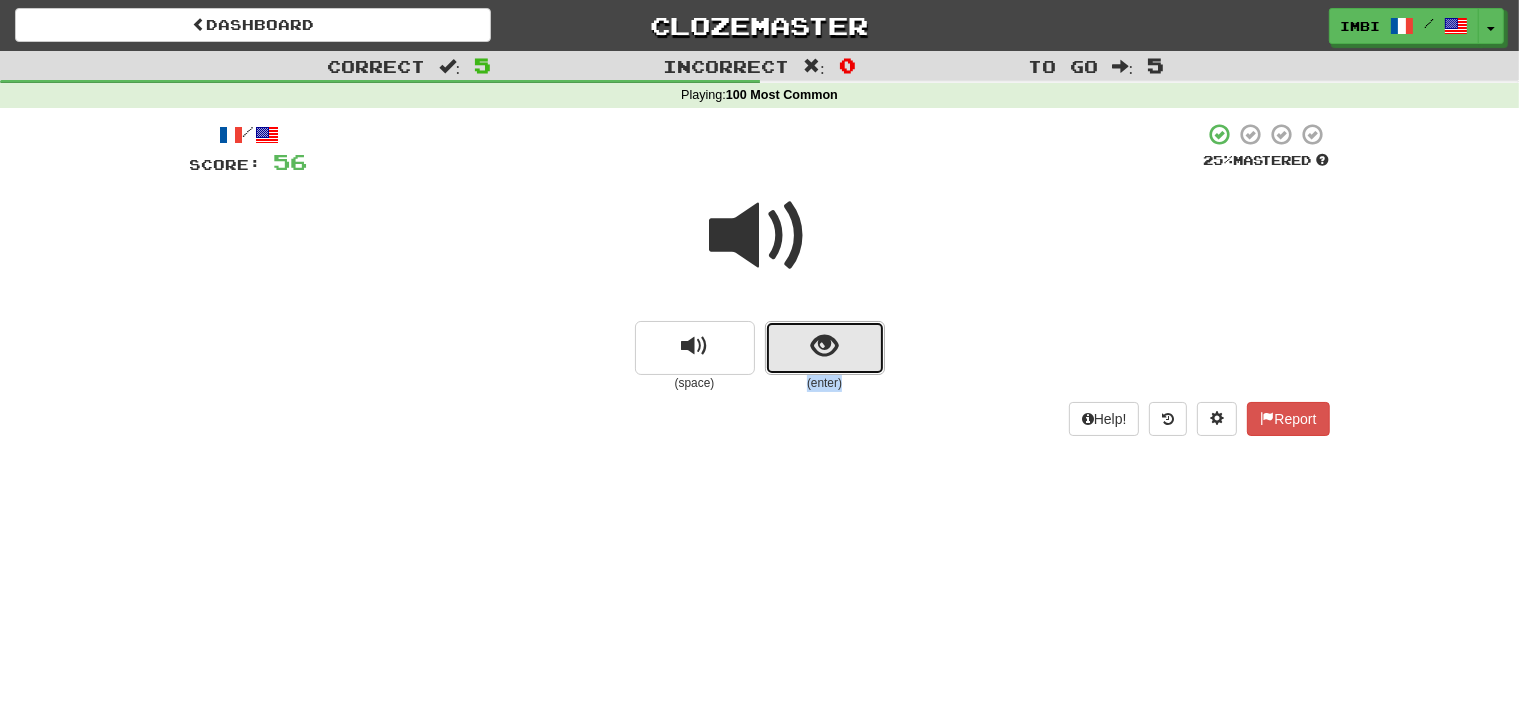 click at bounding box center (825, 348) 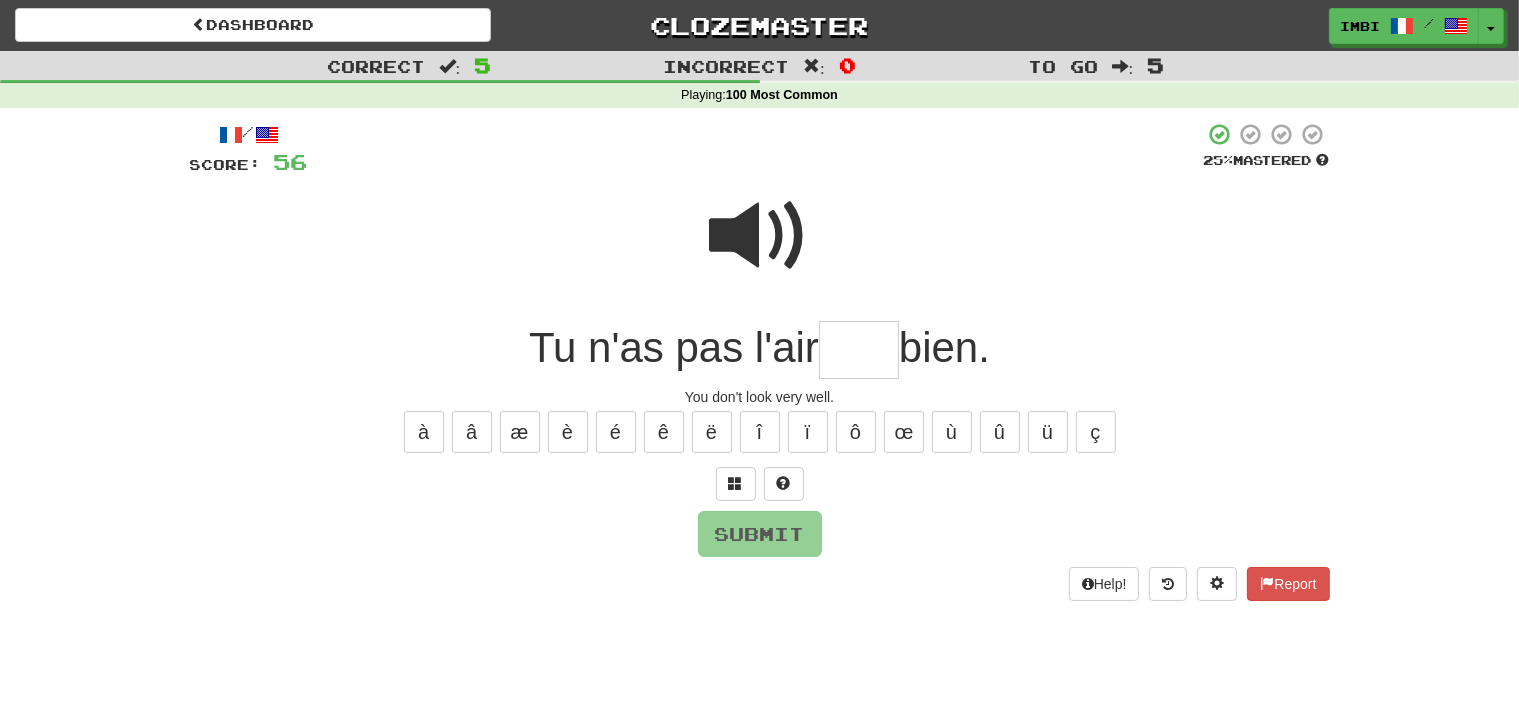 click at bounding box center [859, 350] 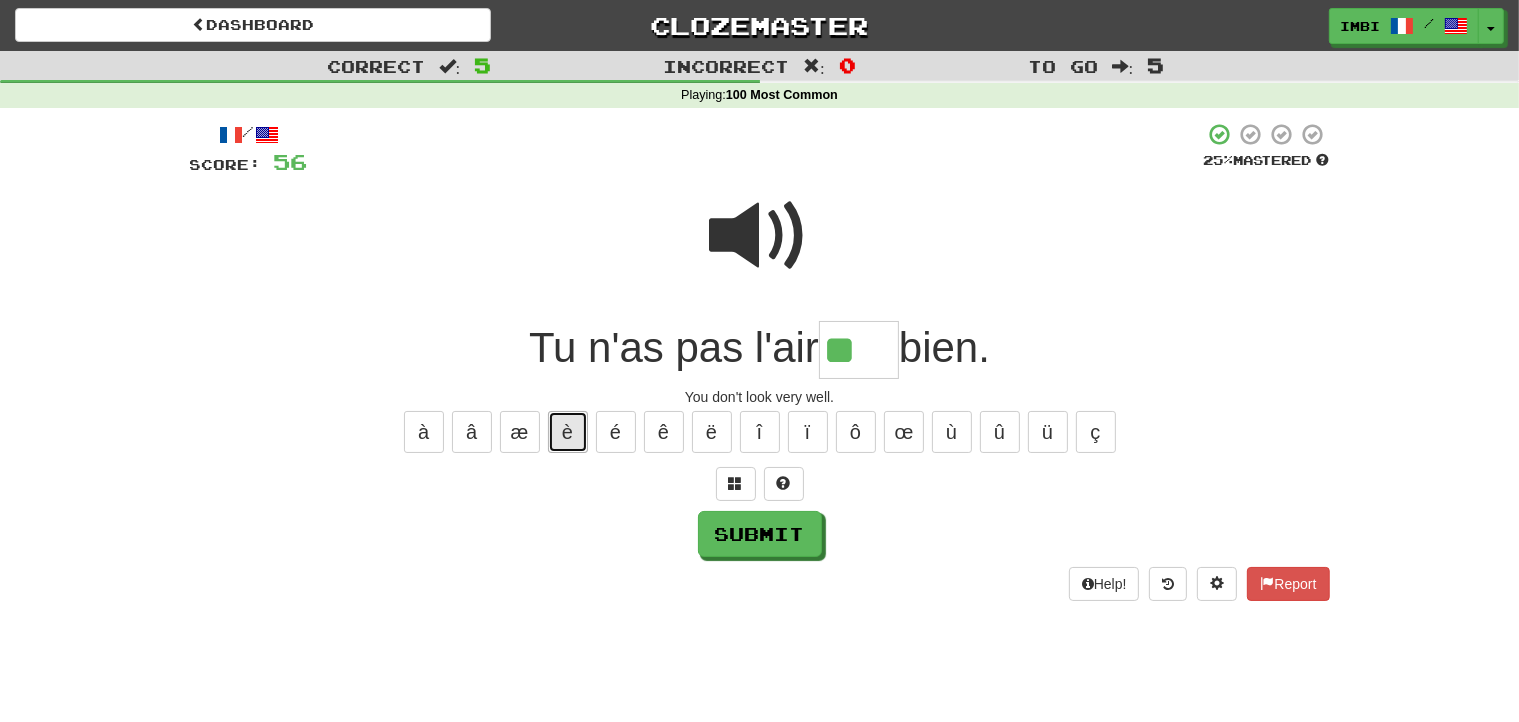 click on "è" at bounding box center [568, 432] 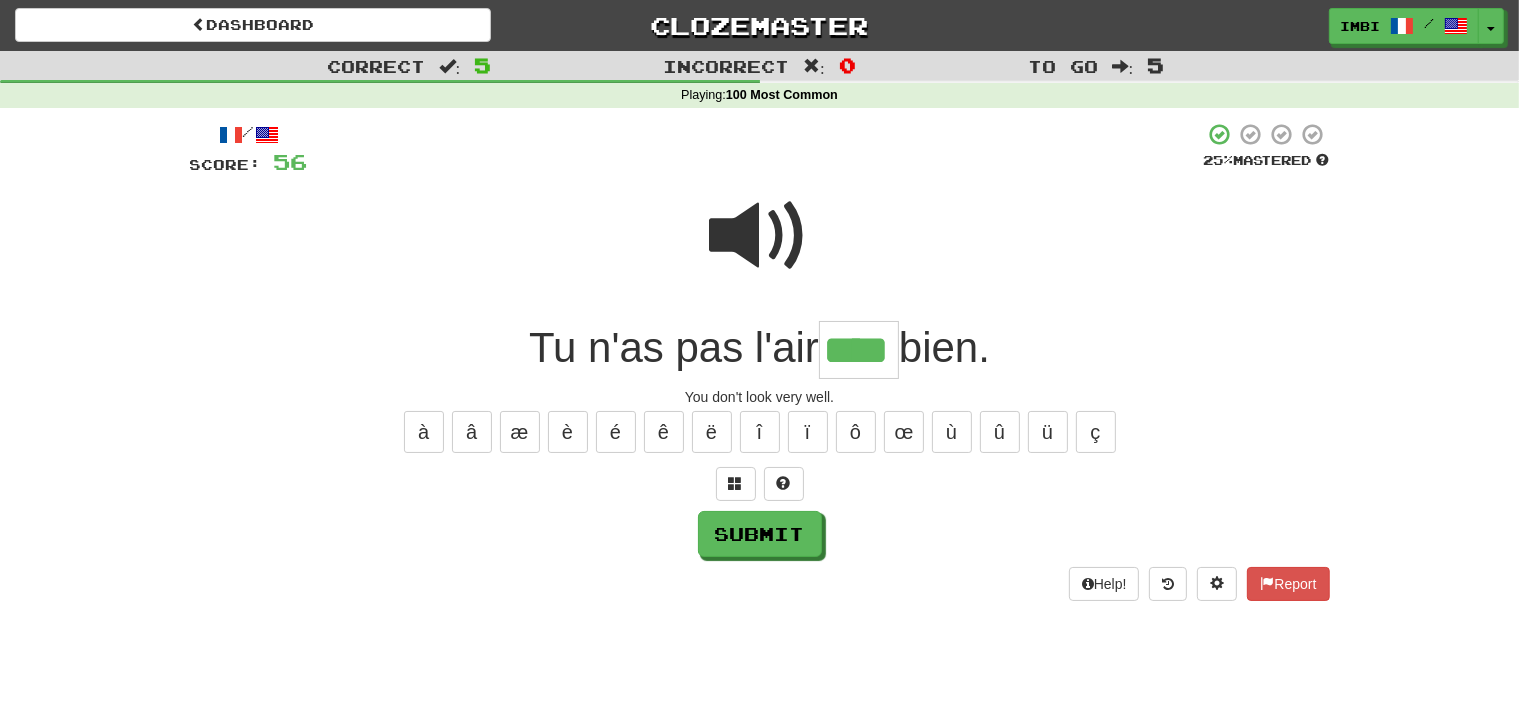type on "****" 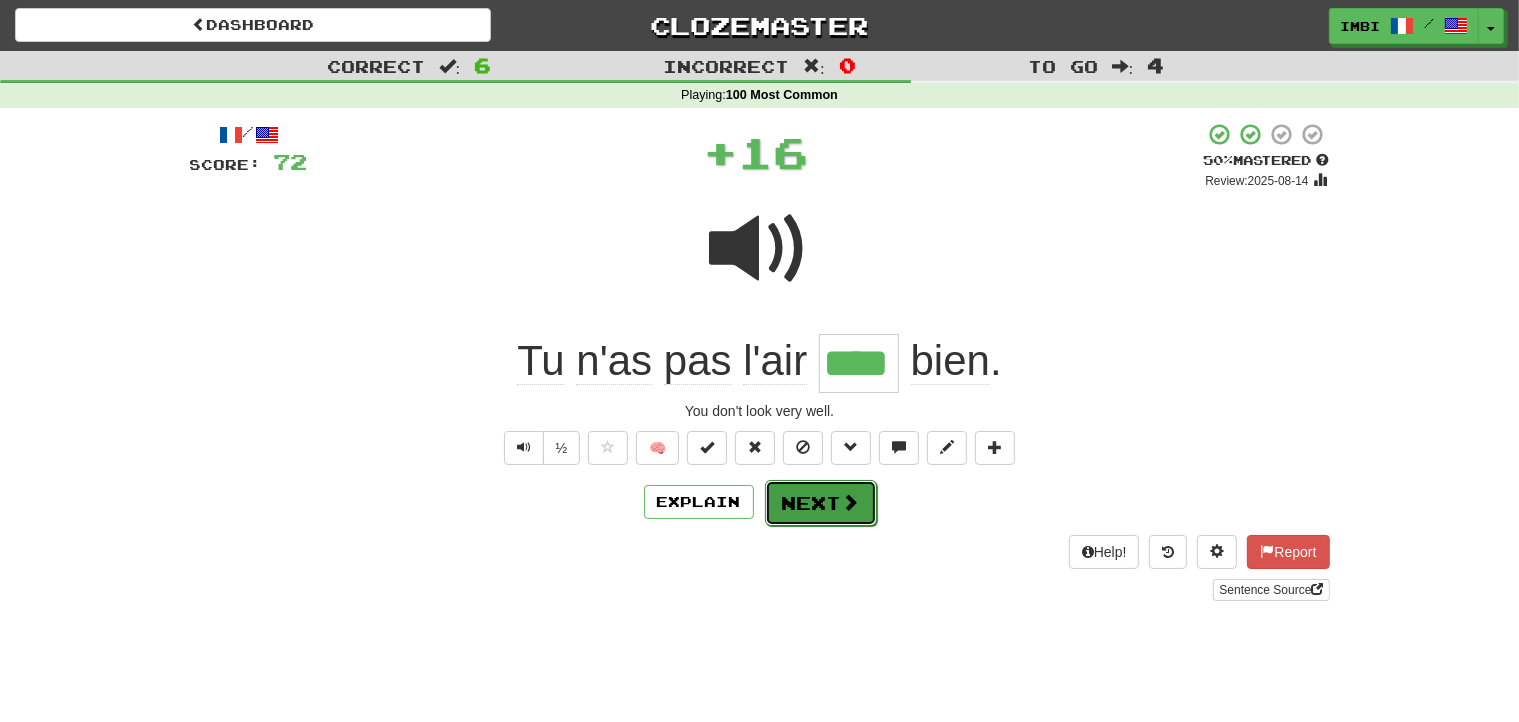 click on "Next" at bounding box center (821, 503) 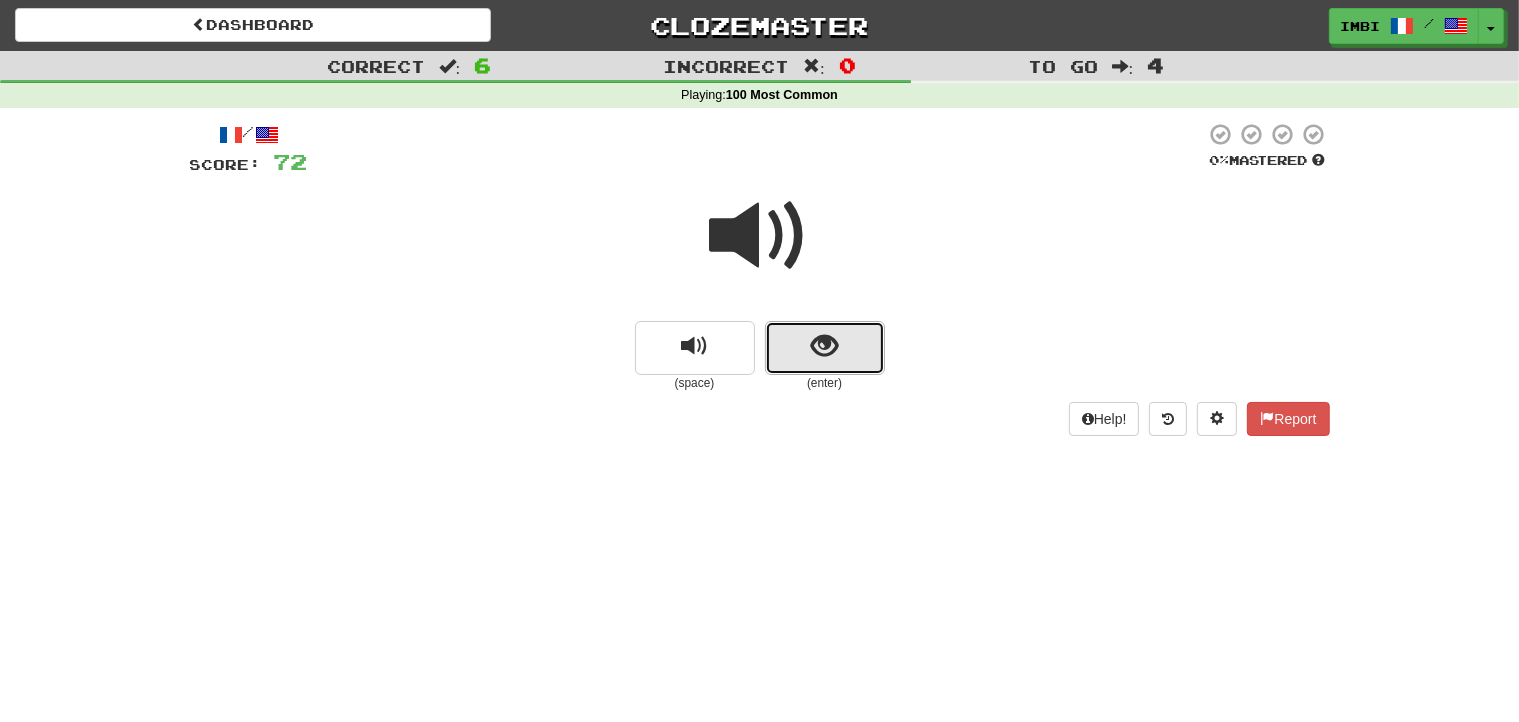 click at bounding box center (824, 346) 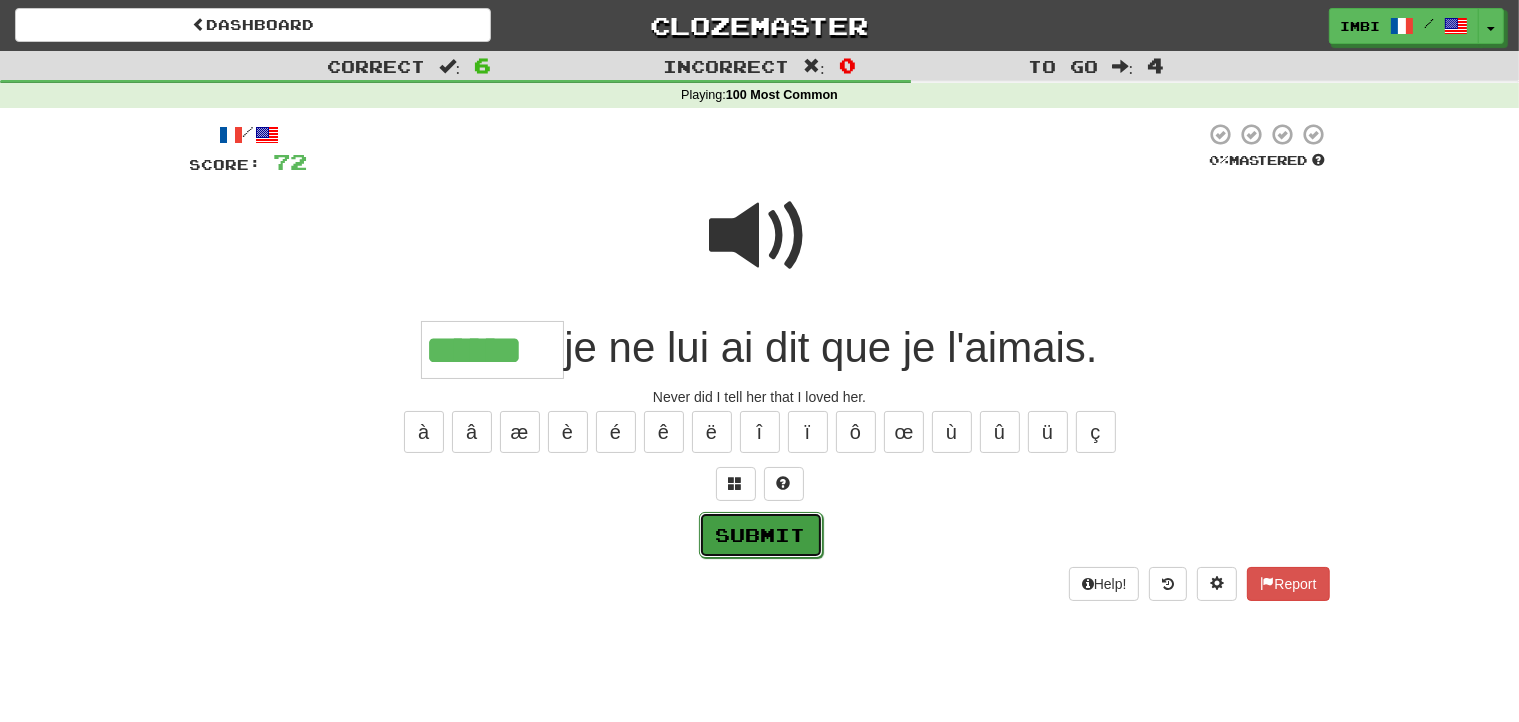 click on "Submit" at bounding box center (761, 535) 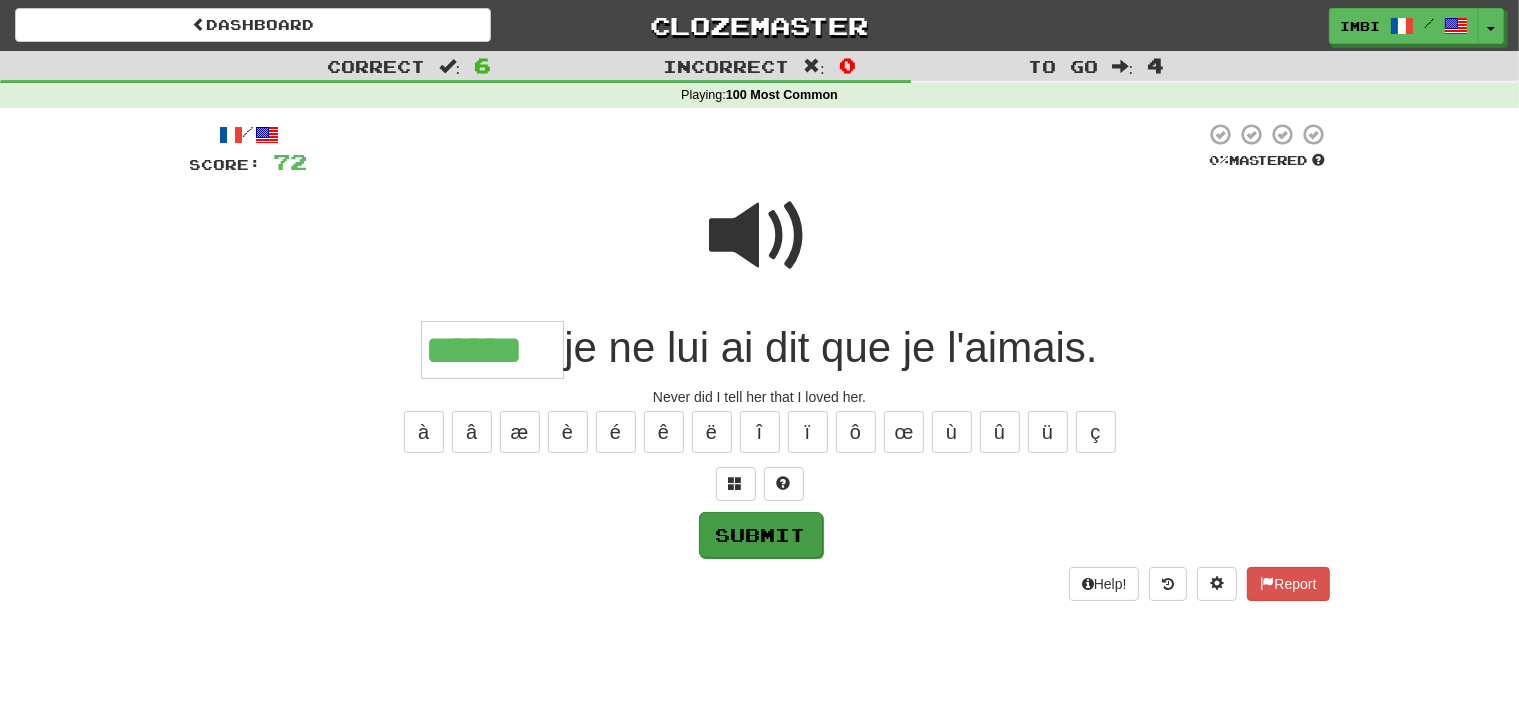 type on "******" 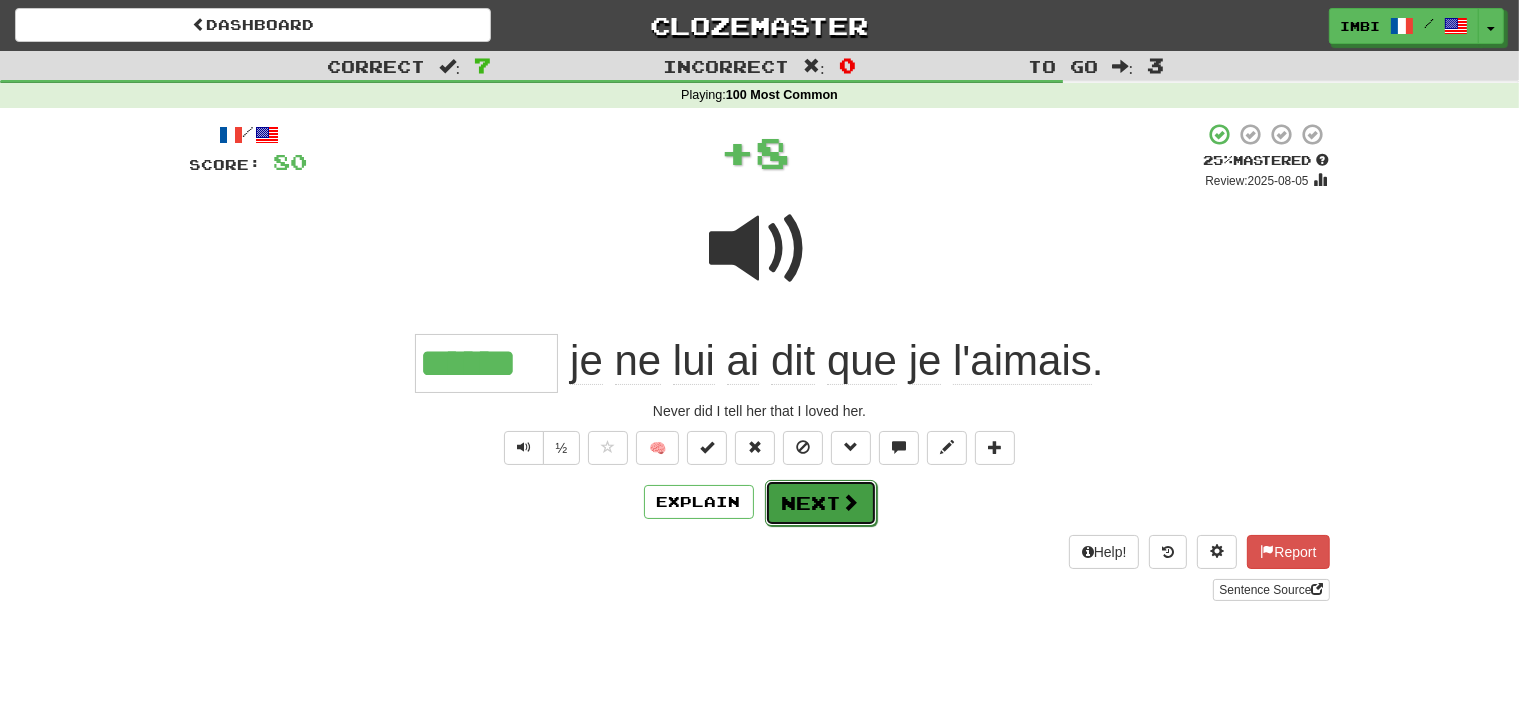 click on "Next" at bounding box center (821, 503) 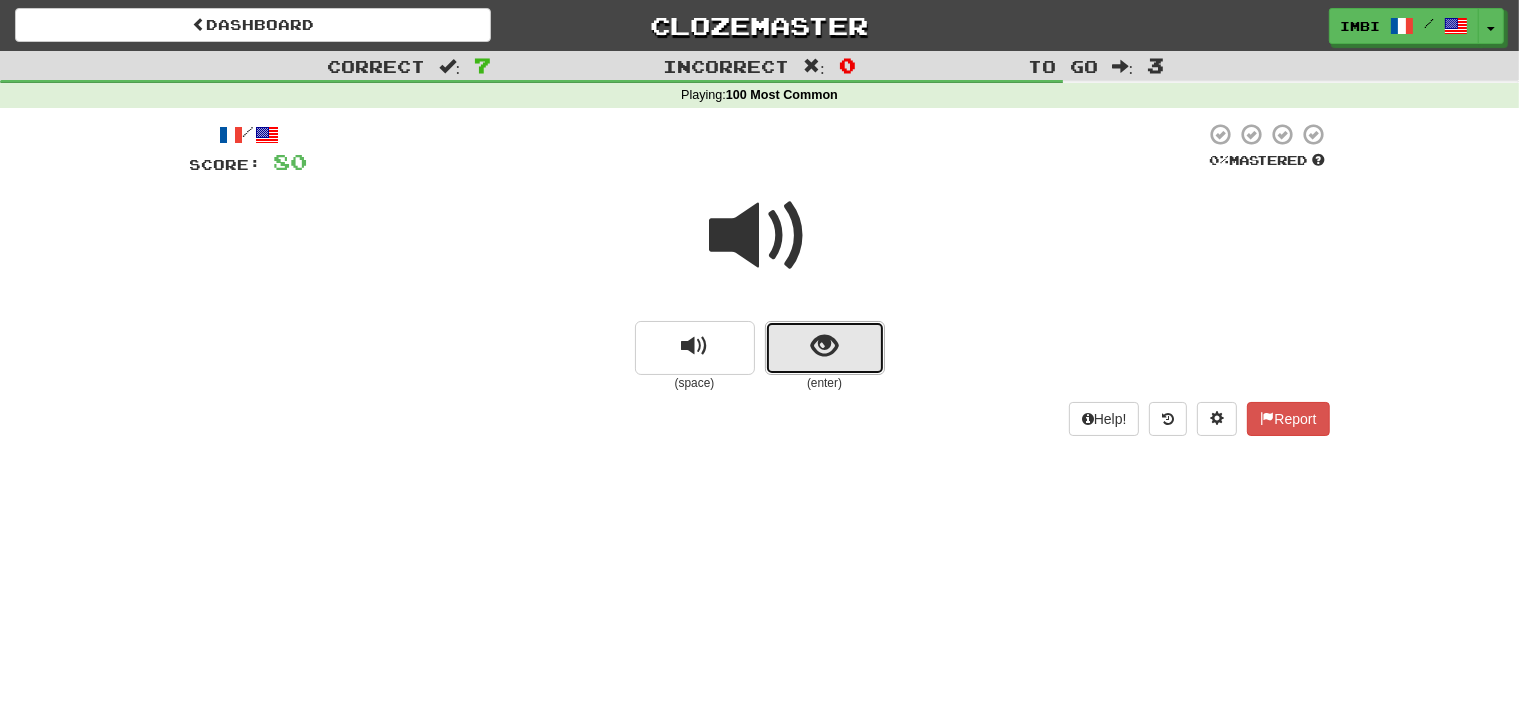 click at bounding box center [825, 348] 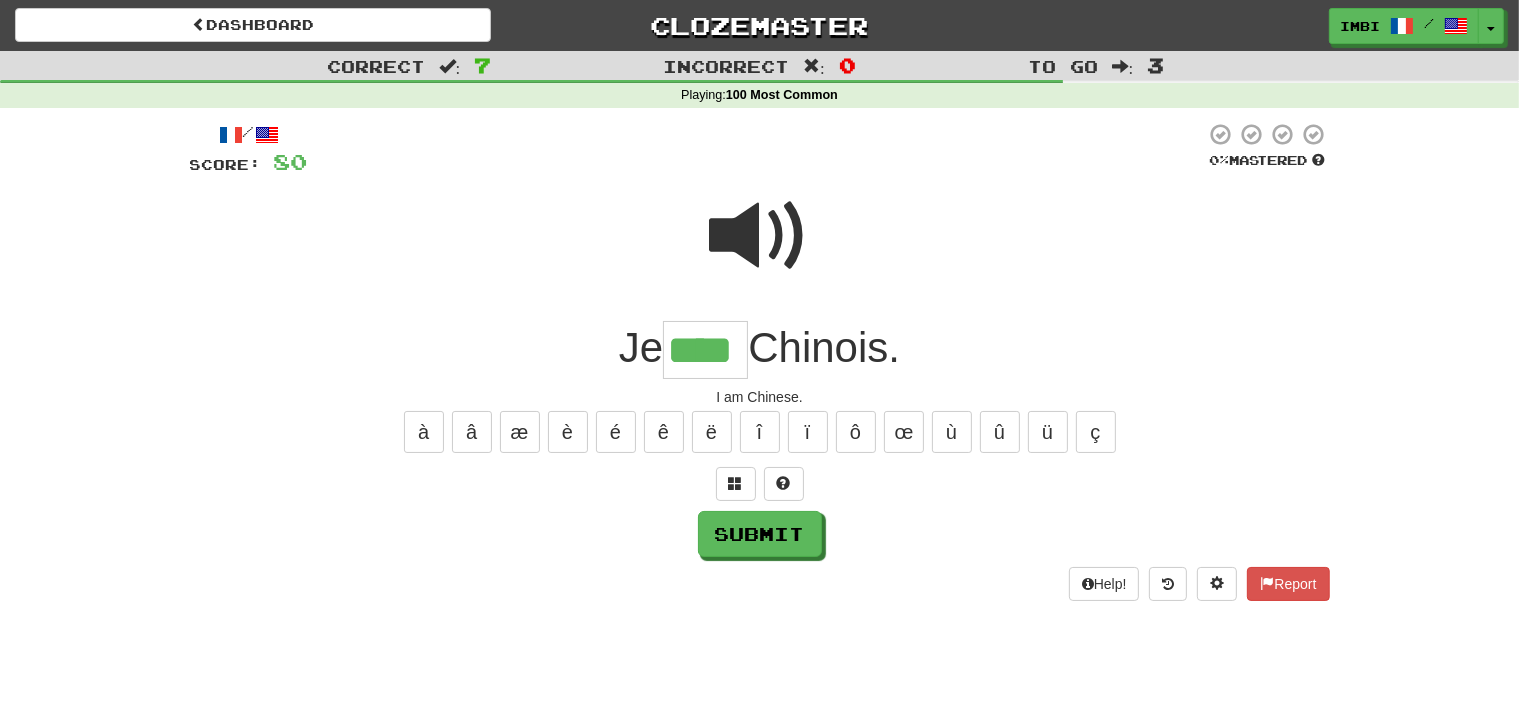 type on "****" 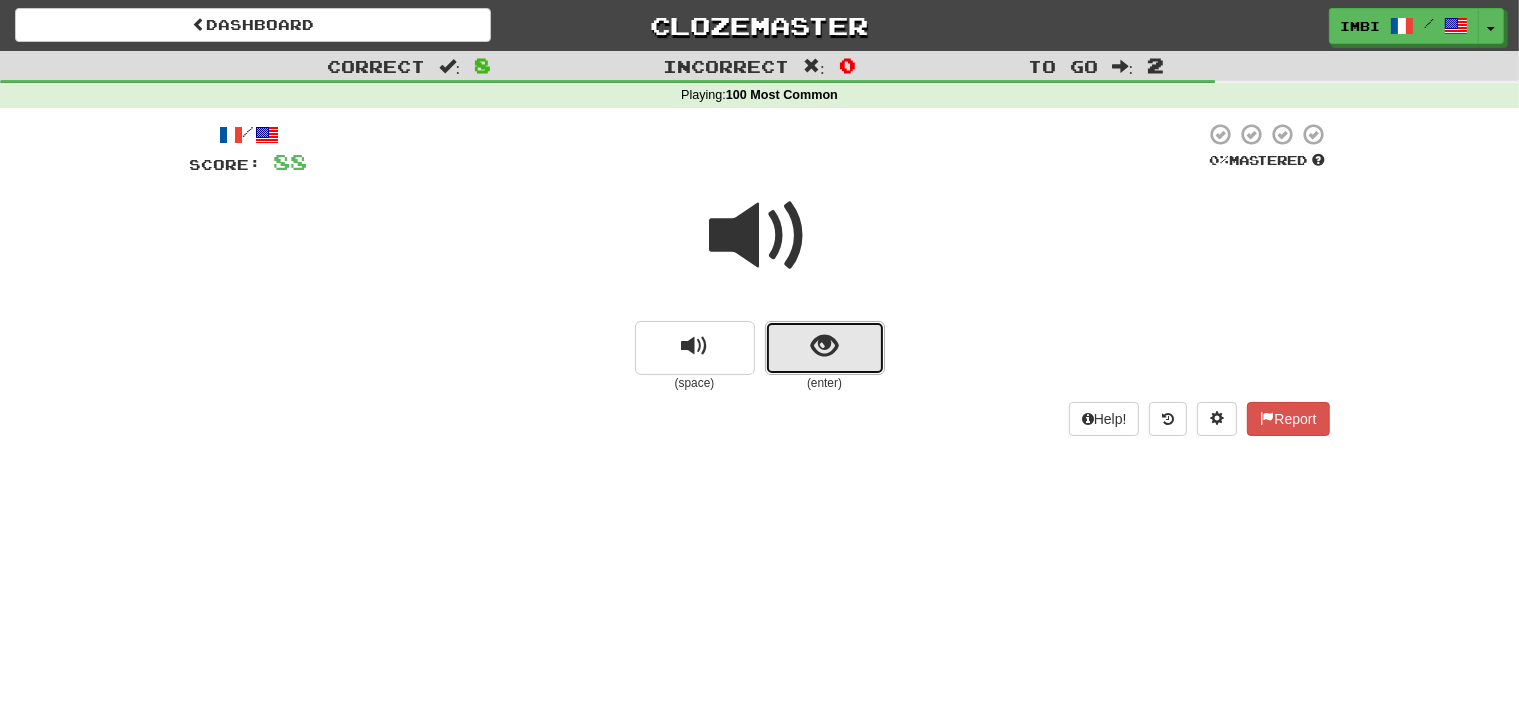 click at bounding box center [825, 348] 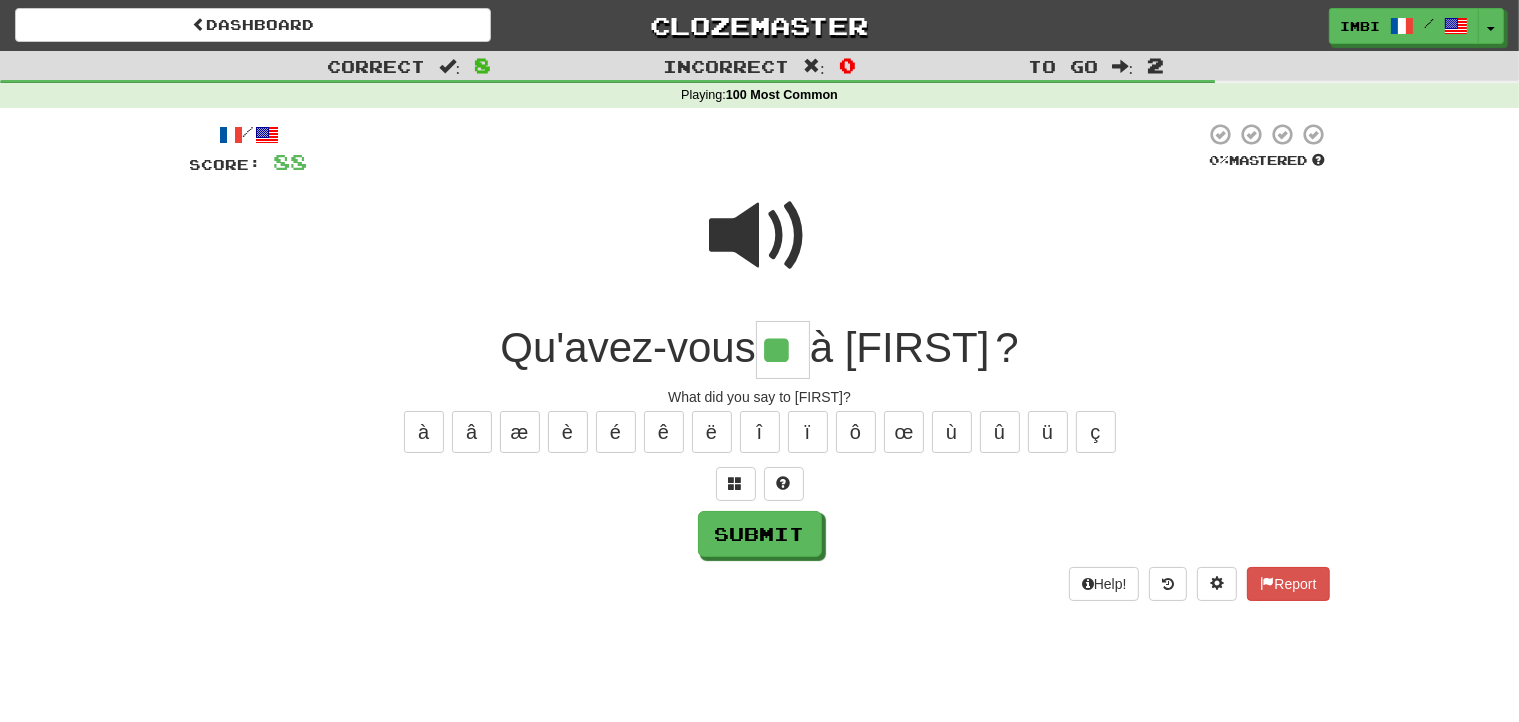 scroll, scrollTop: 0, scrollLeft: 0, axis: both 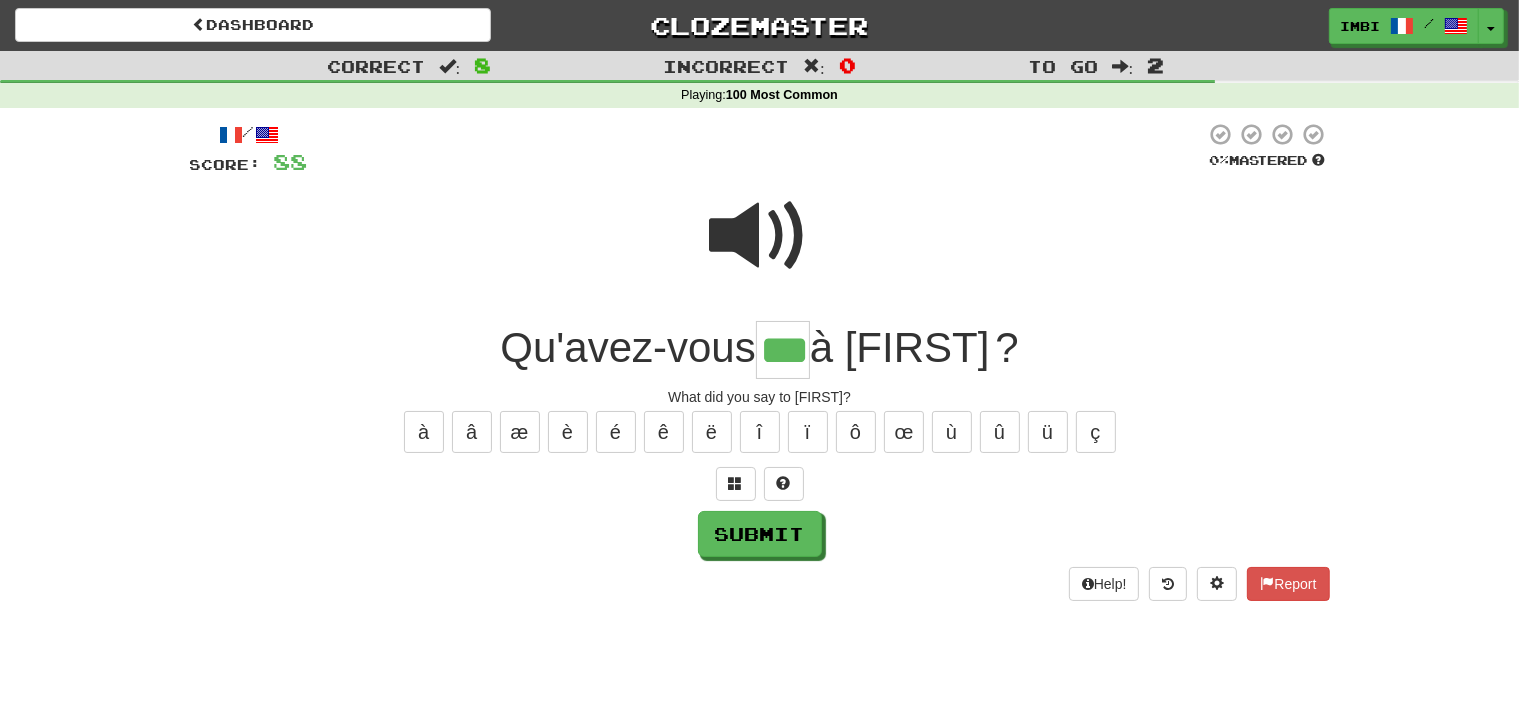 type on "***" 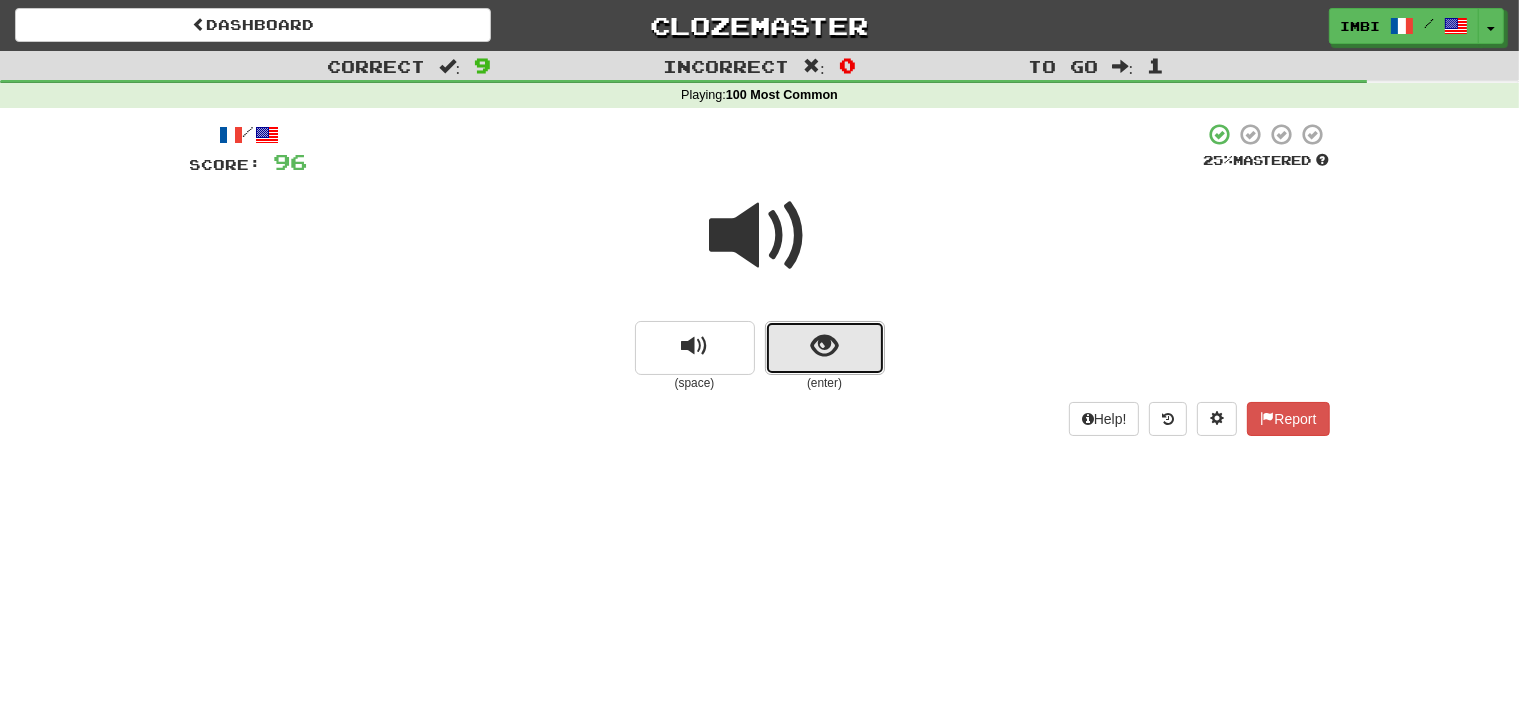 click at bounding box center (825, 348) 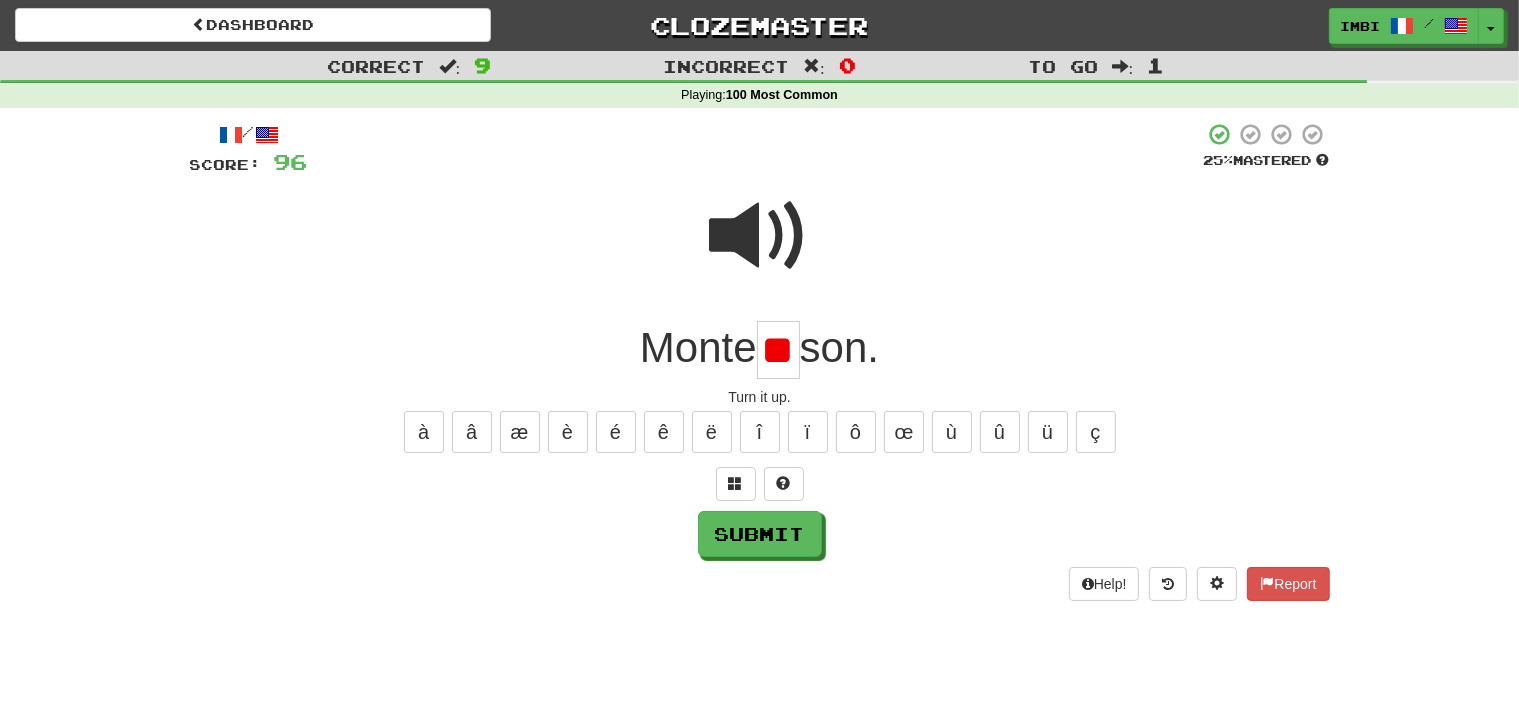 type on "*" 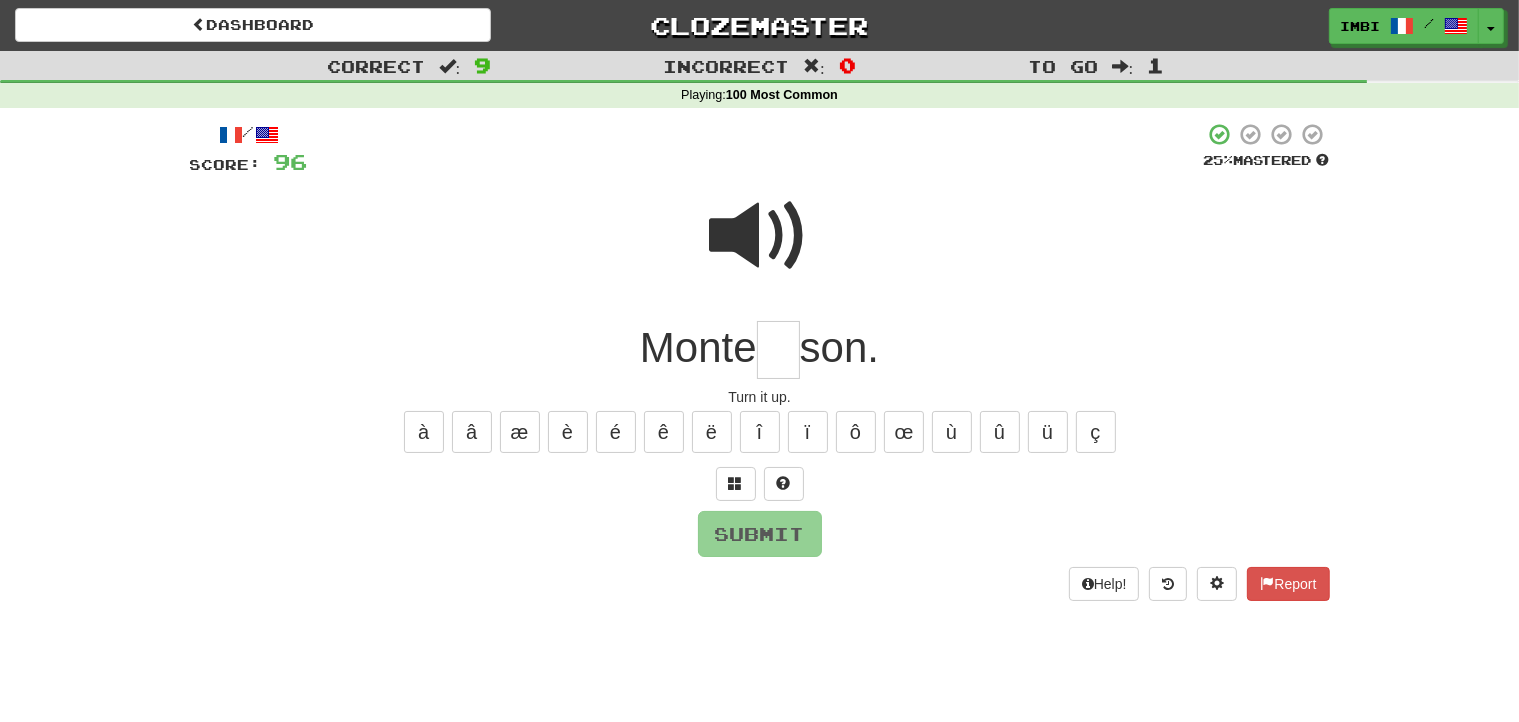 click at bounding box center (760, 236) 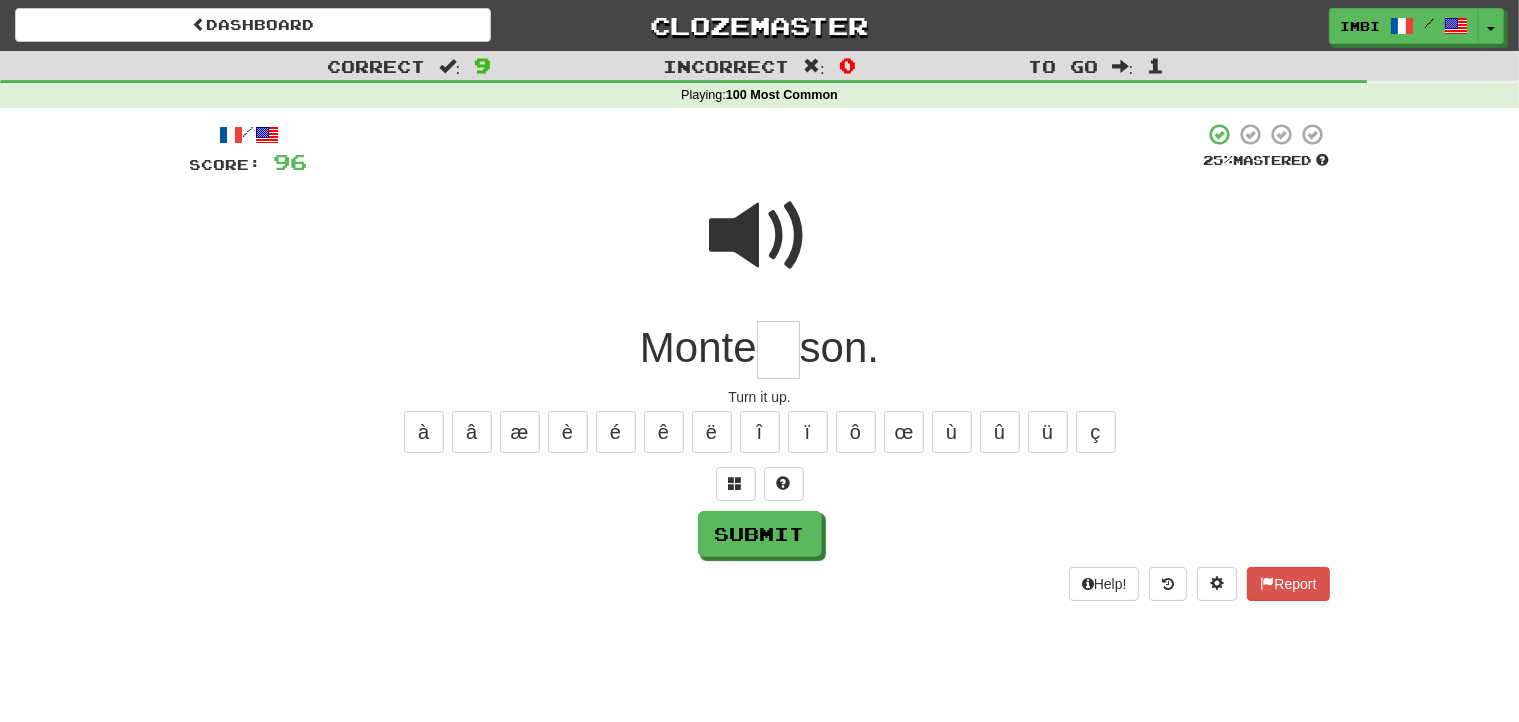 type on "*" 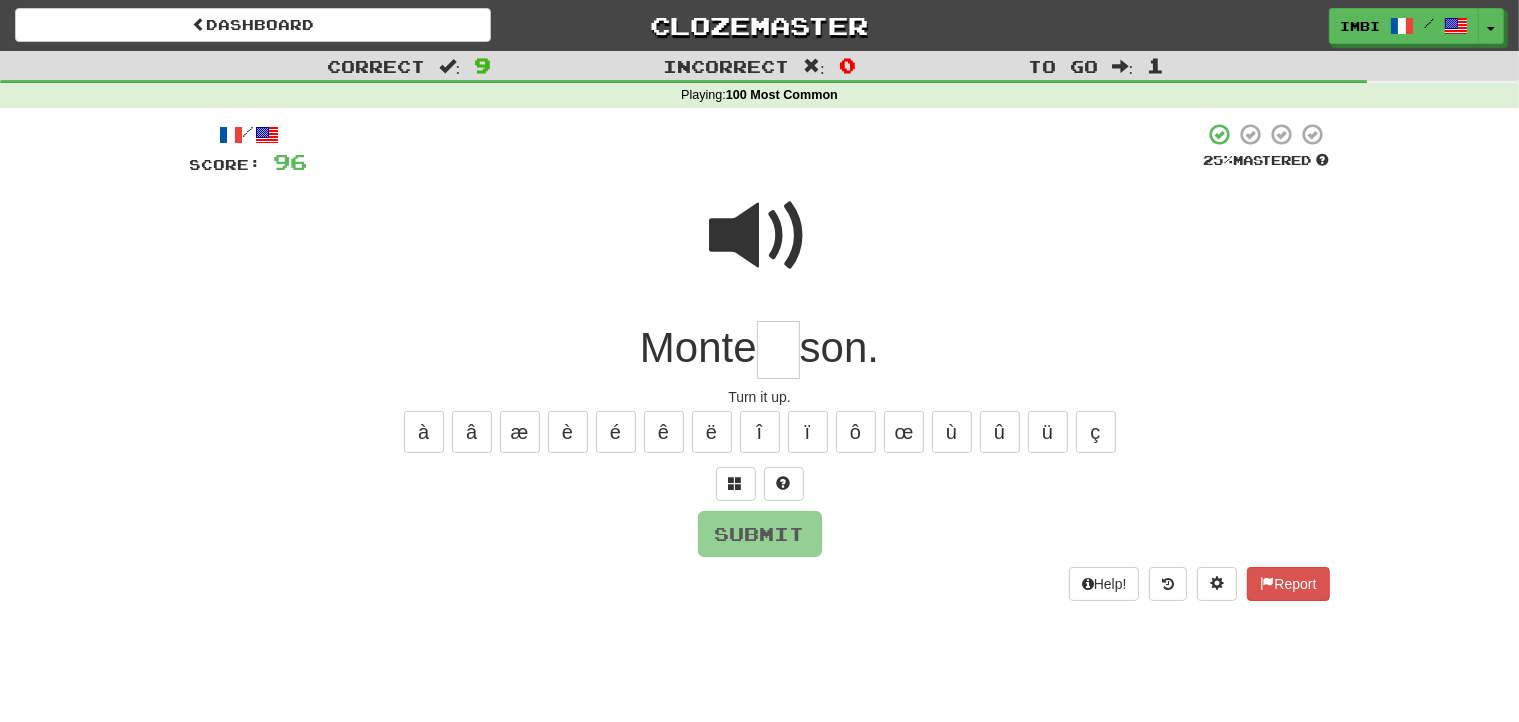 type on "*" 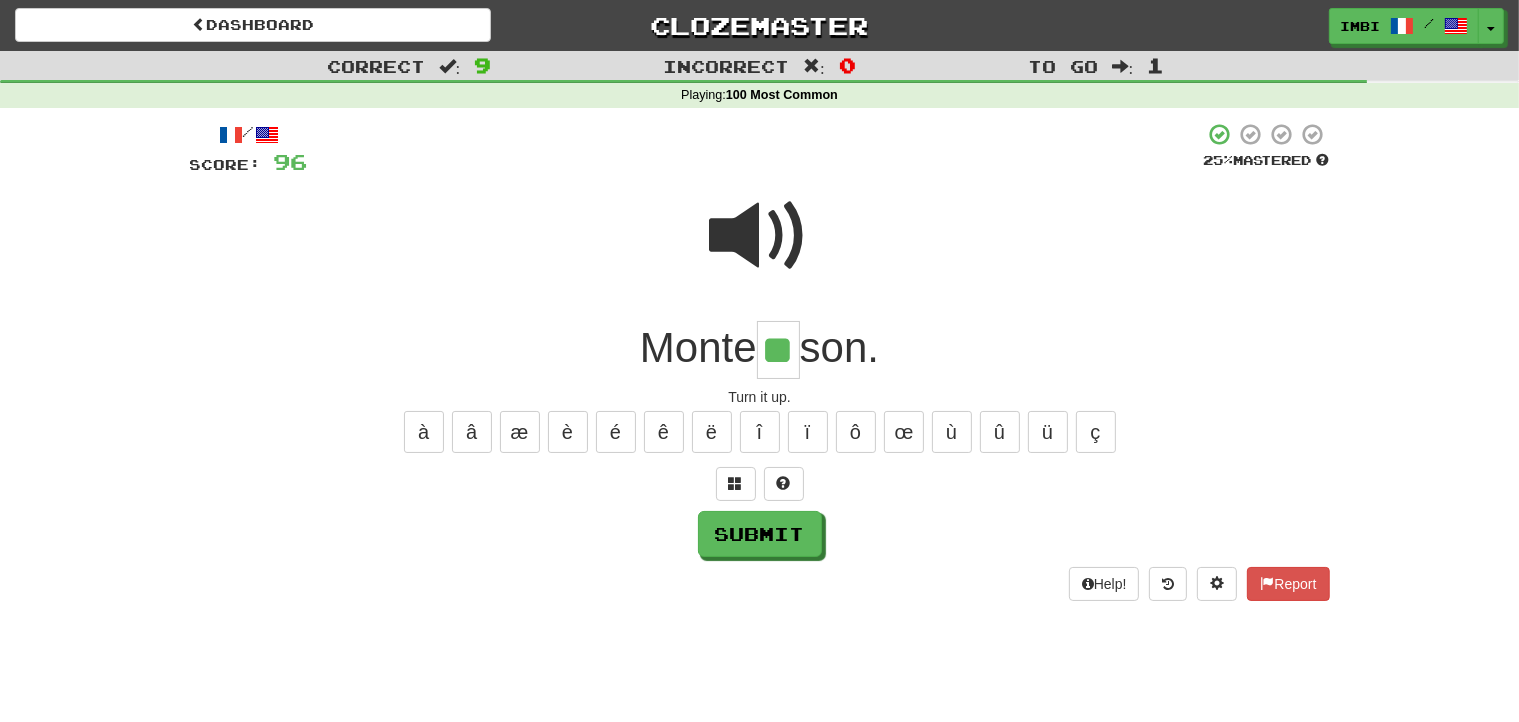 type on "**" 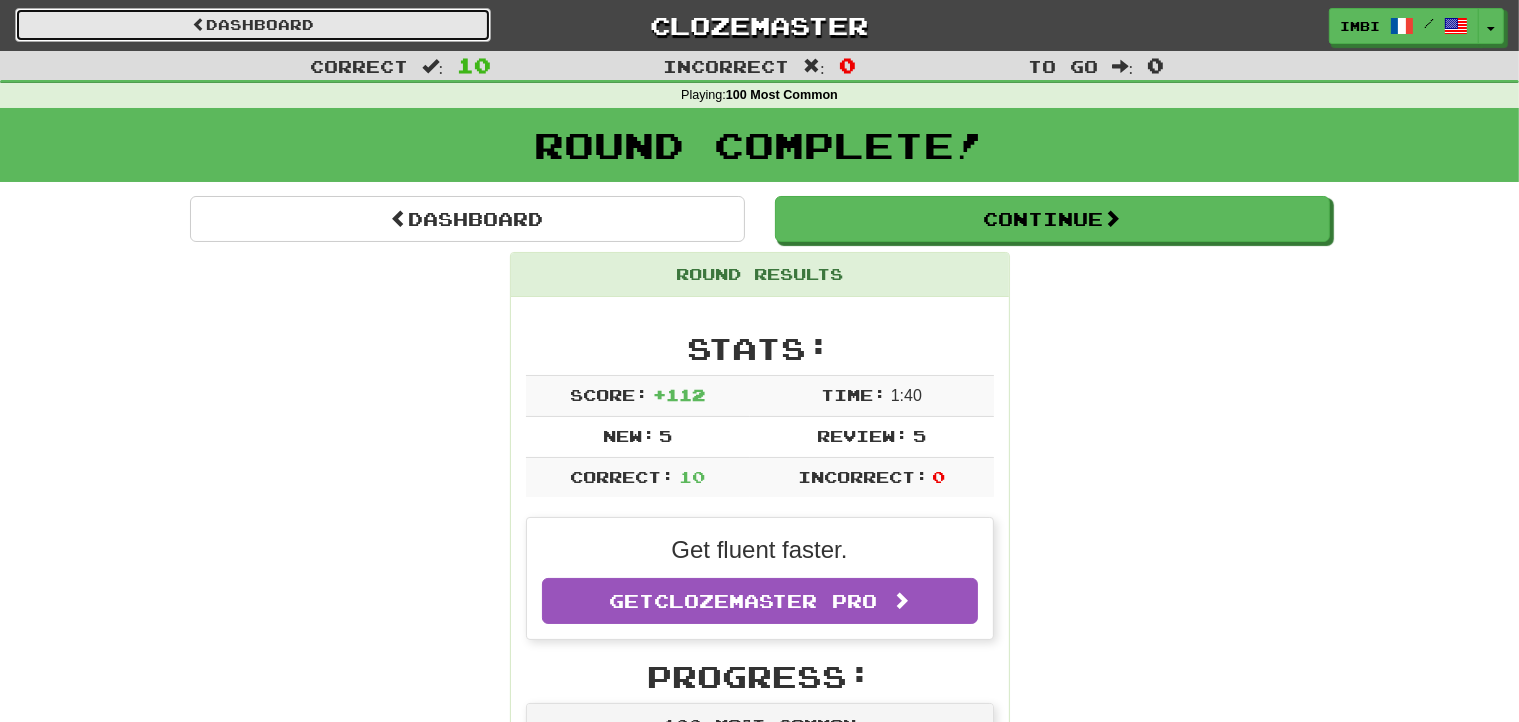 click on "Dashboard" at bounding box center [253, 25] 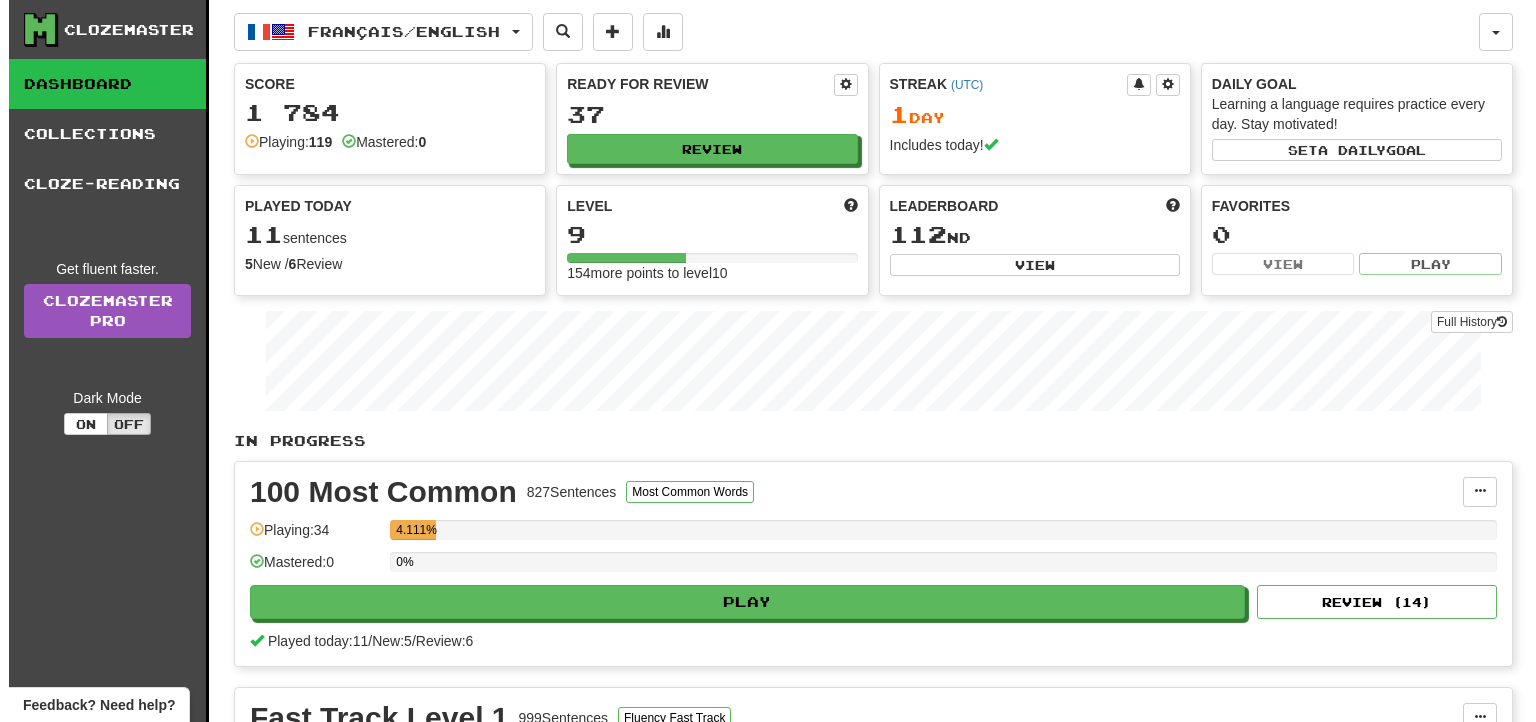 scroll, scrollTop: 0, scrollLeft: 0, axis: both 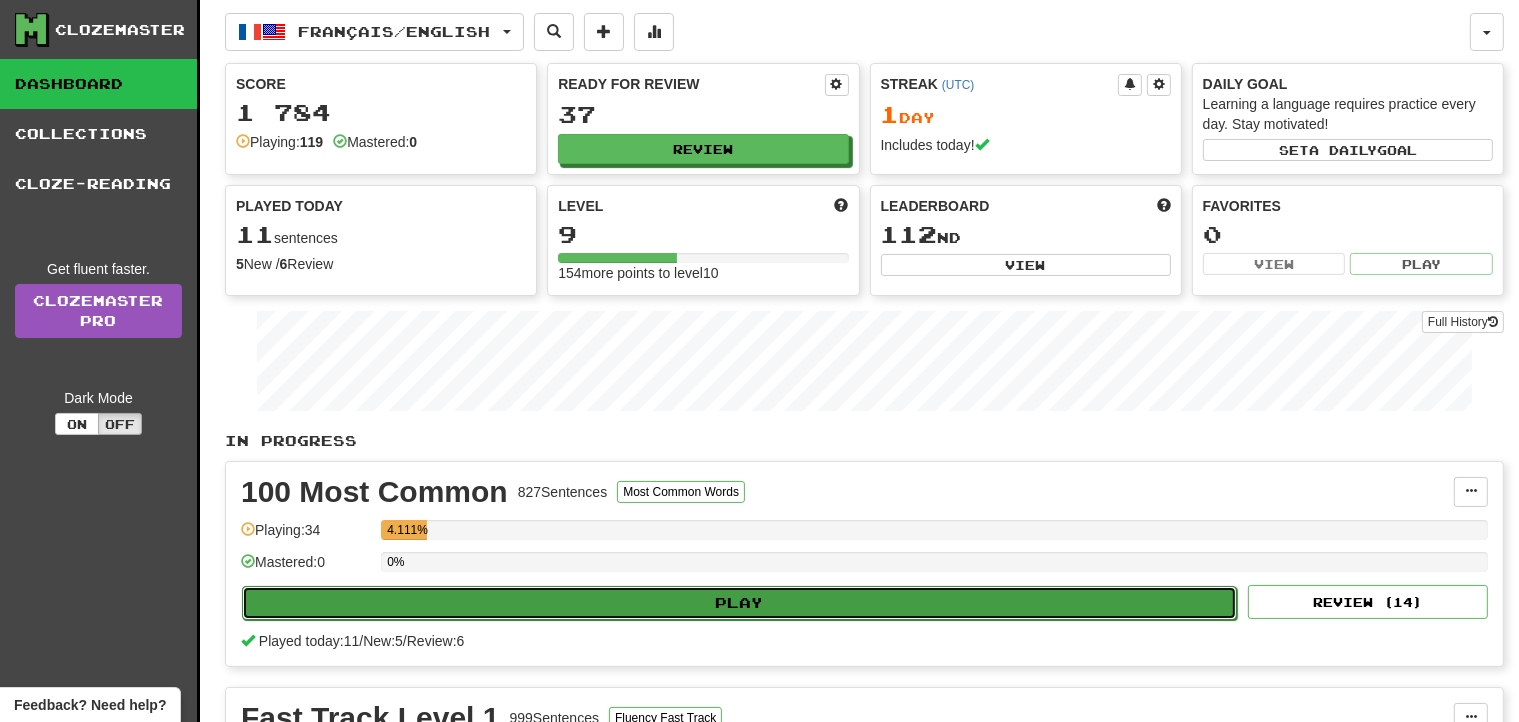 click on "Play" at bounding box center [739, 603] 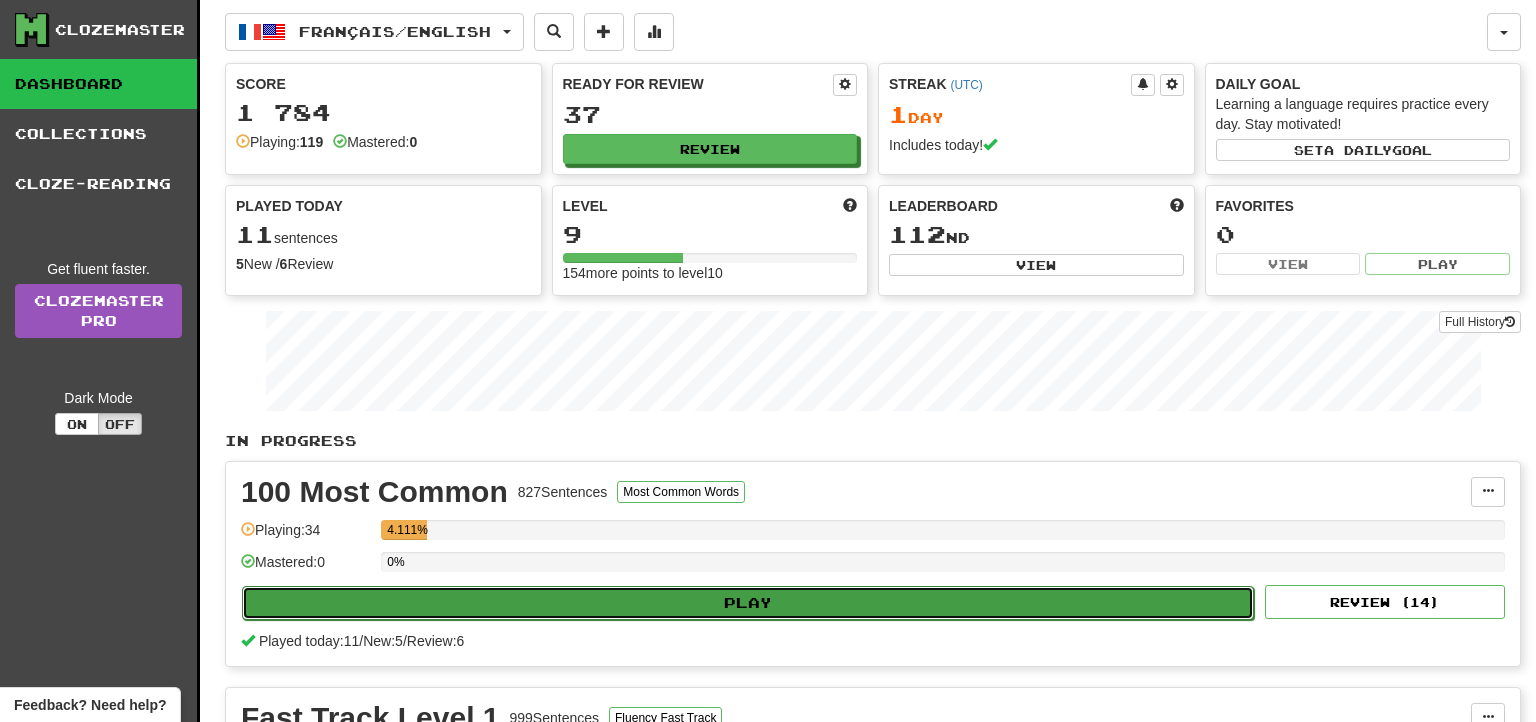 select on "**" 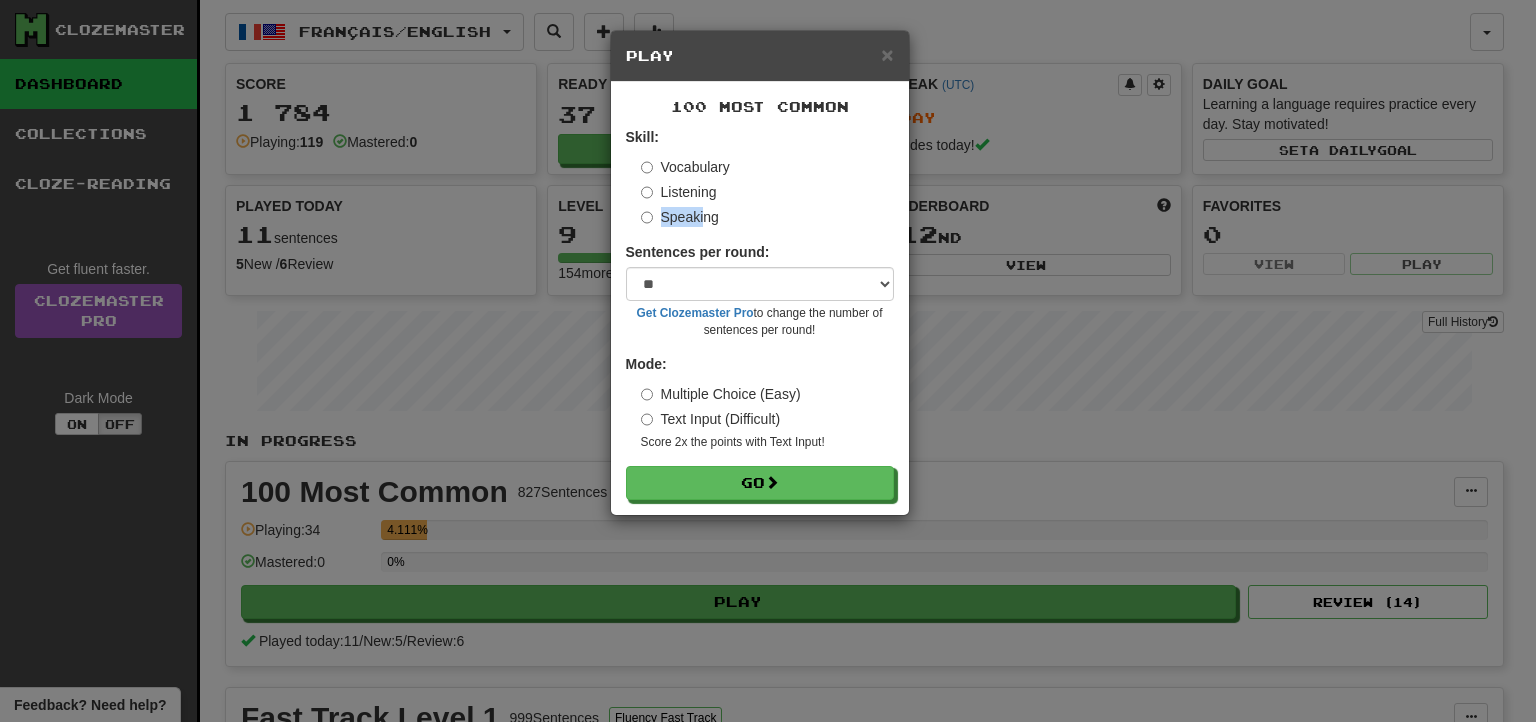 click on "Speaking" at bounding box center [680, 217] 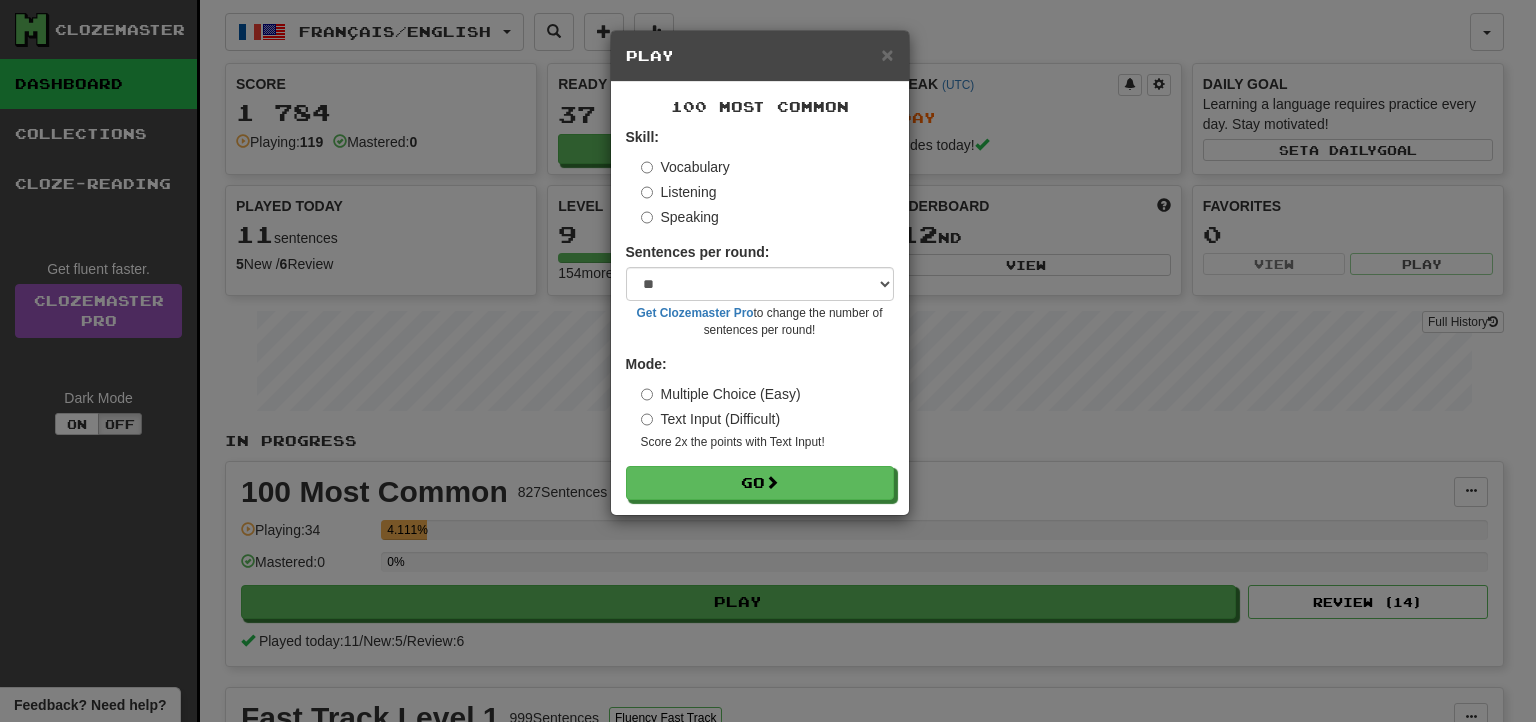 click on "Listening" at bounding box center [679, 192] 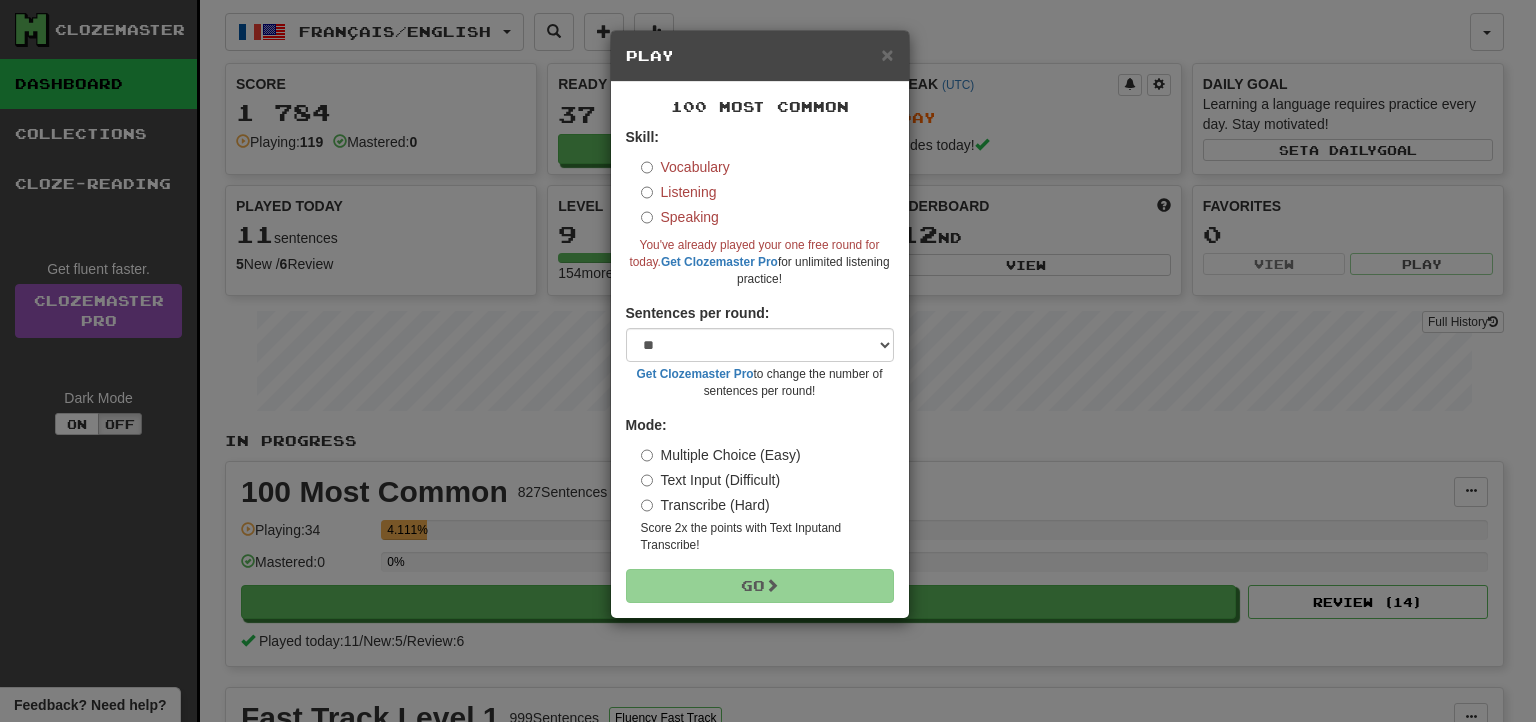click on "Speaking" at bounding box center [680, 217] 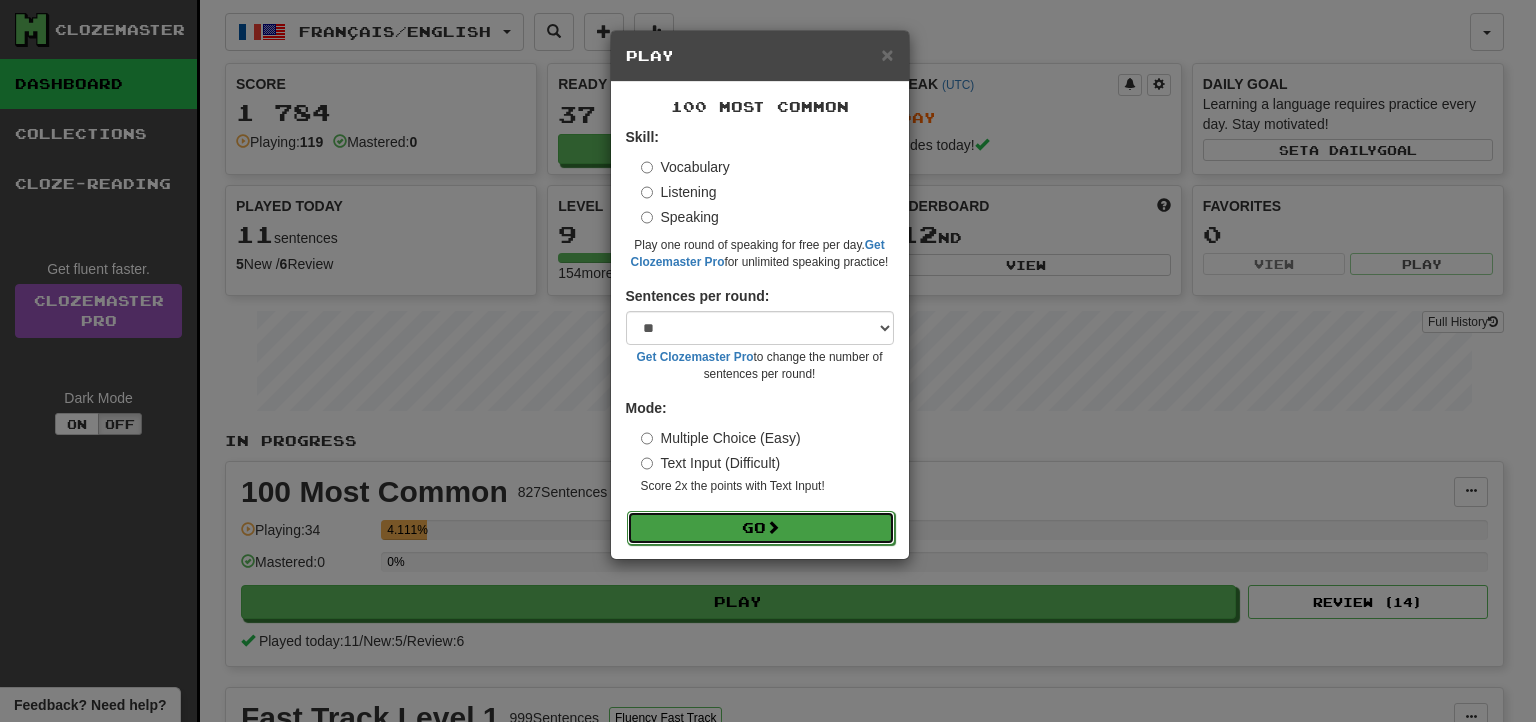 click on "Go" at bounding box center [761, 528] 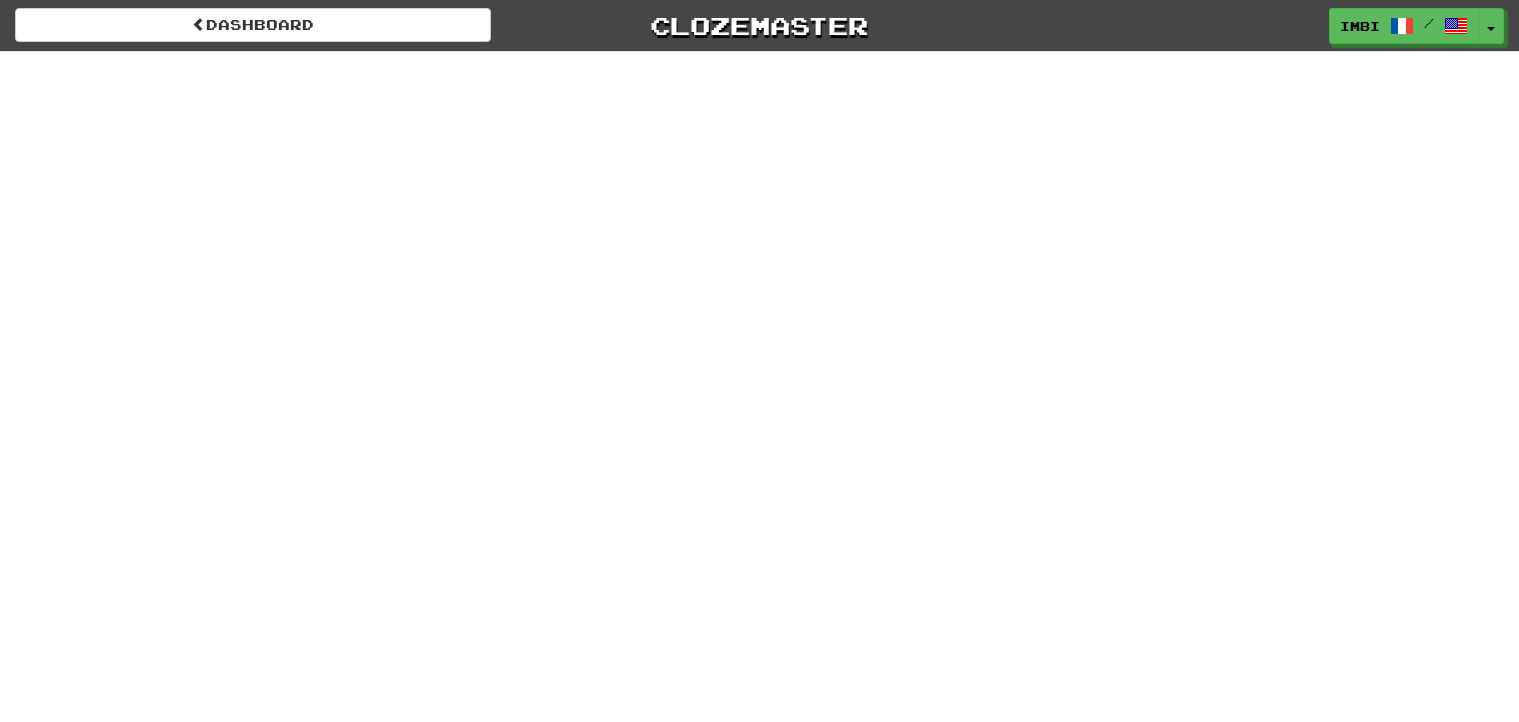 scroll, scrollTop: 0, scrollLeft: 0, axis: both 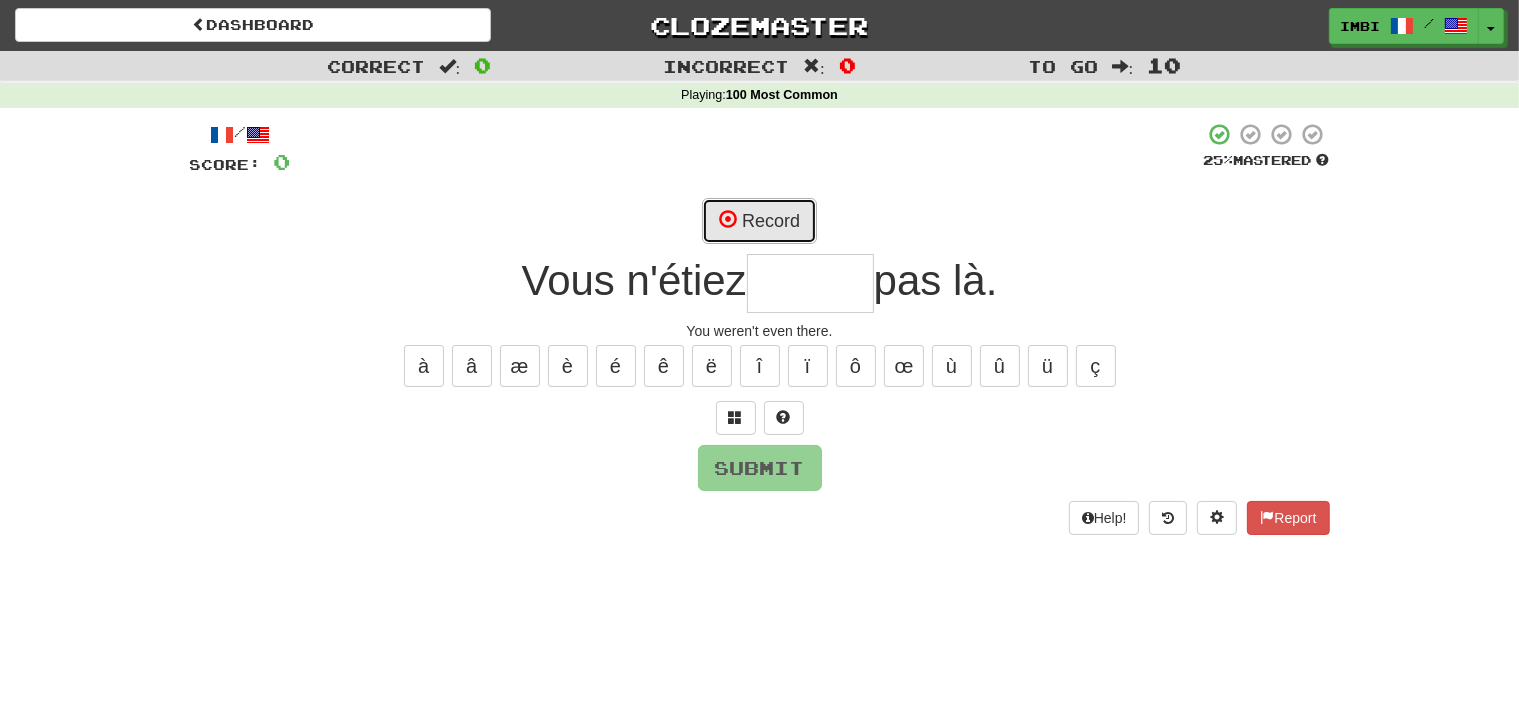 click on "Record" at bounding box center (759, 221) 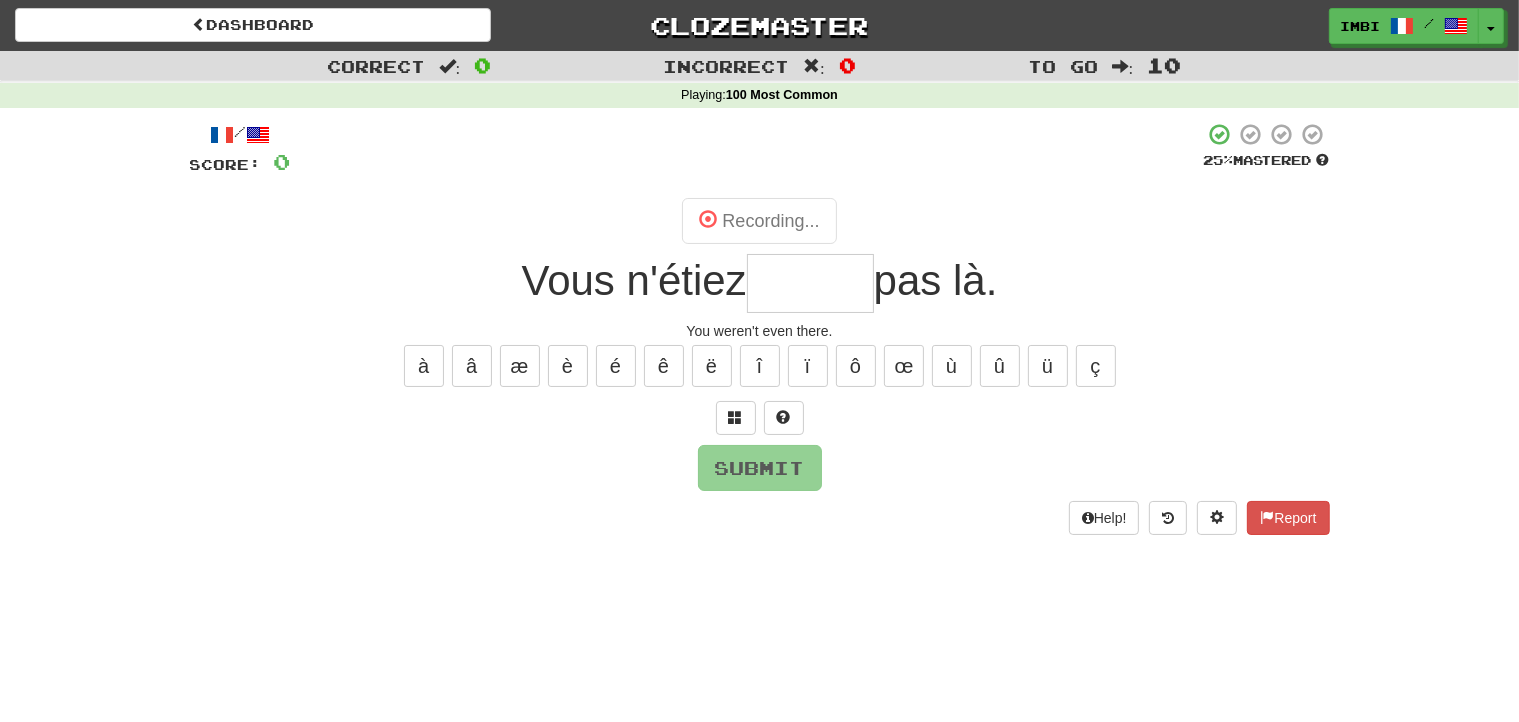 click at bounding box center (810, 283) 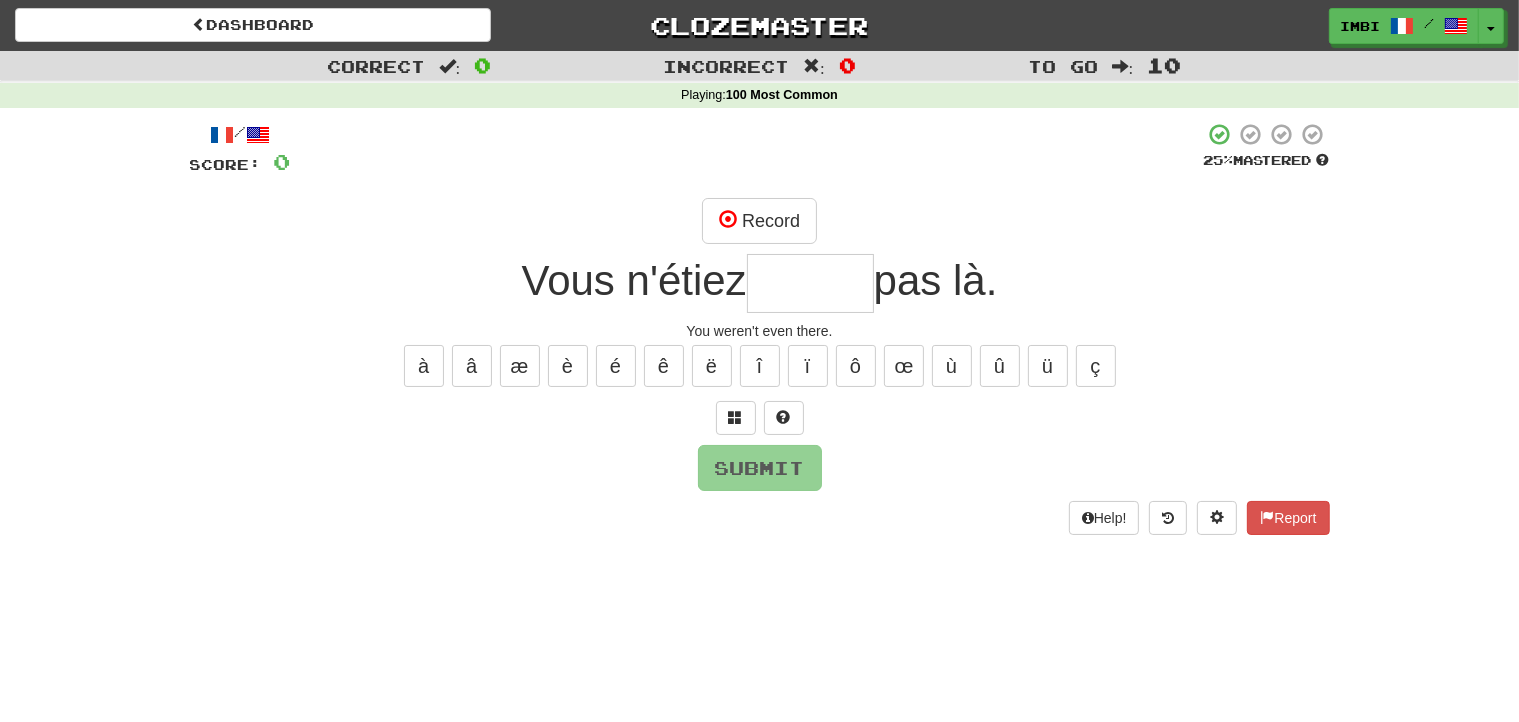 type on "*" 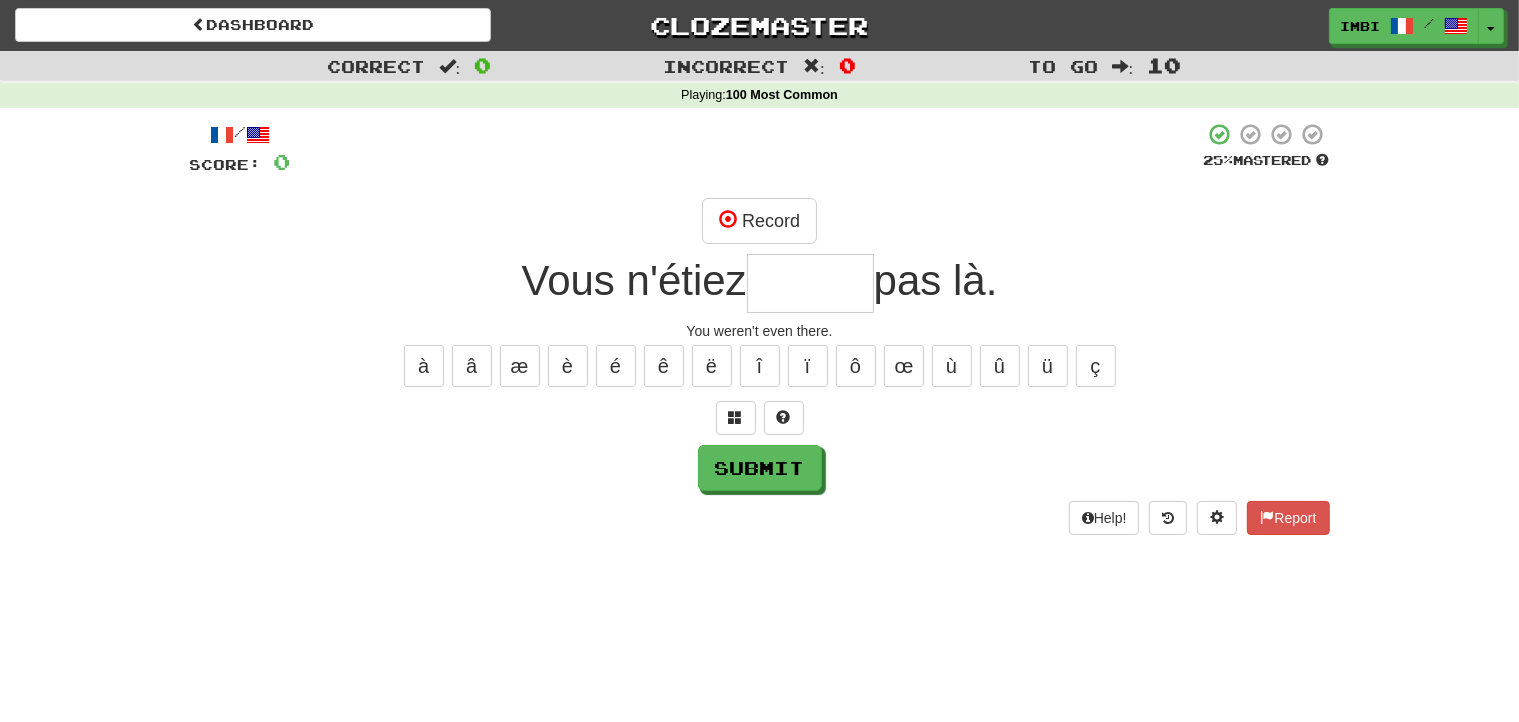type on "*" 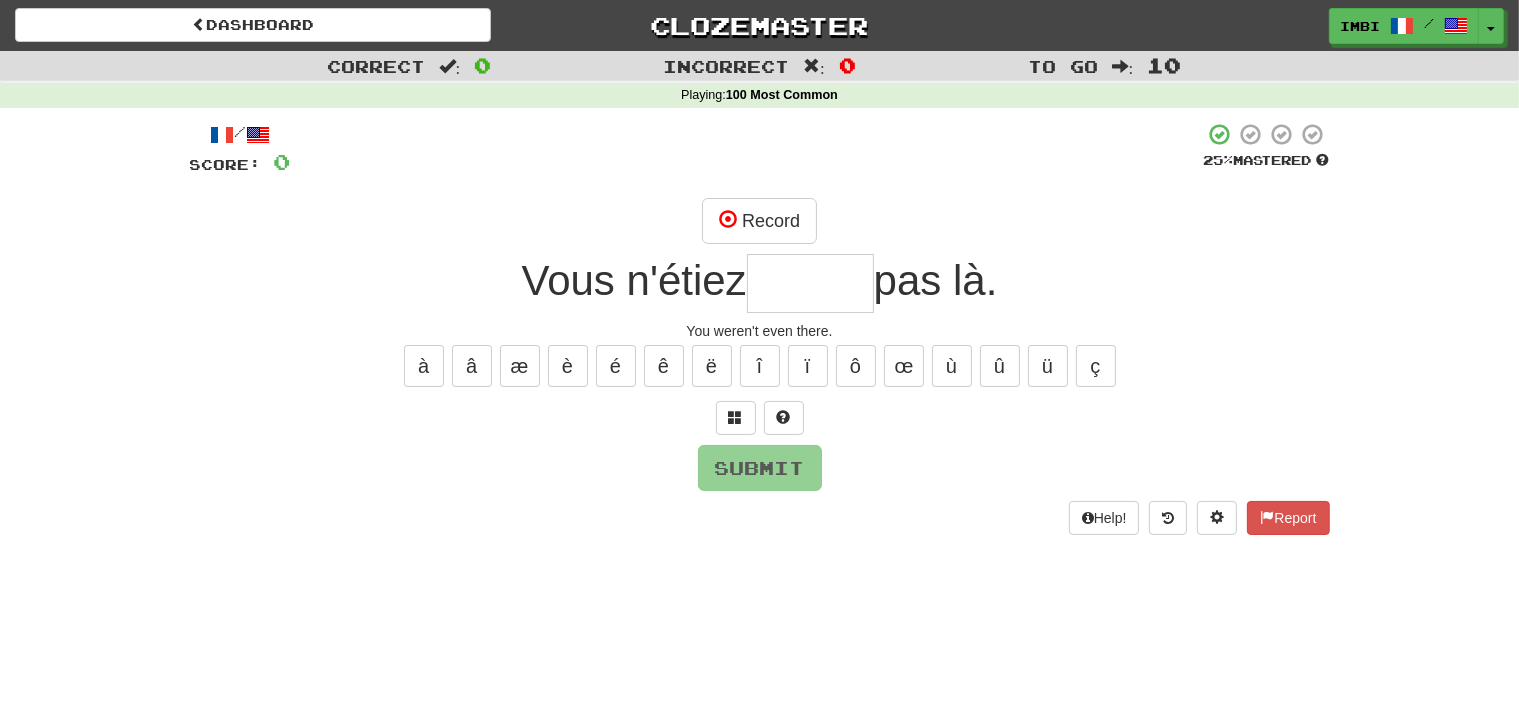 type on "*" 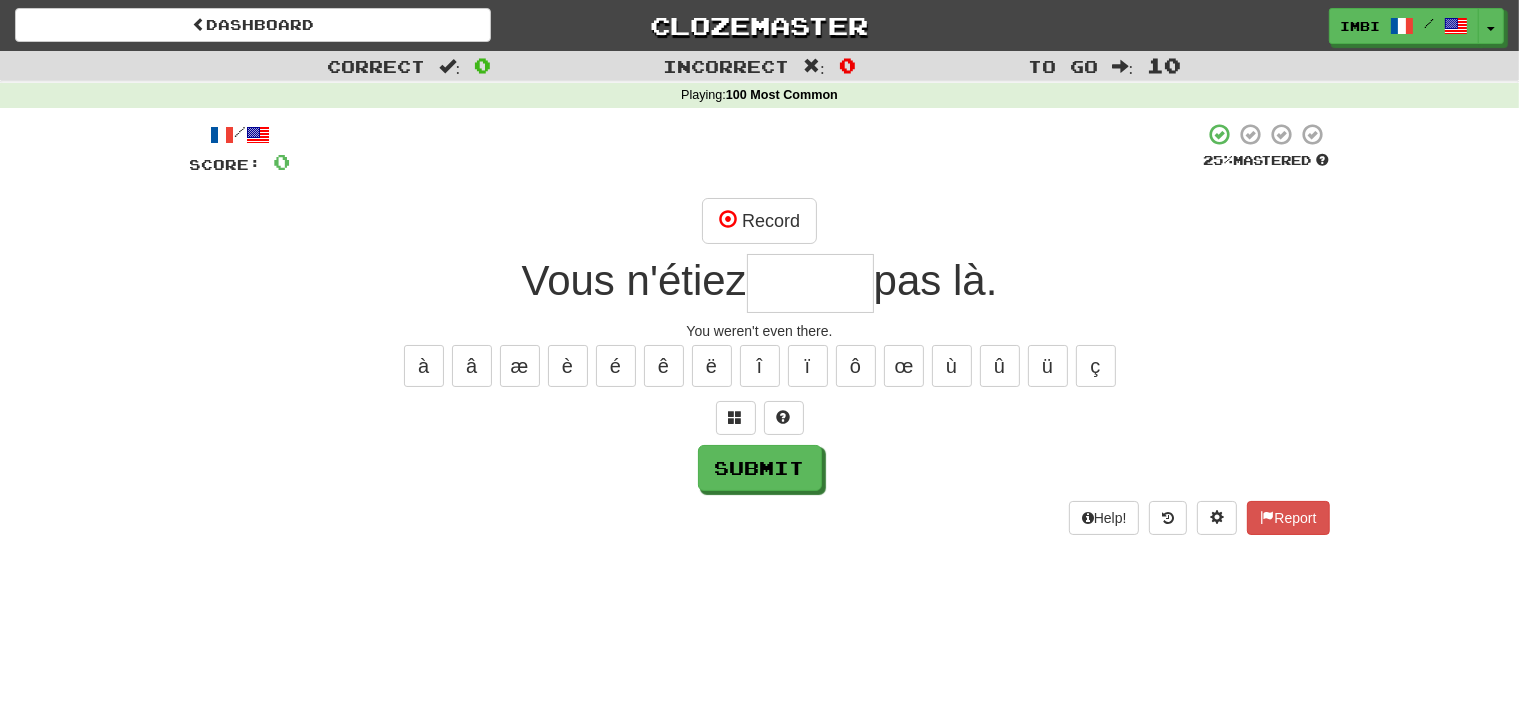 type on "*" 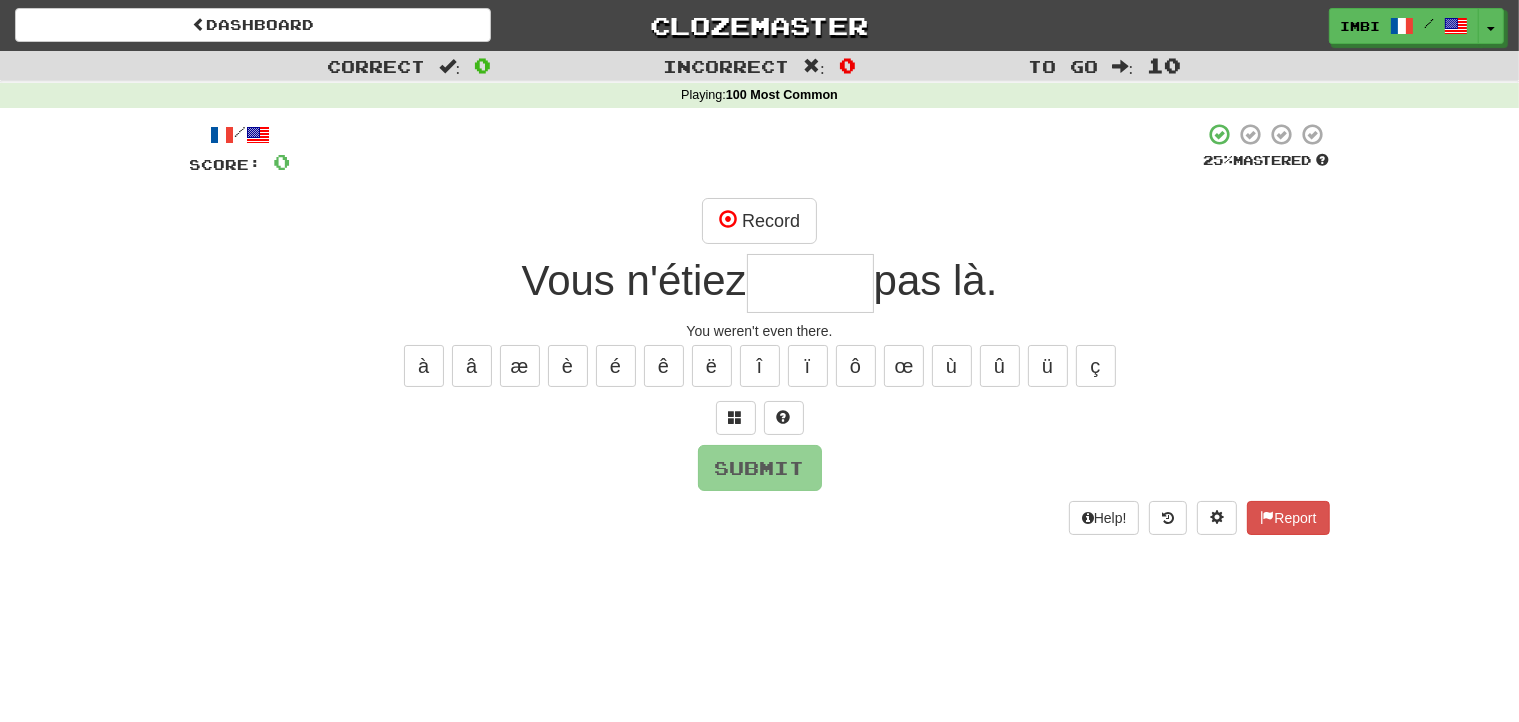 type on "*" 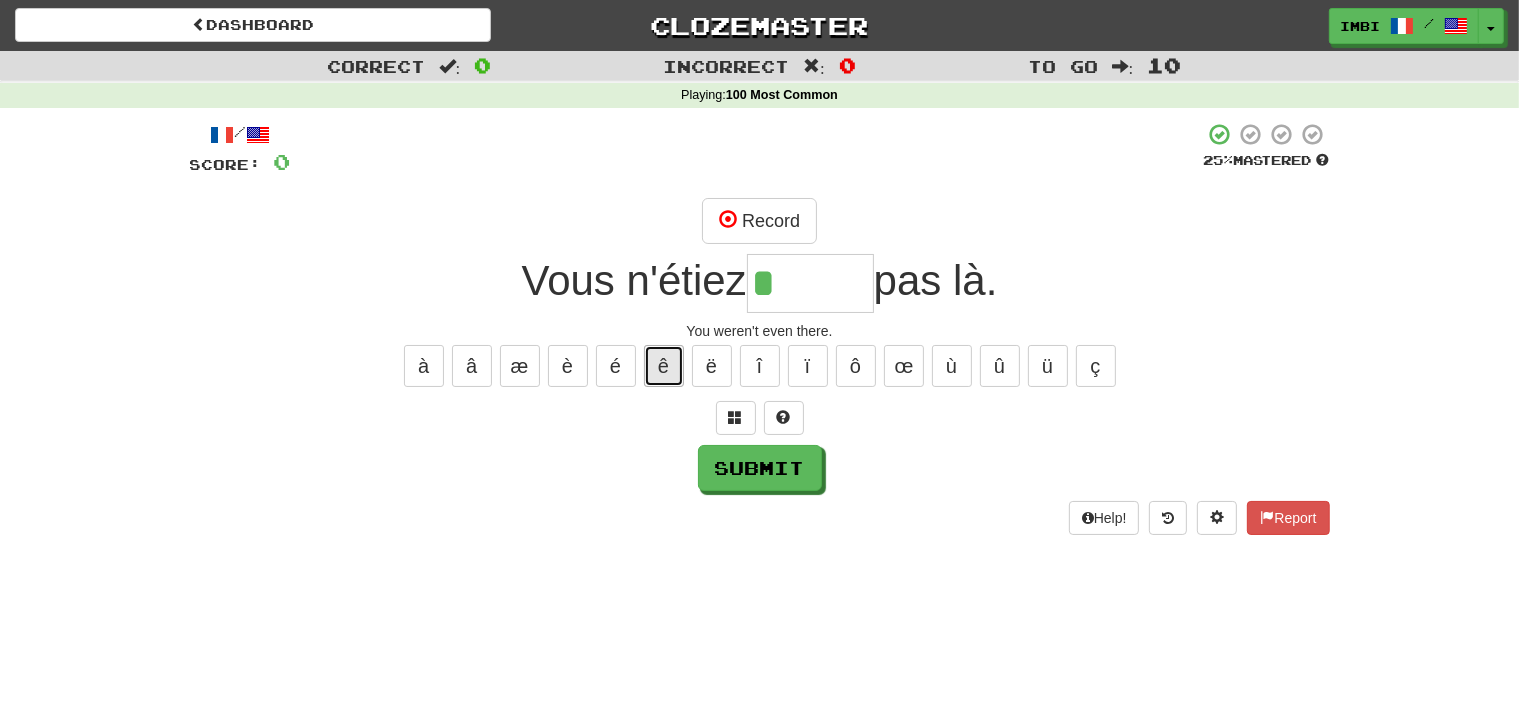 click on "ê" at bounding box center (664, 366) 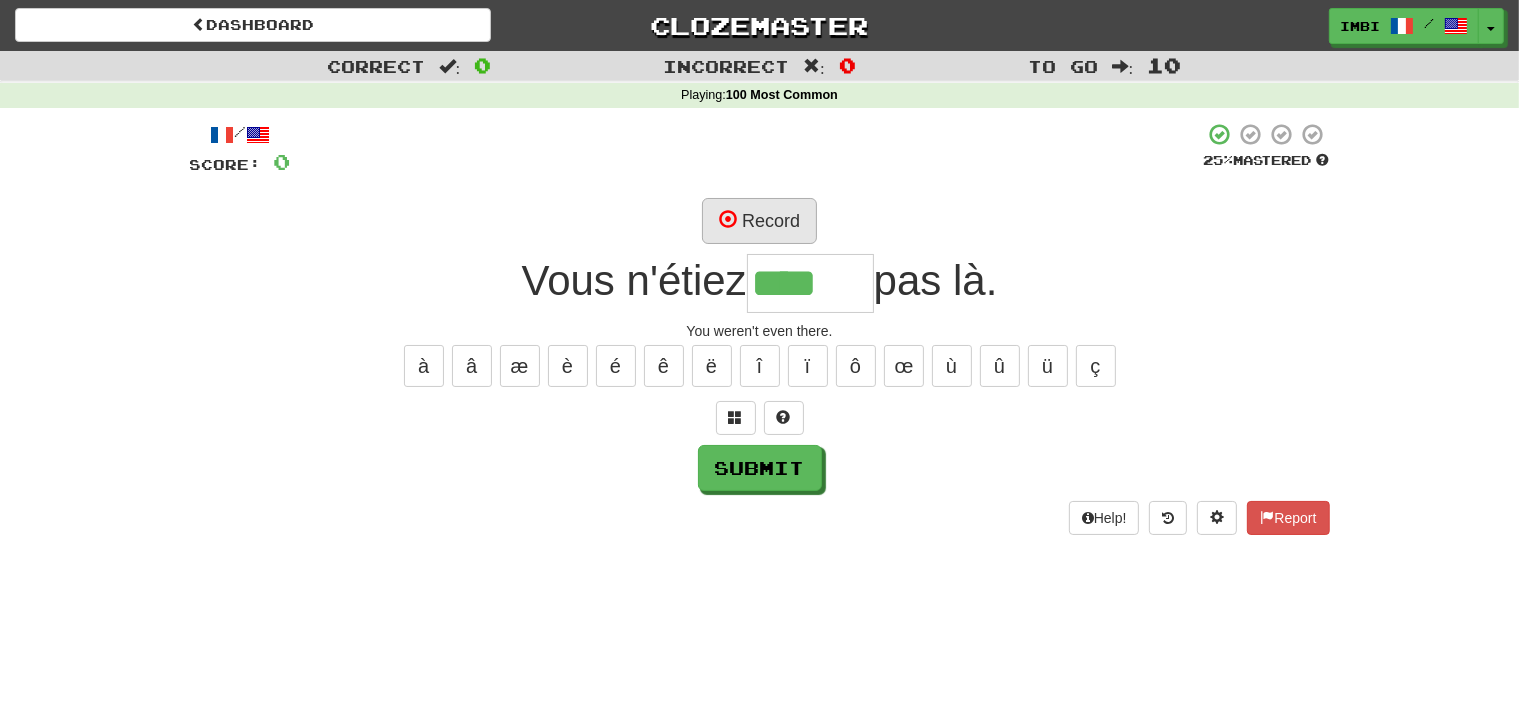 type on "****" 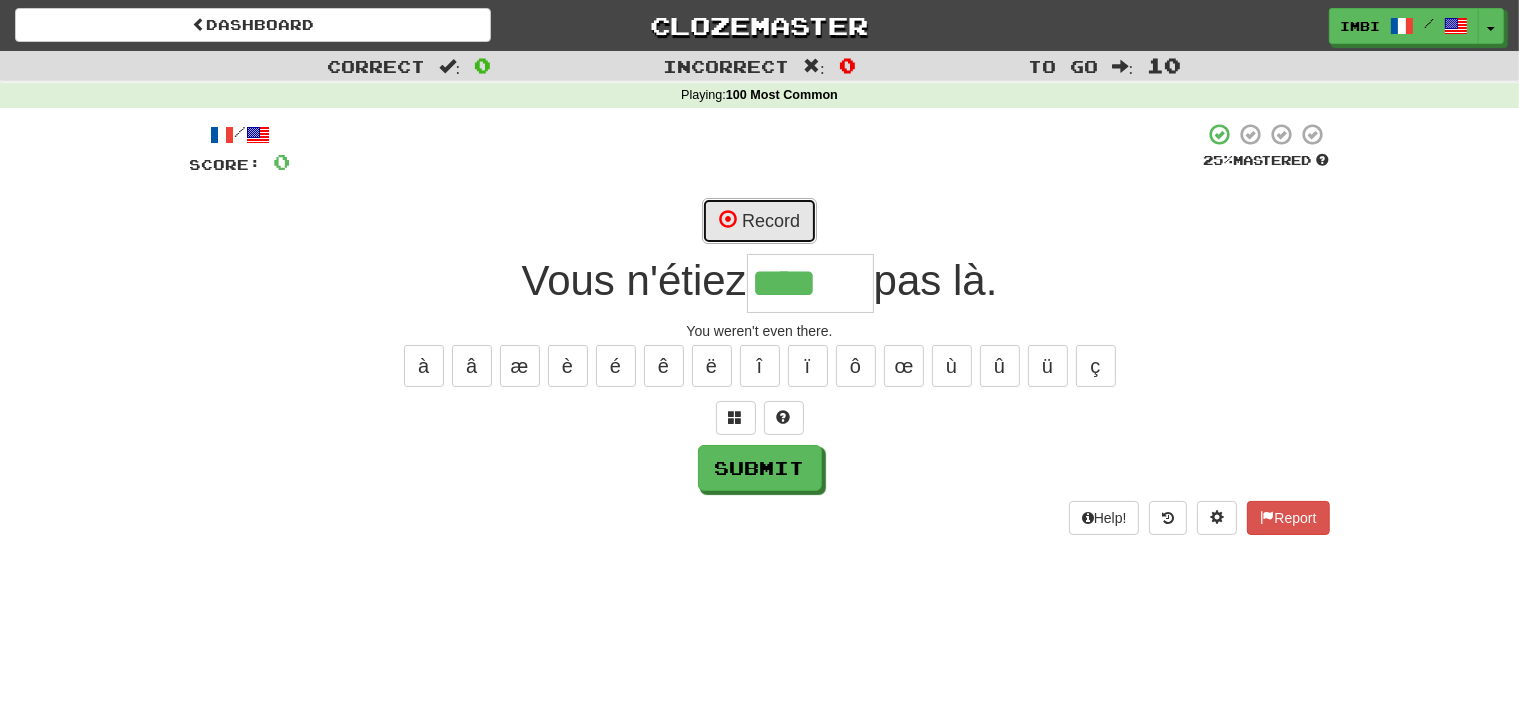click on "Record" at bounding box center (759, 221) 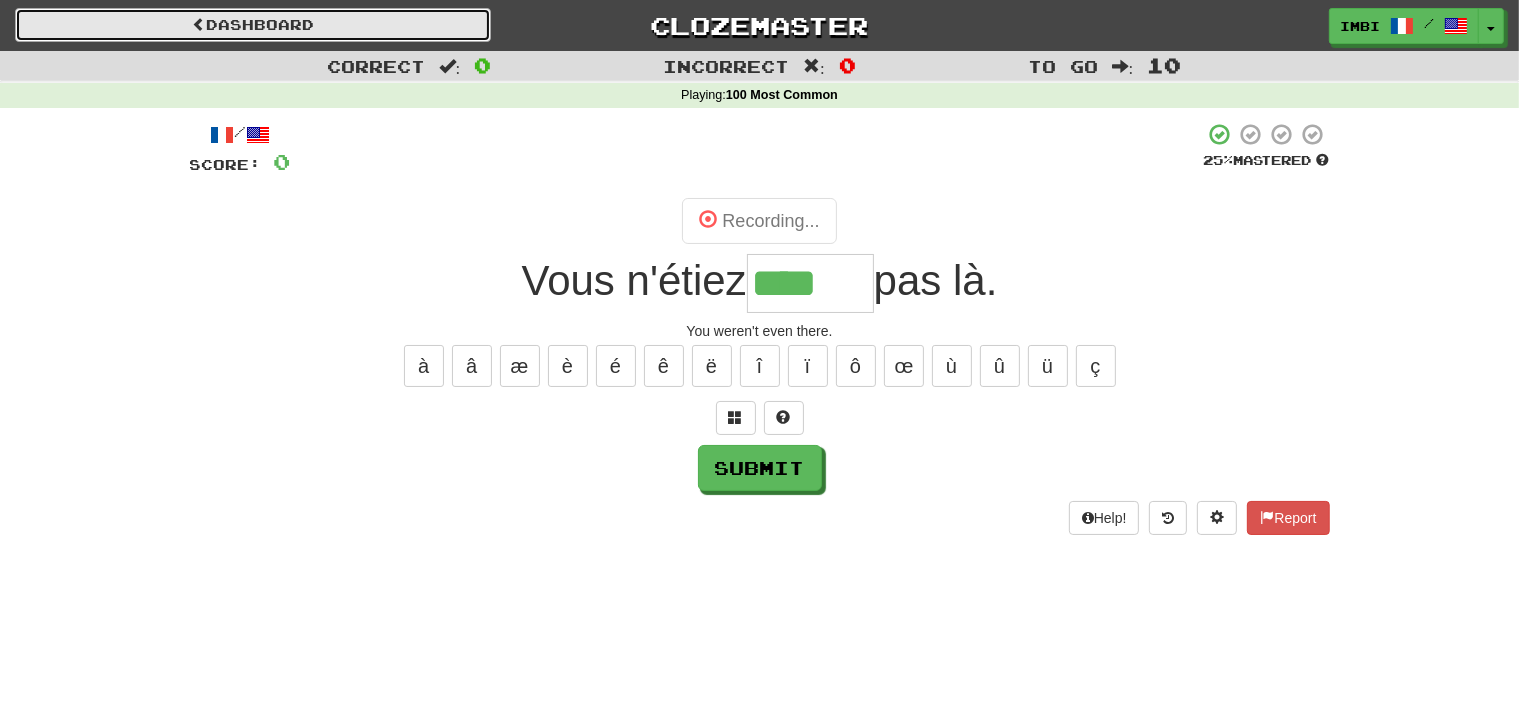 click on "Dashboard" at bounding box center (253, 25) 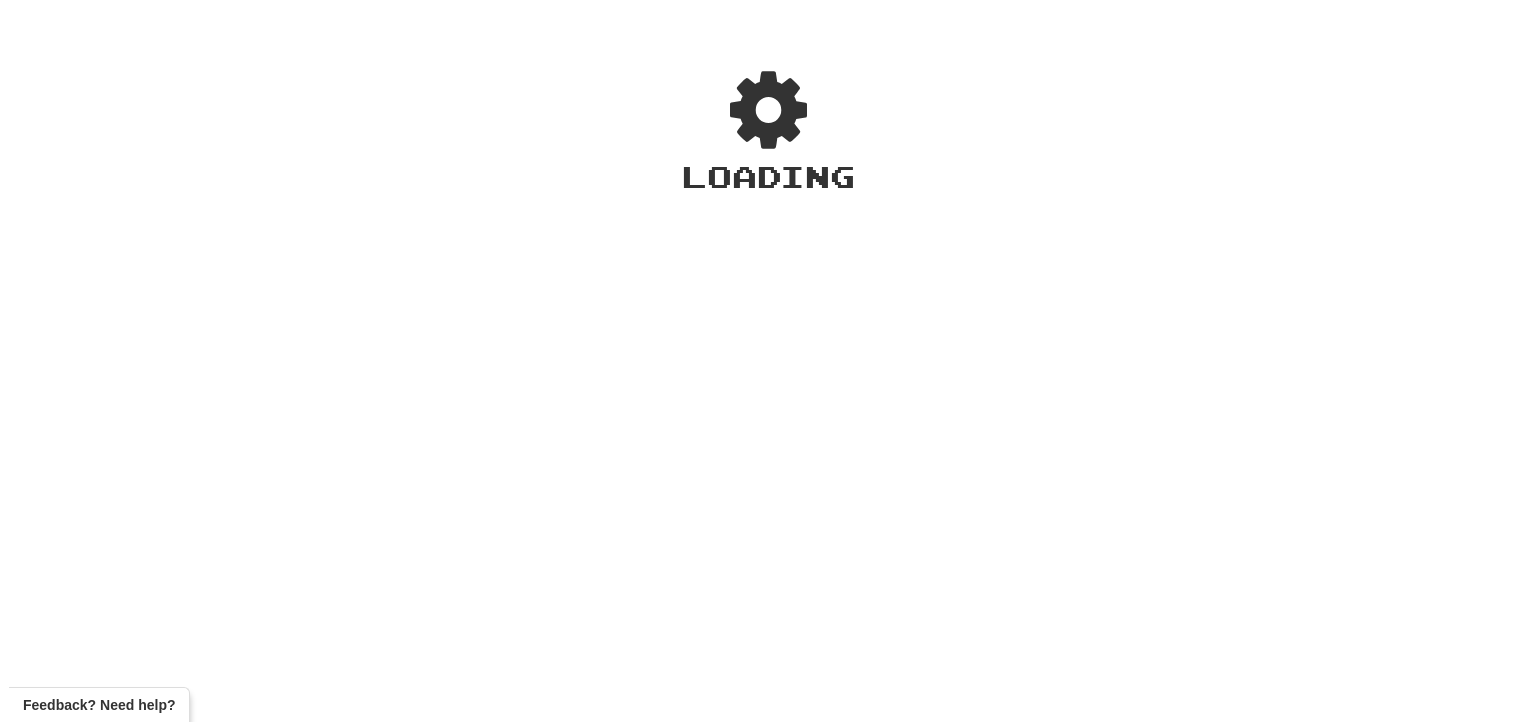 scroll, scrollTop: 0, scrollLeft: 0, axis: both 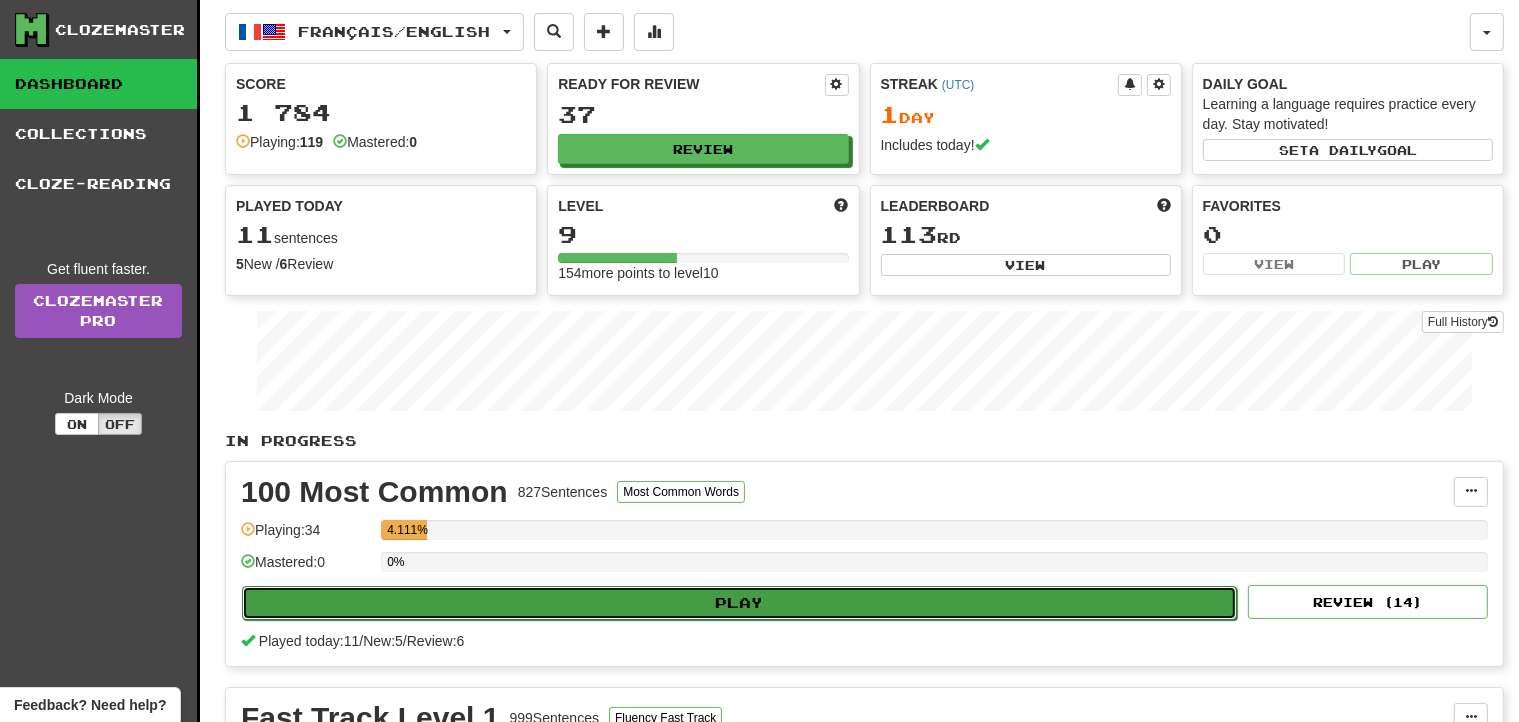 click on "Play" at bounding box center [739, 603] 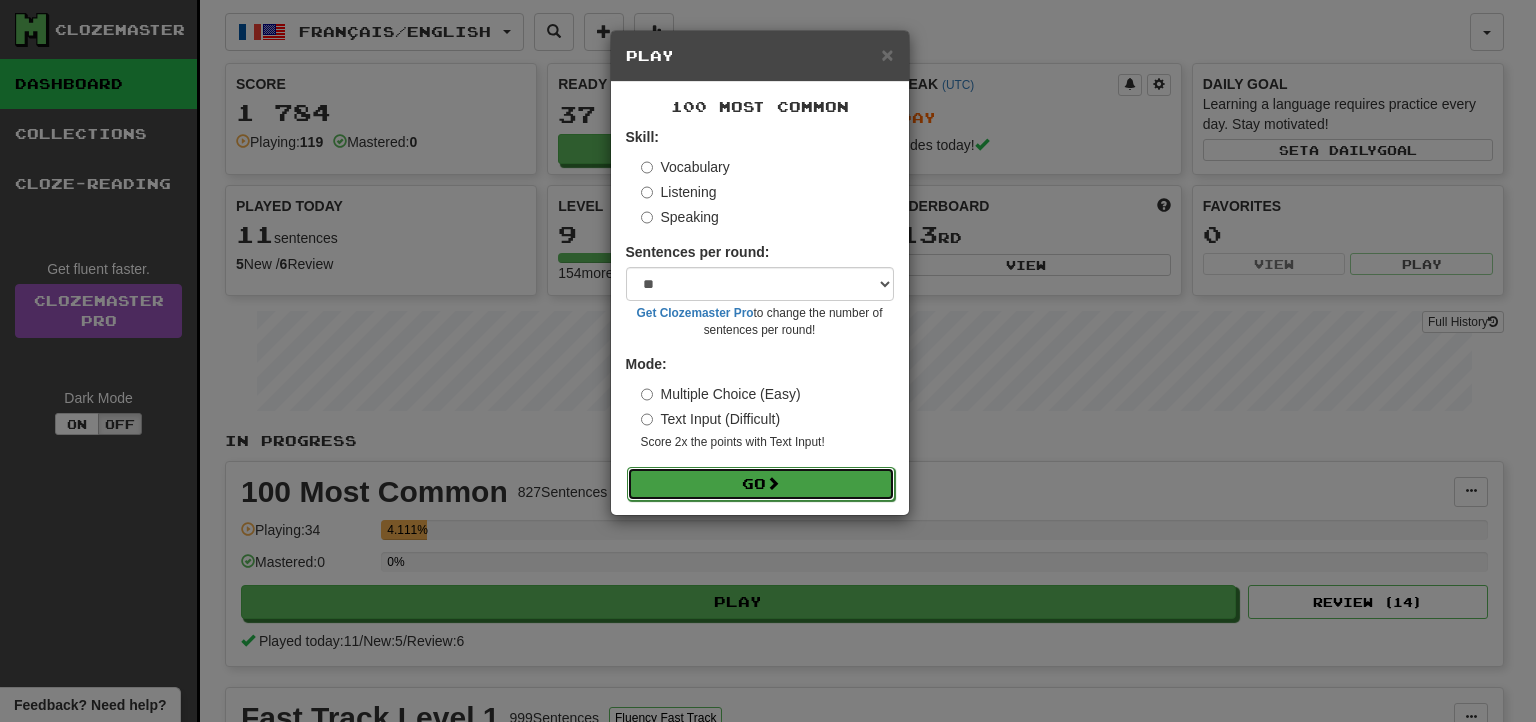 click on "Go" at bounding box center [761, 484] 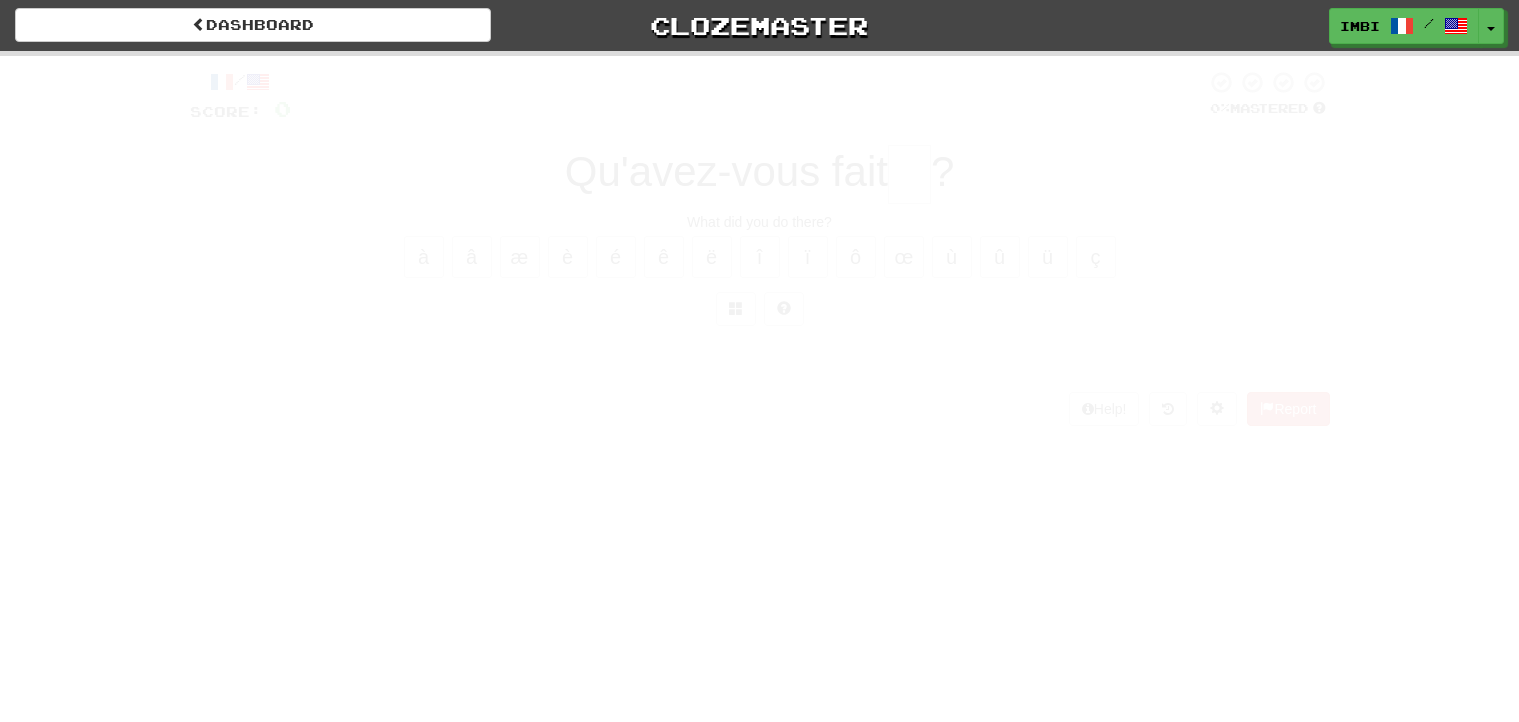 scroll, scrollTop: 0, scrollLeft: 0, axis: both 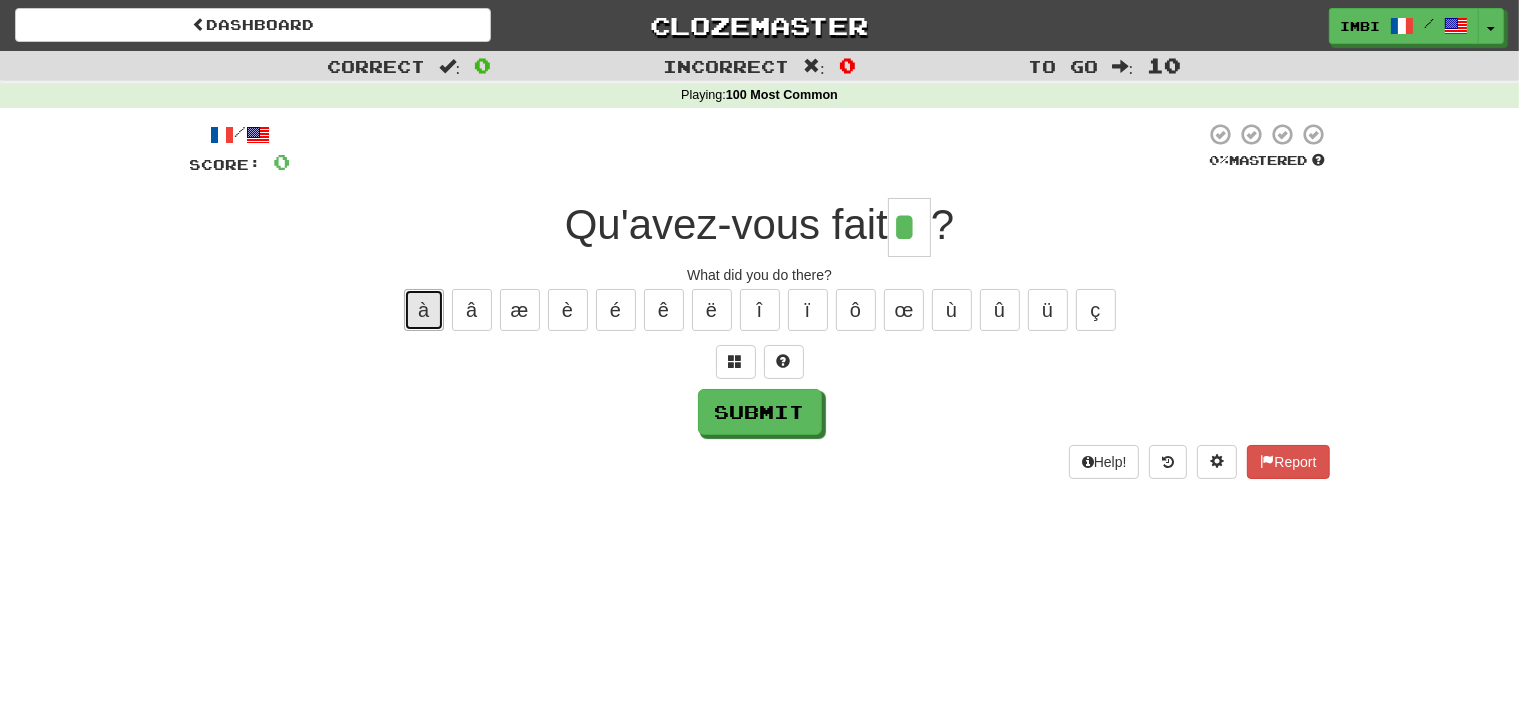 click on "à" at bounding box center (424, 310) 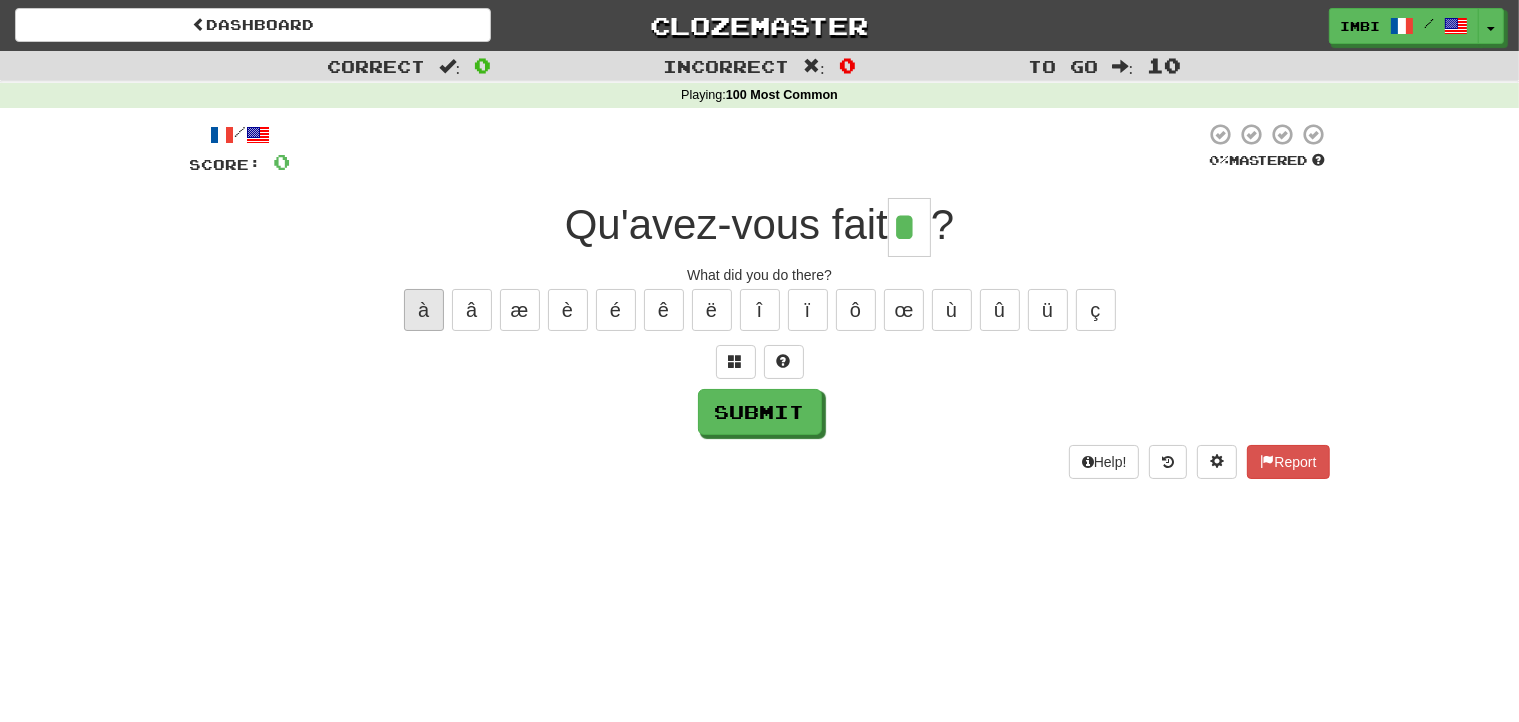 type on "**" 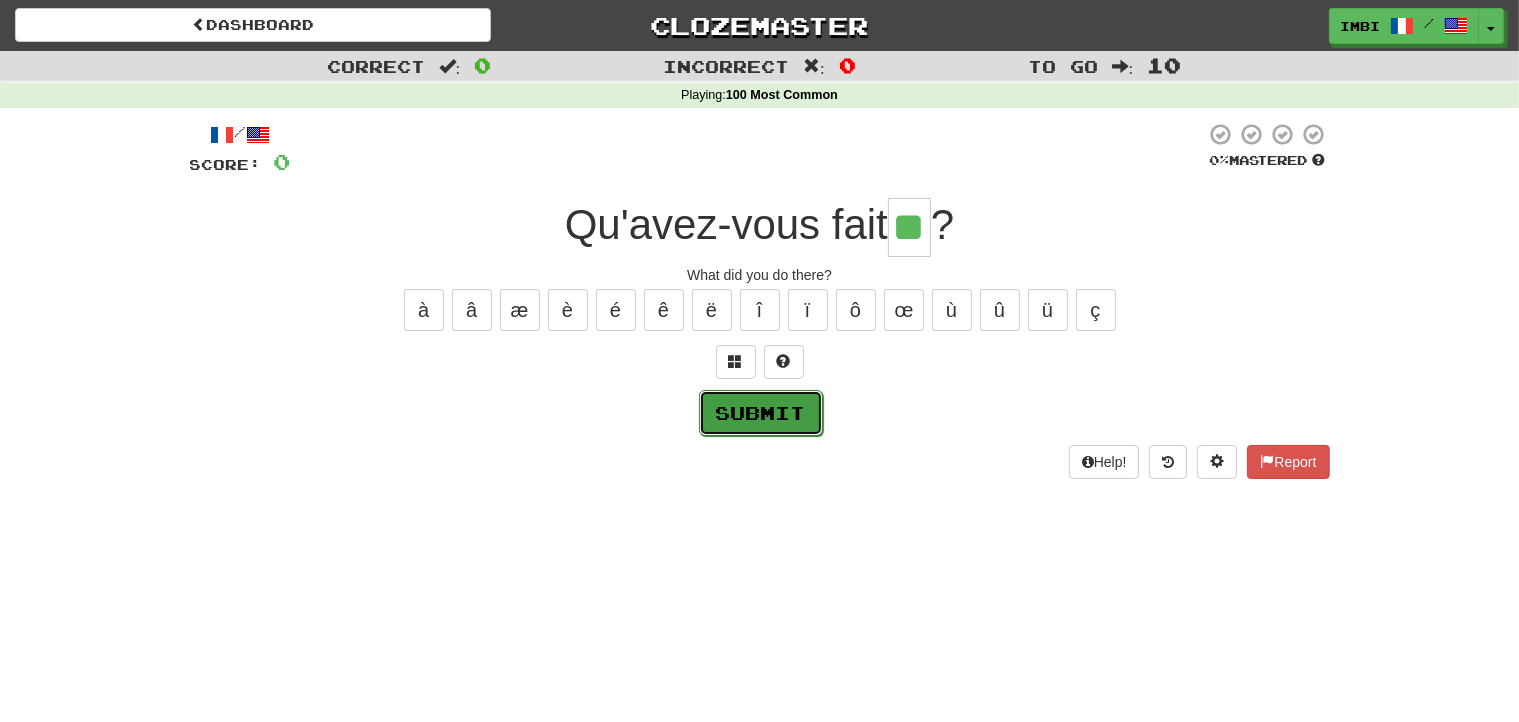 click on "Submit" at bounding box center [761, 413] 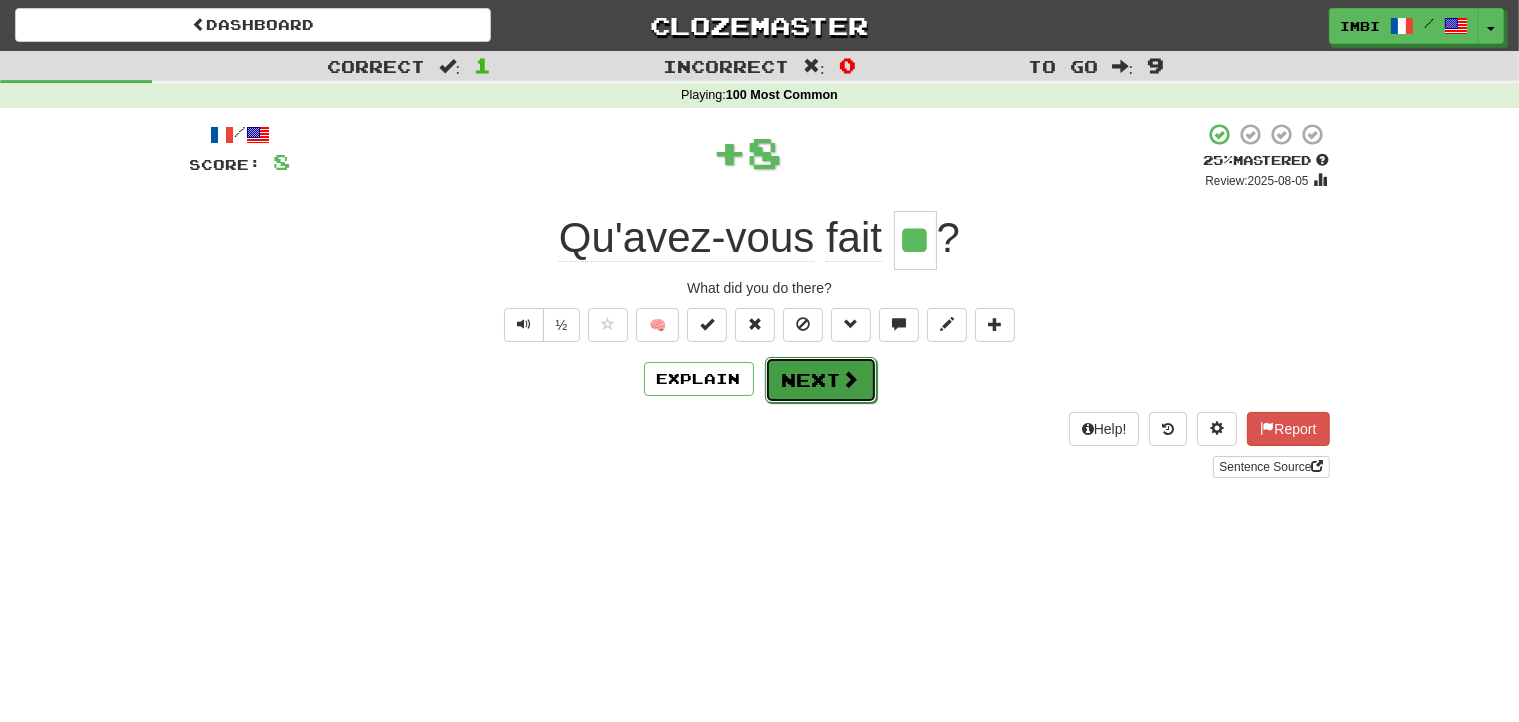 click on "Next" at bounding box center (821, 380) 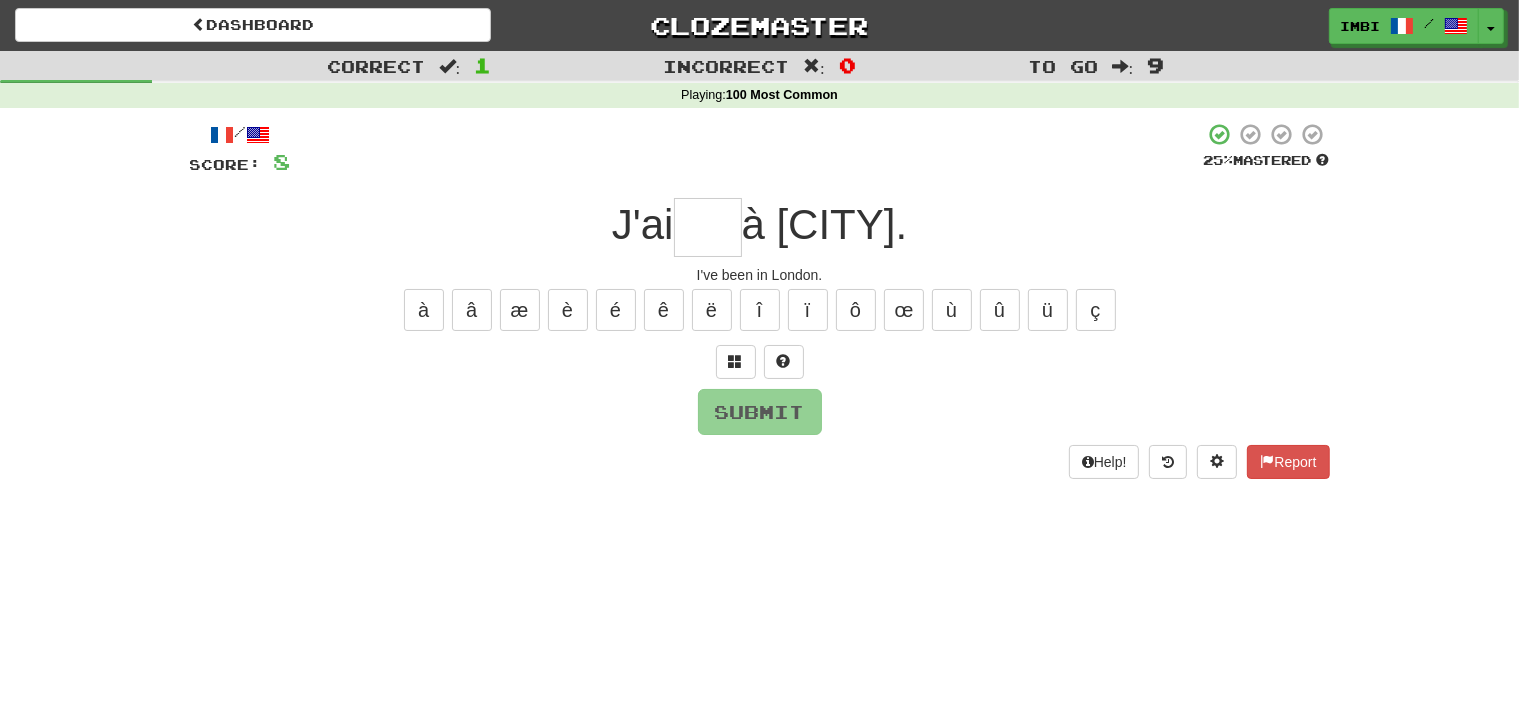 click at bounding box center (708, 227) 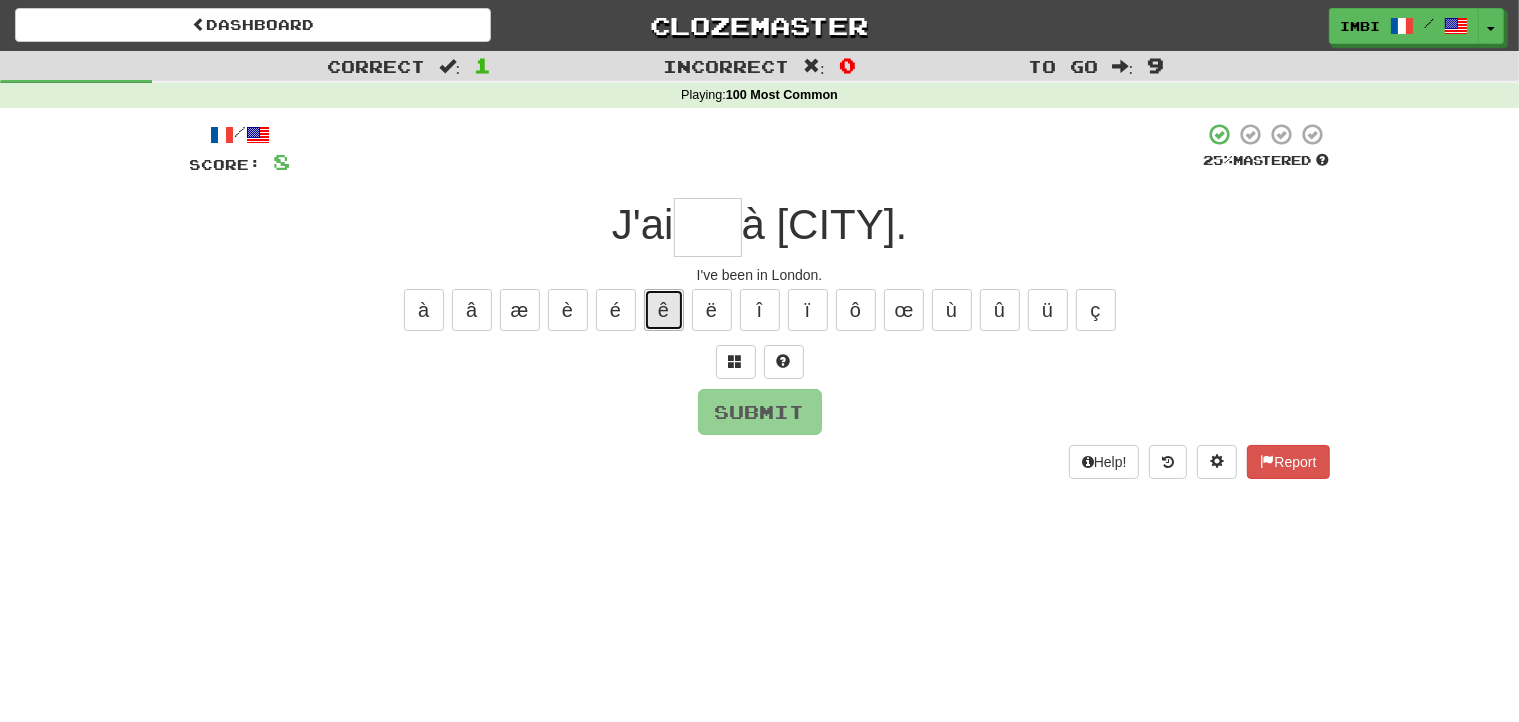 click on "ê" at bounding box center (664, 310) 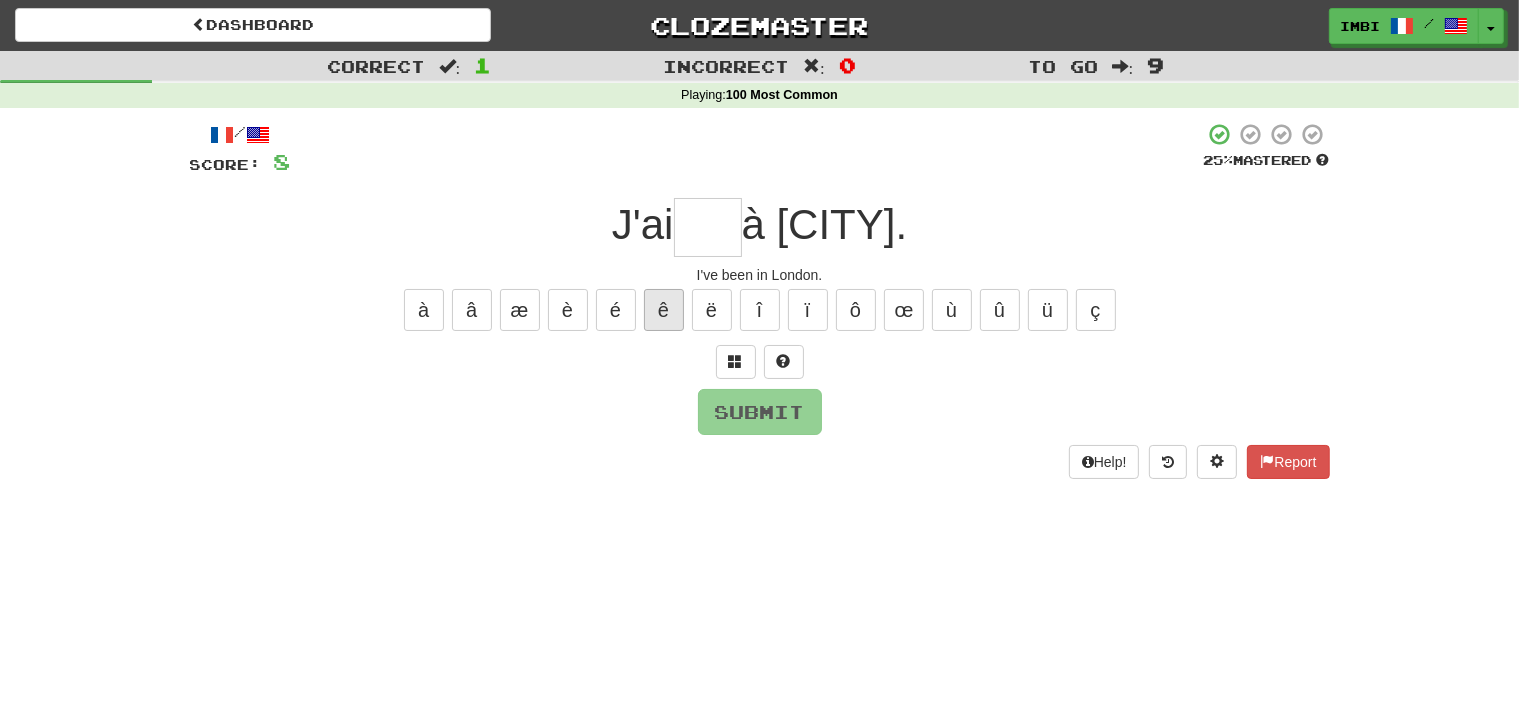 type on "*" 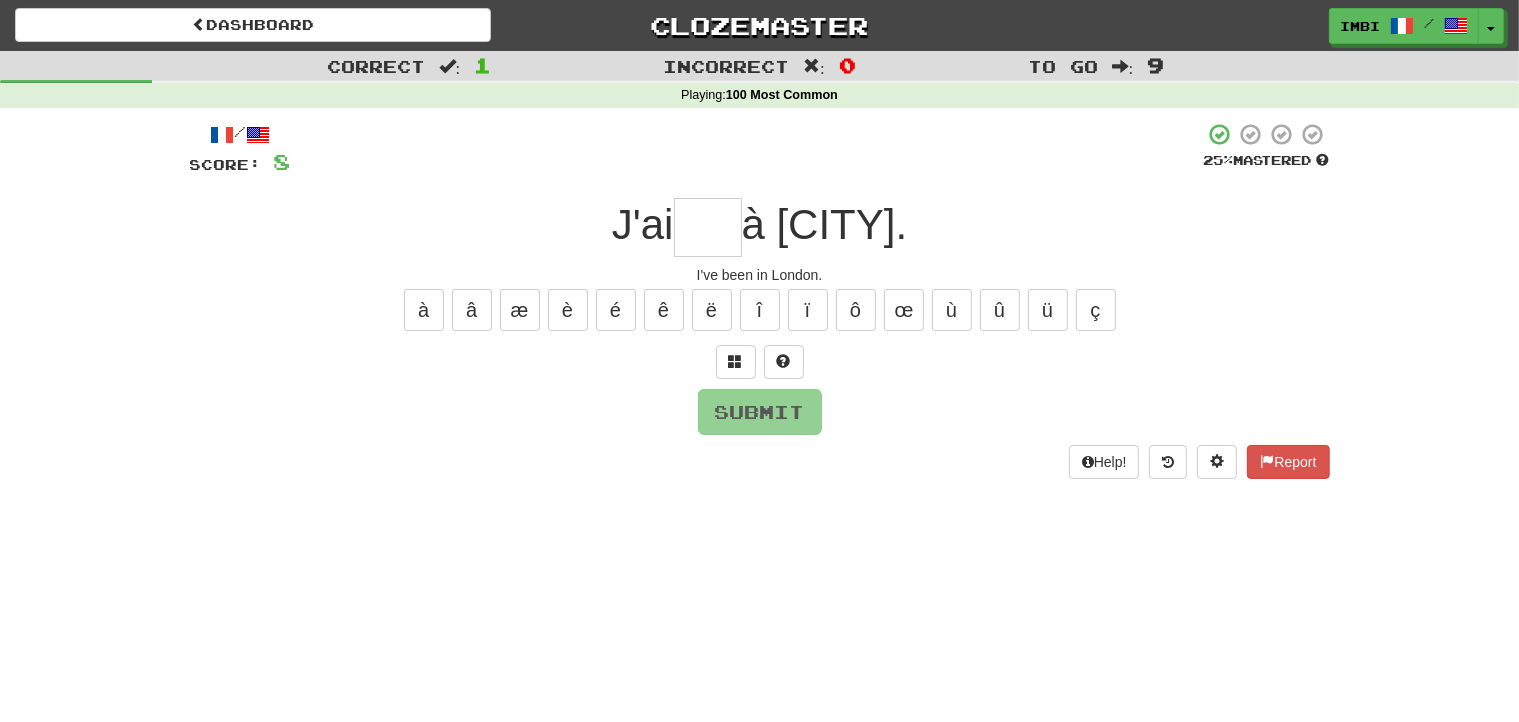 type on "*" 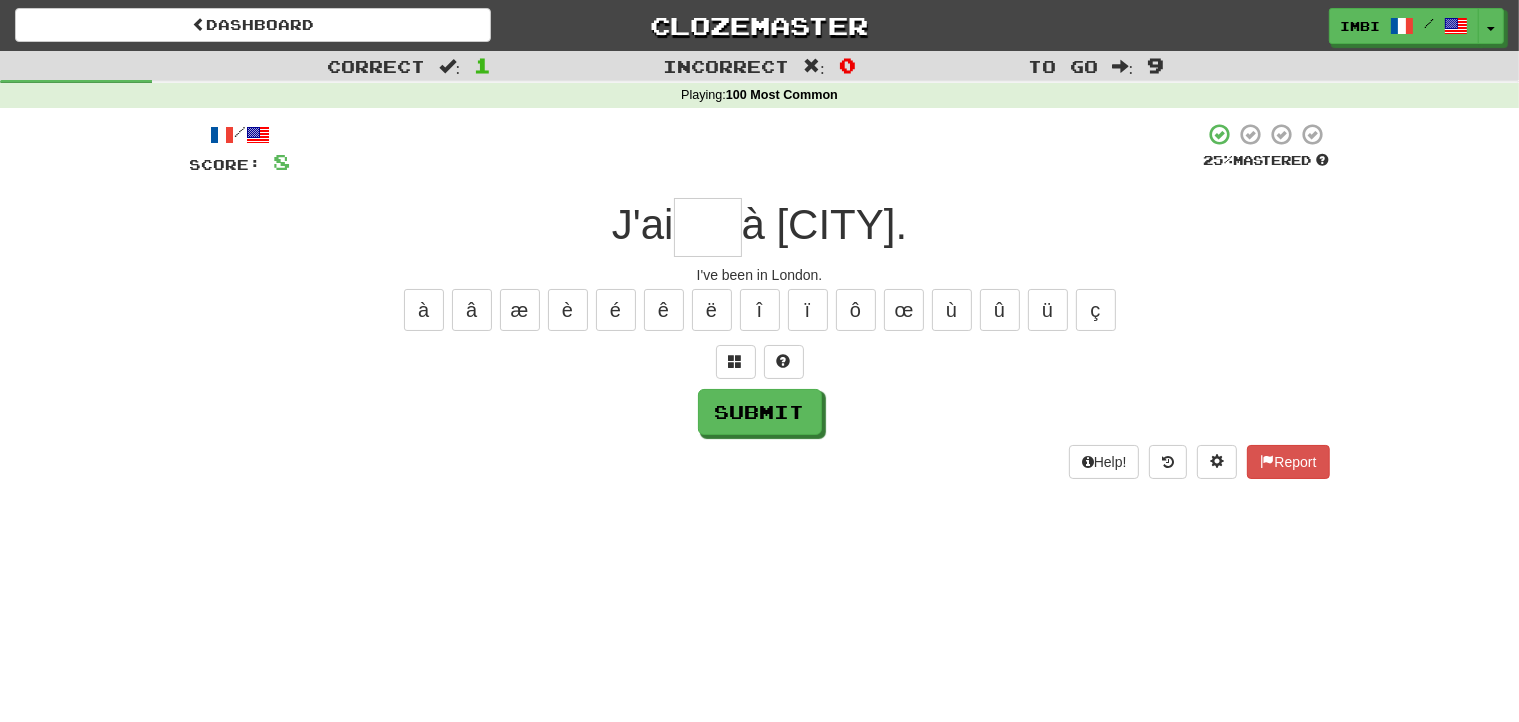 type on "*" 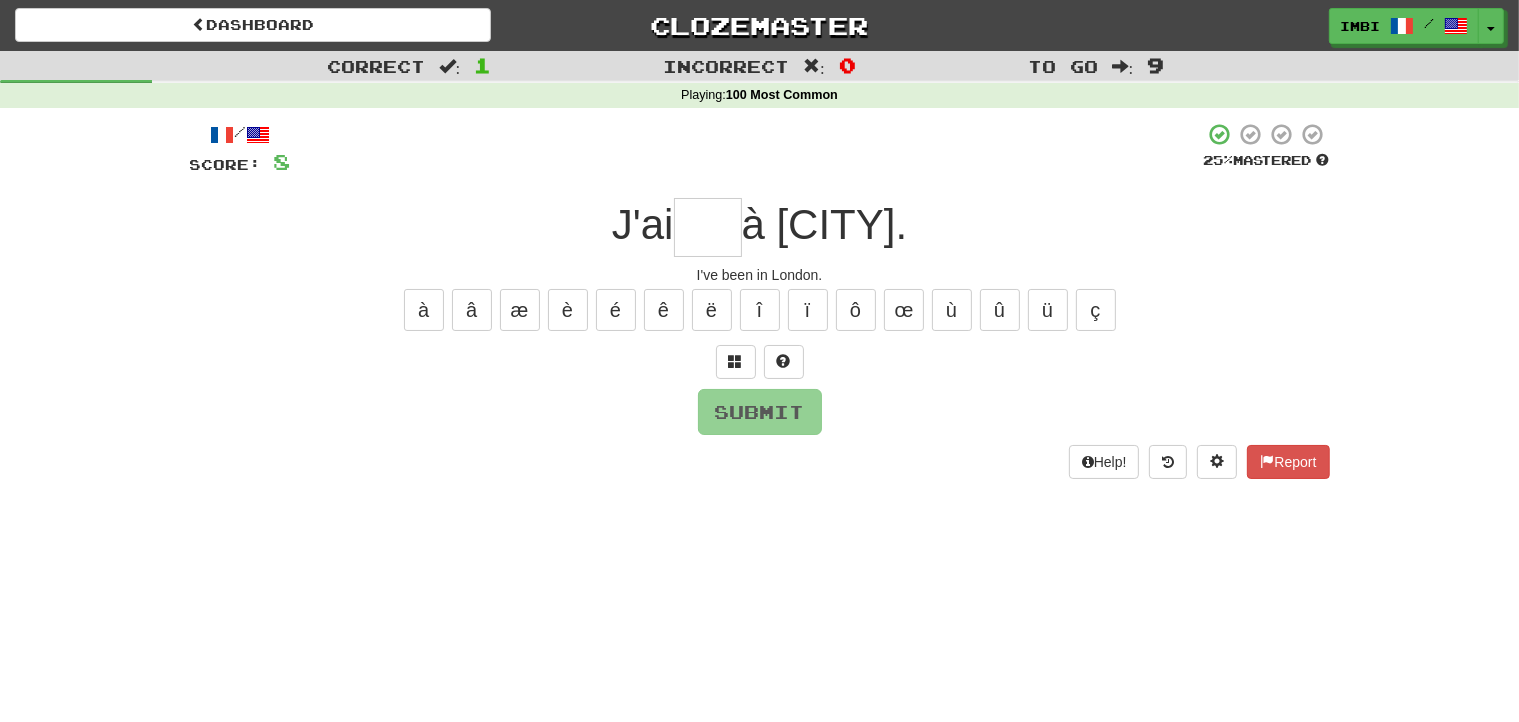 type on "*" 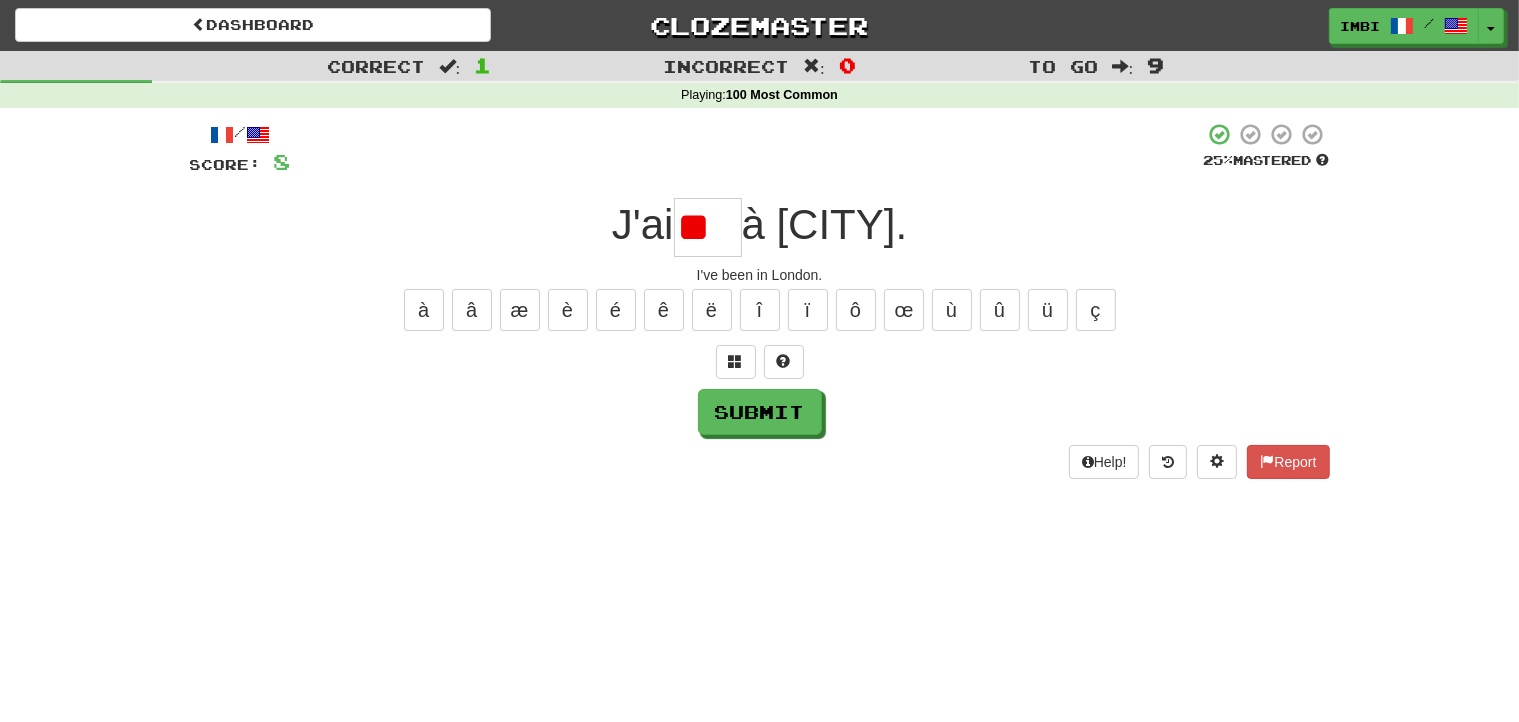type on "*" 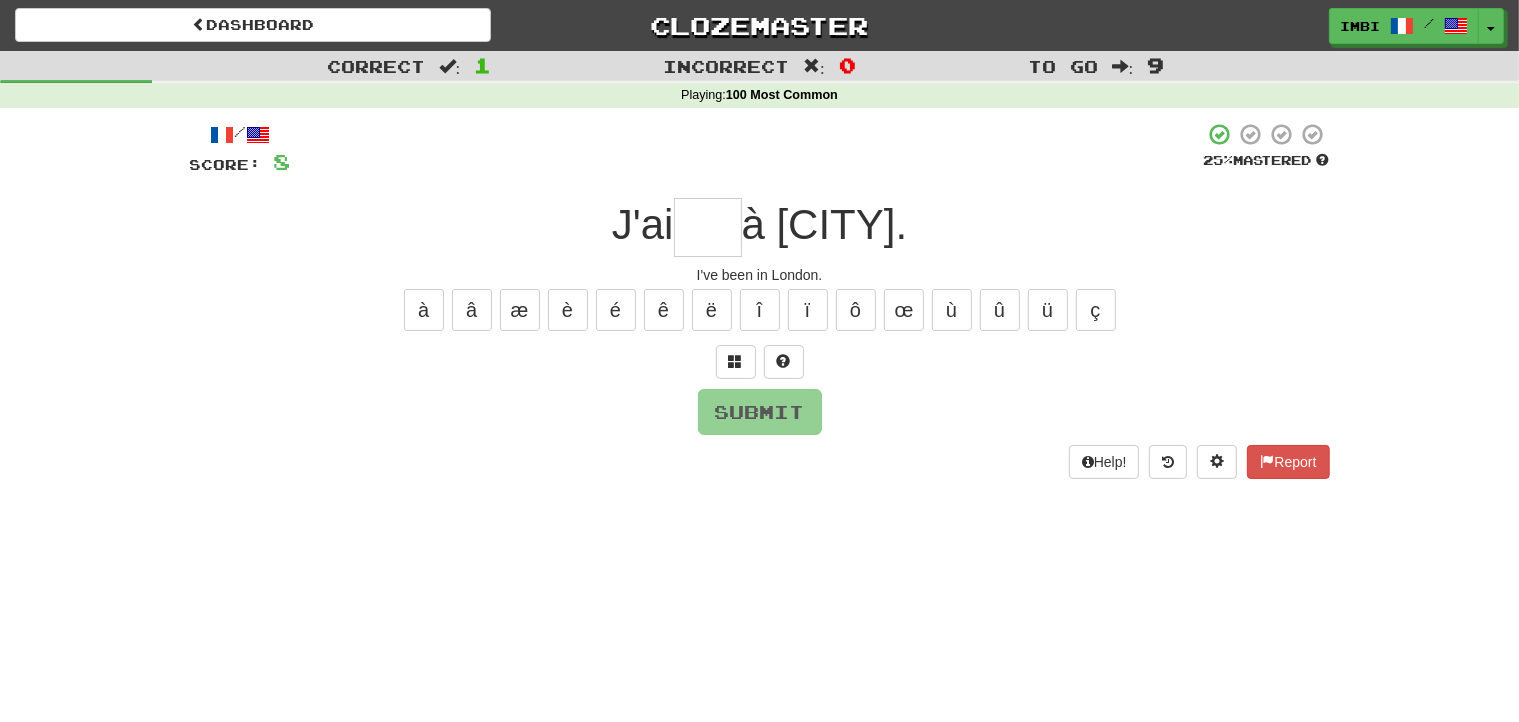 type on "*" 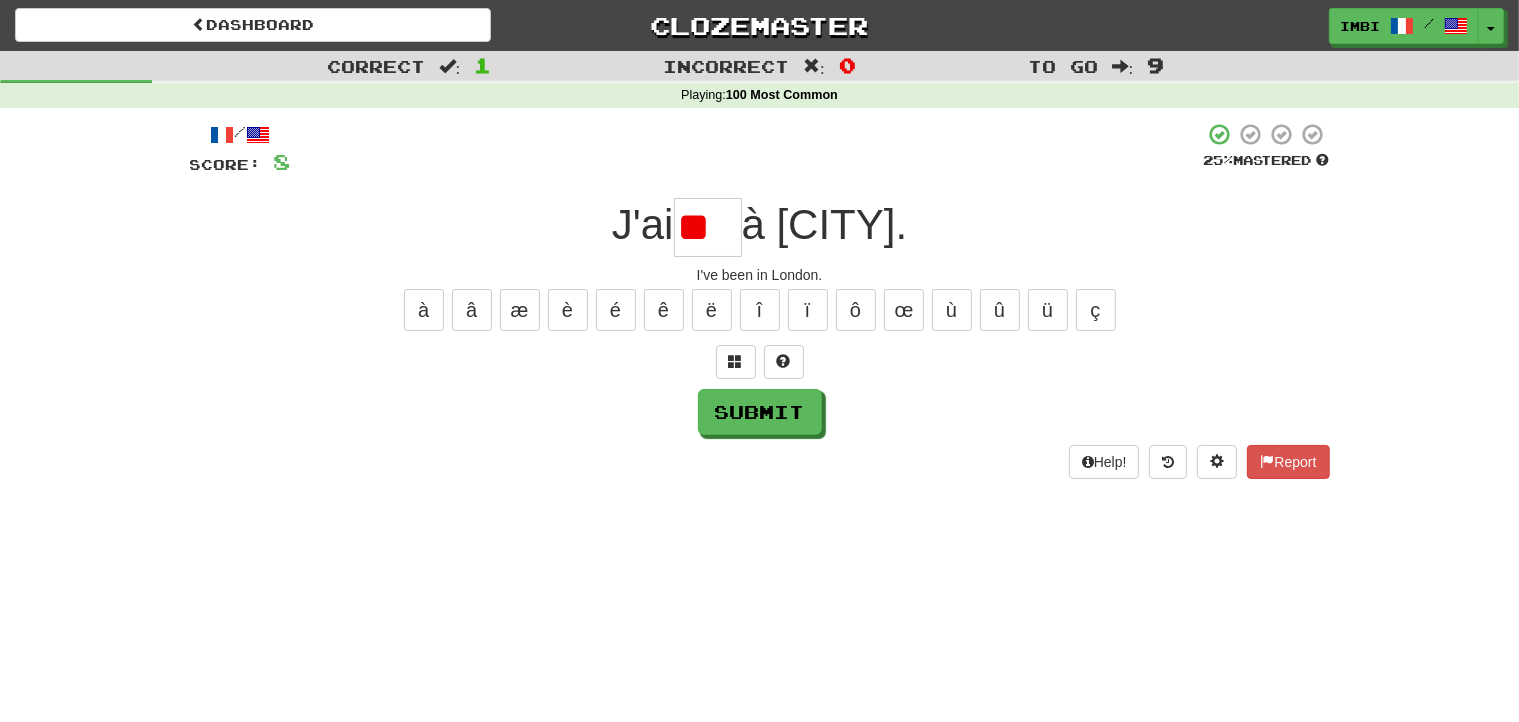 type on "*" 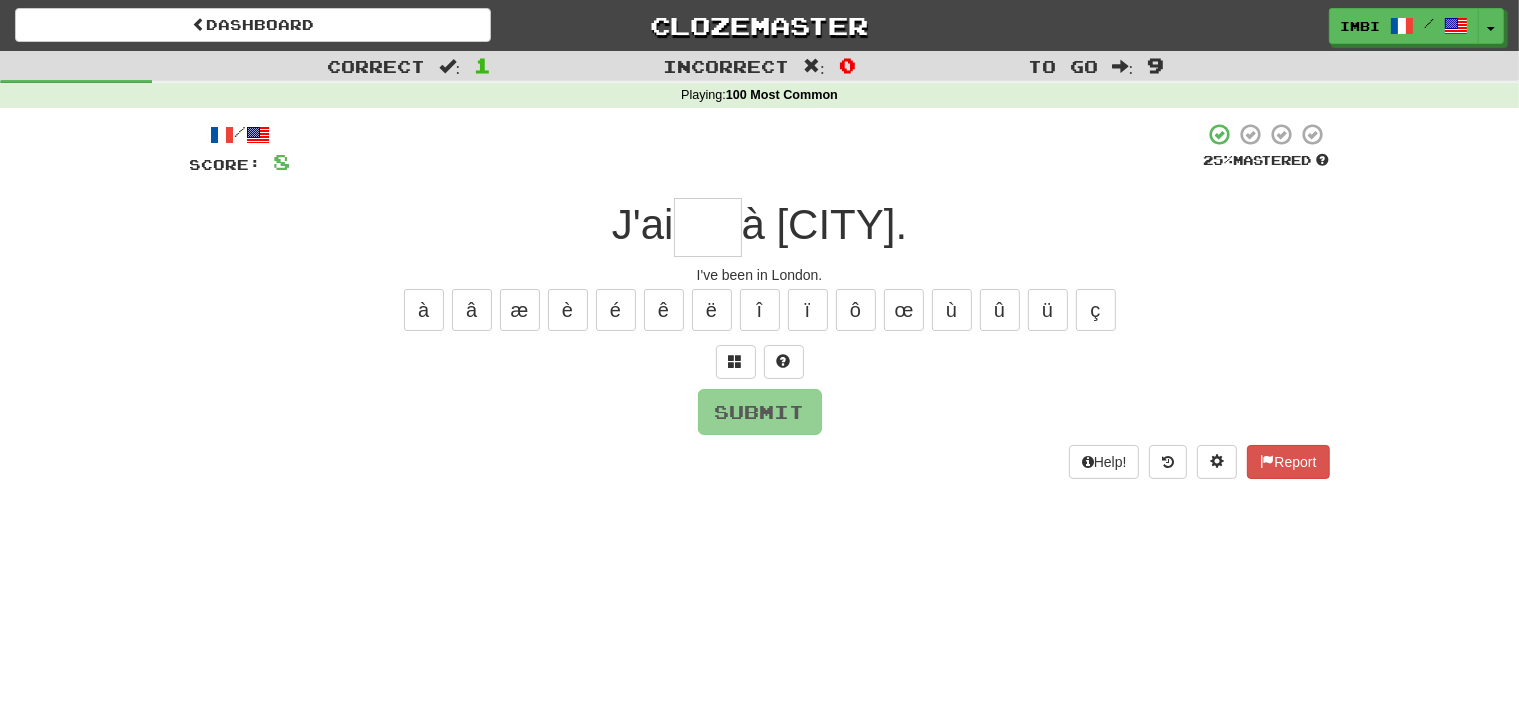 type on "*" 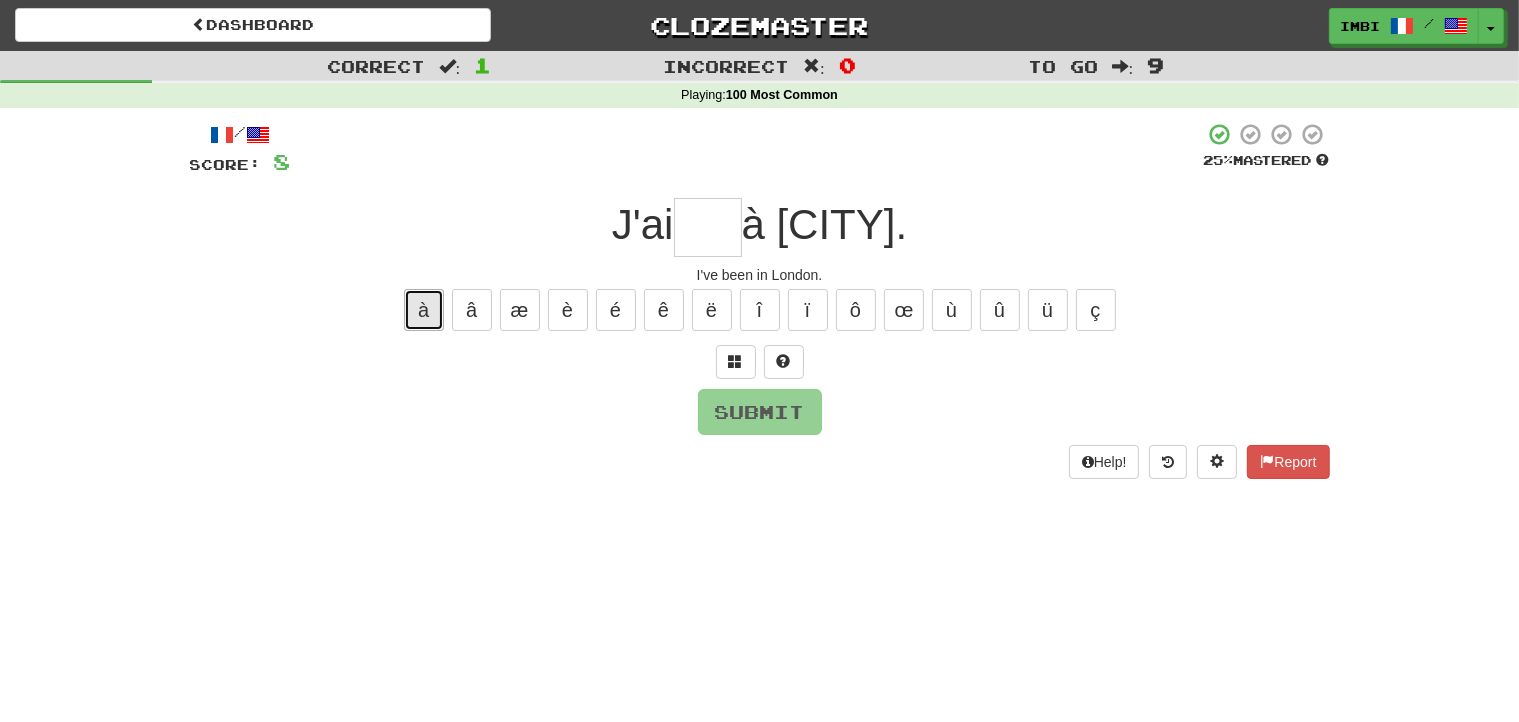 click on "à" at bounding box center (424, 310) 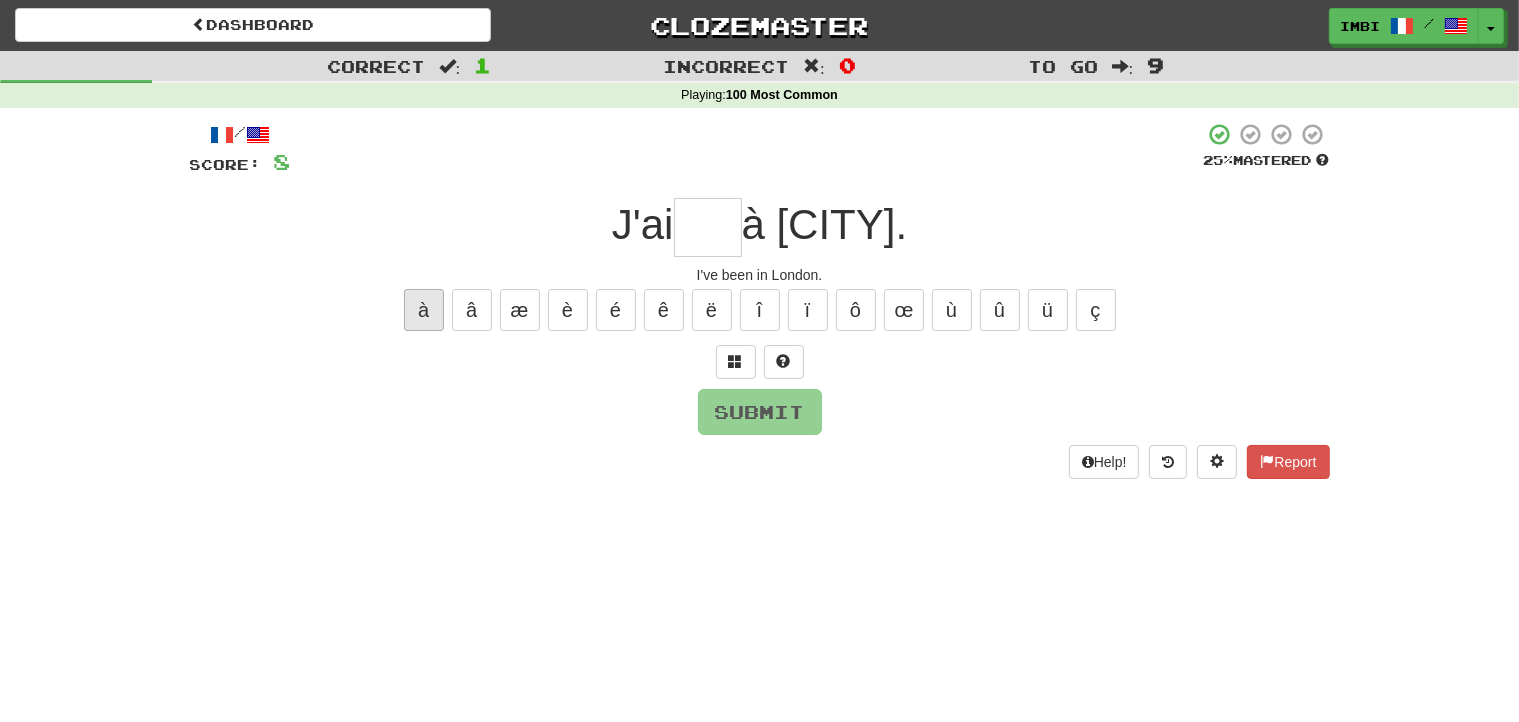 type on "*" 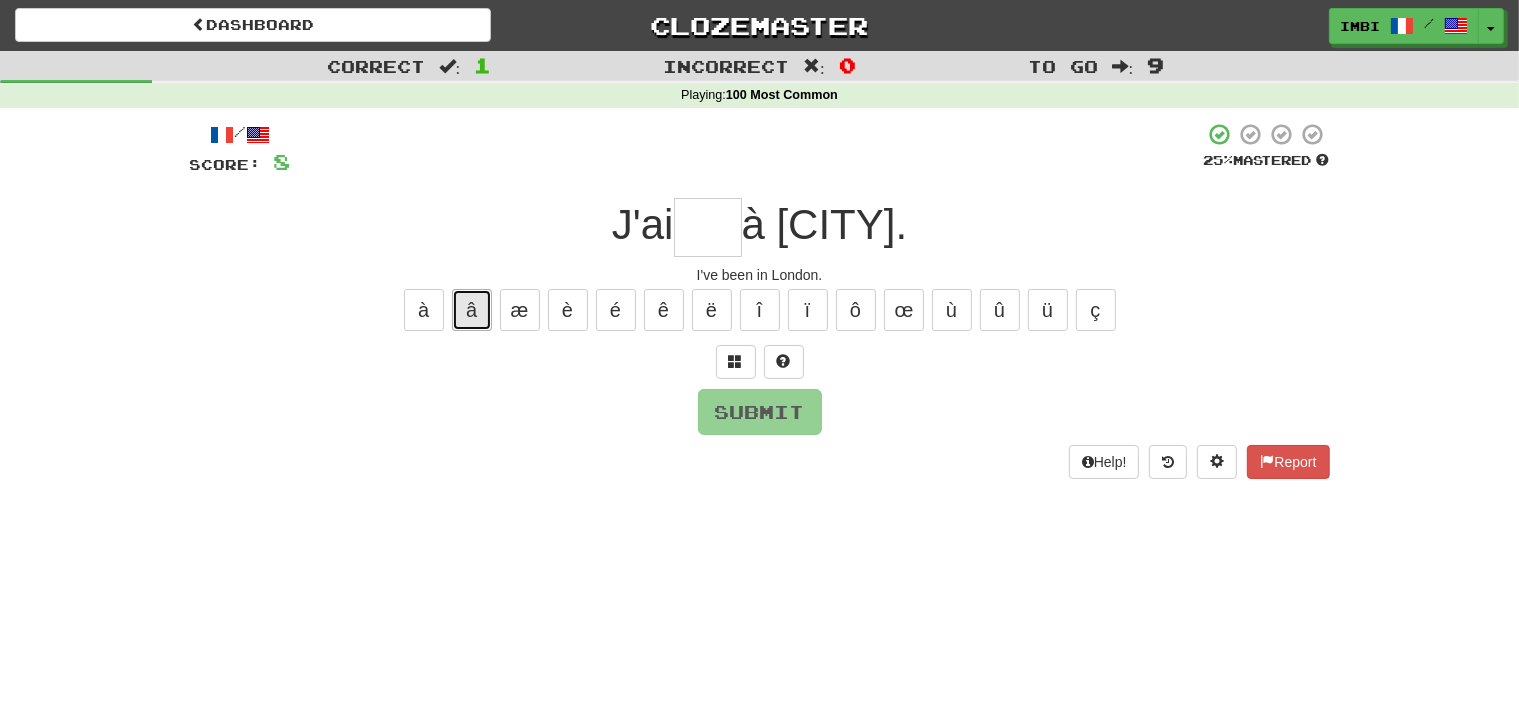 click on "â" at bounding box center [472, 310] 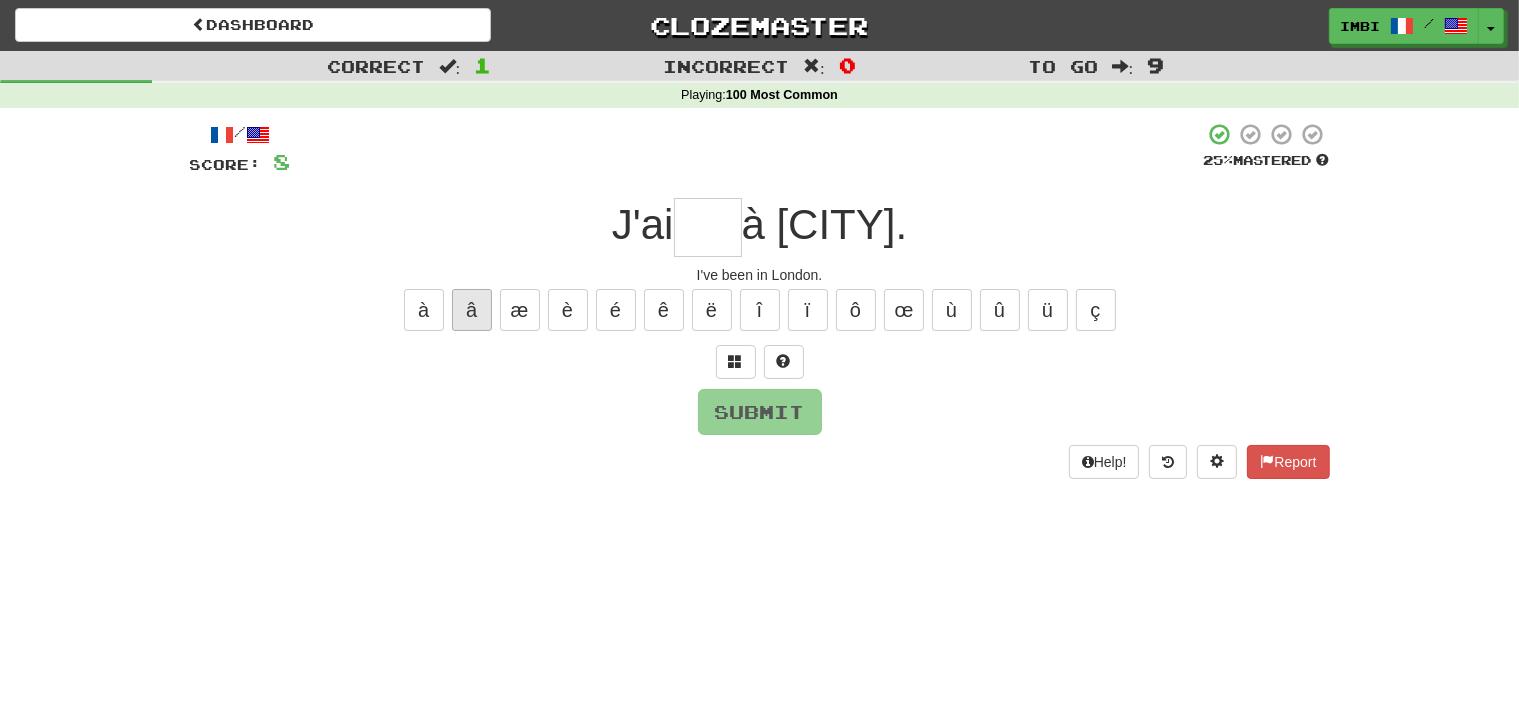 type on "*" 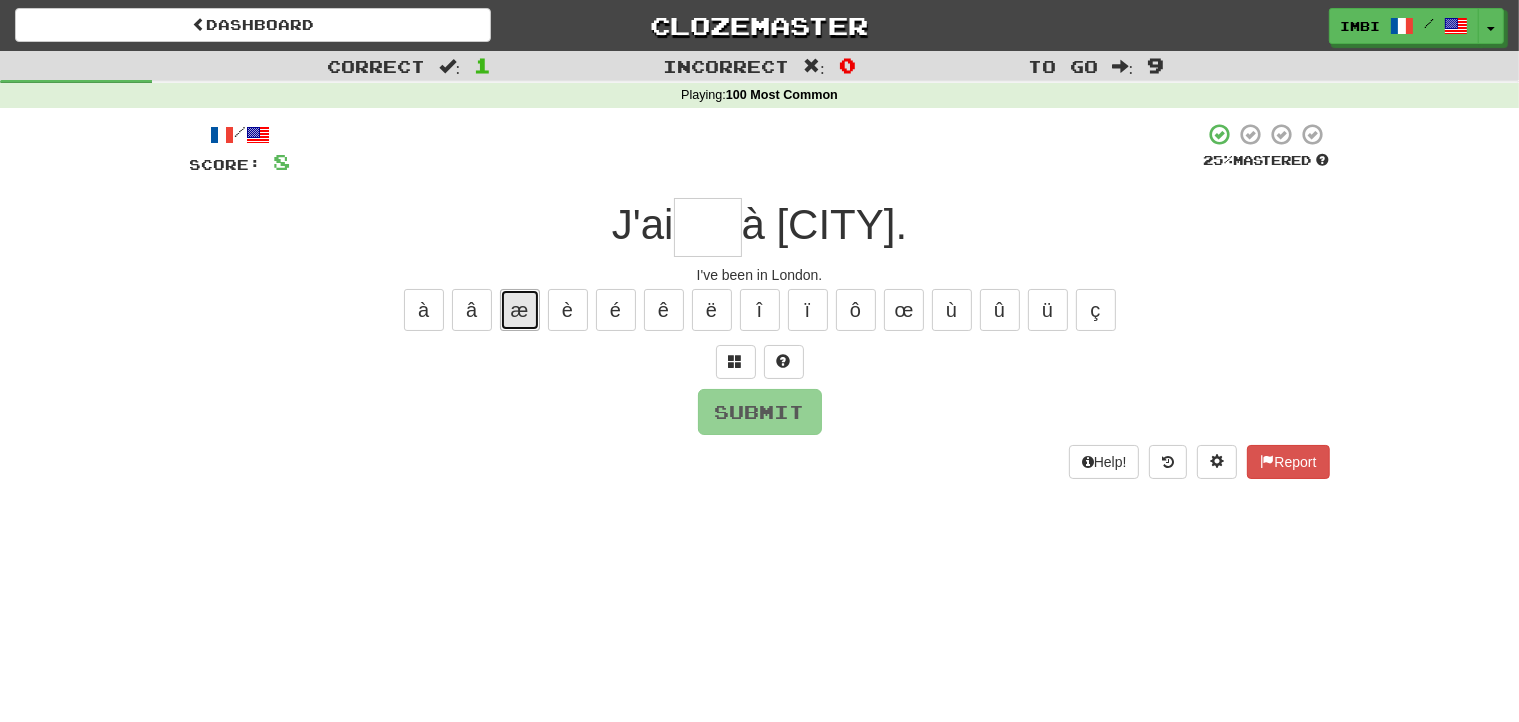 click on "æ" at bounding box center (520, 310) 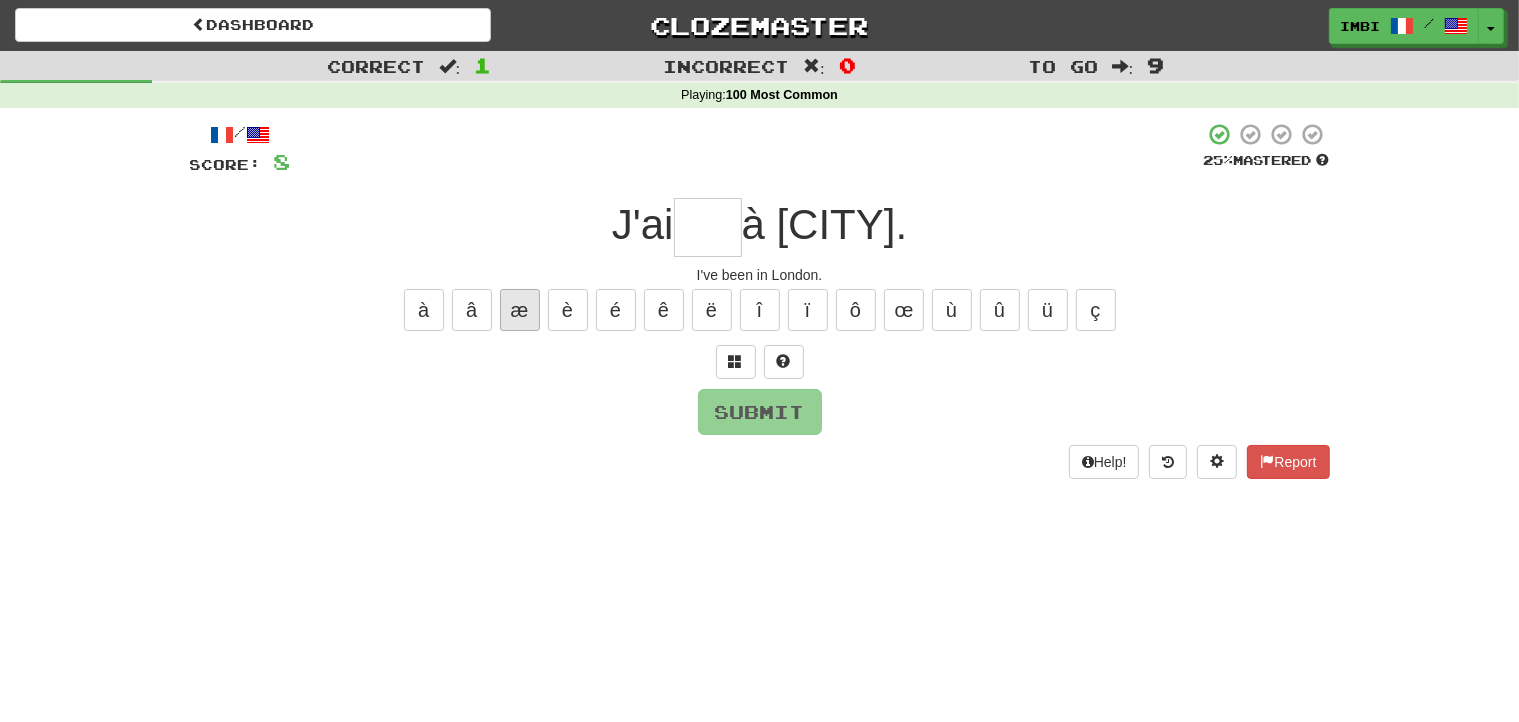 type on "*" 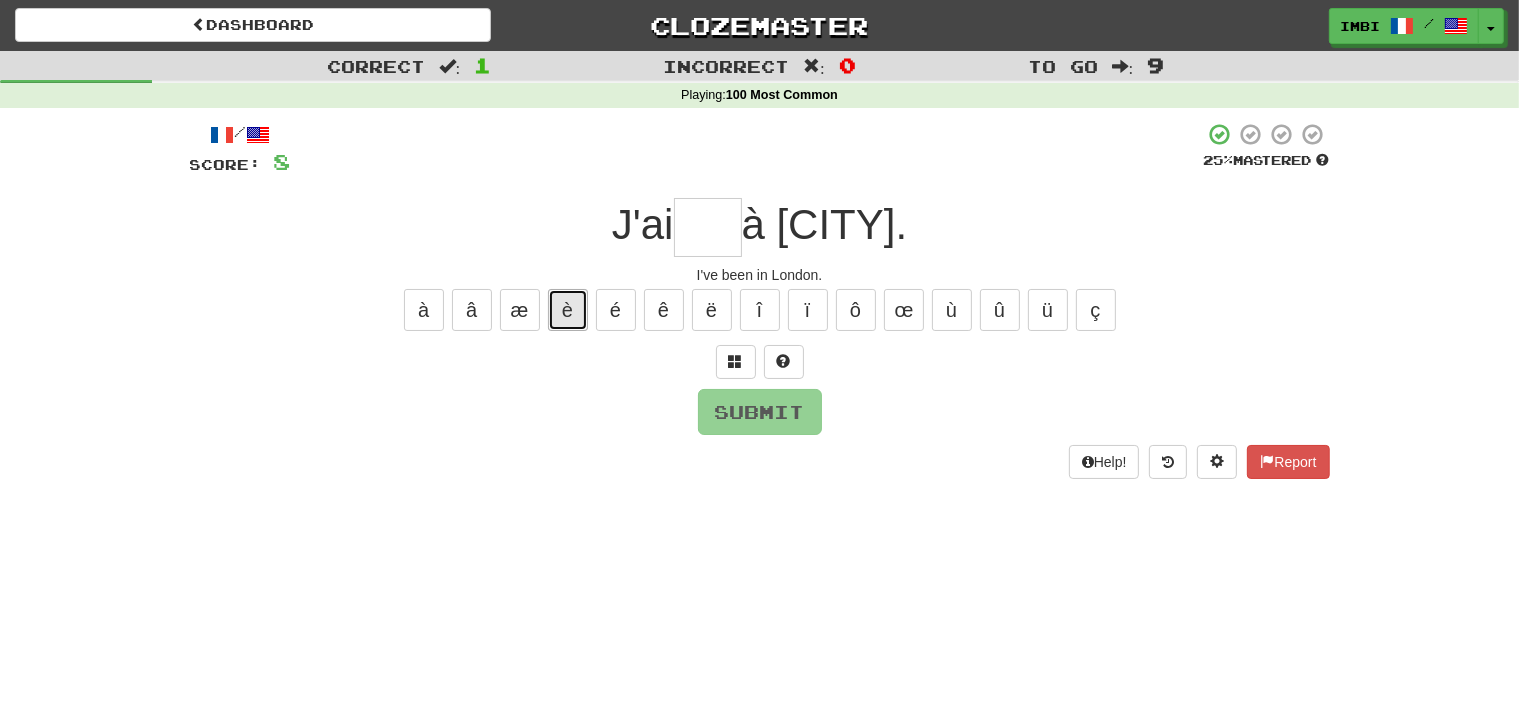 click on "è" at bounding box center [568, 310] 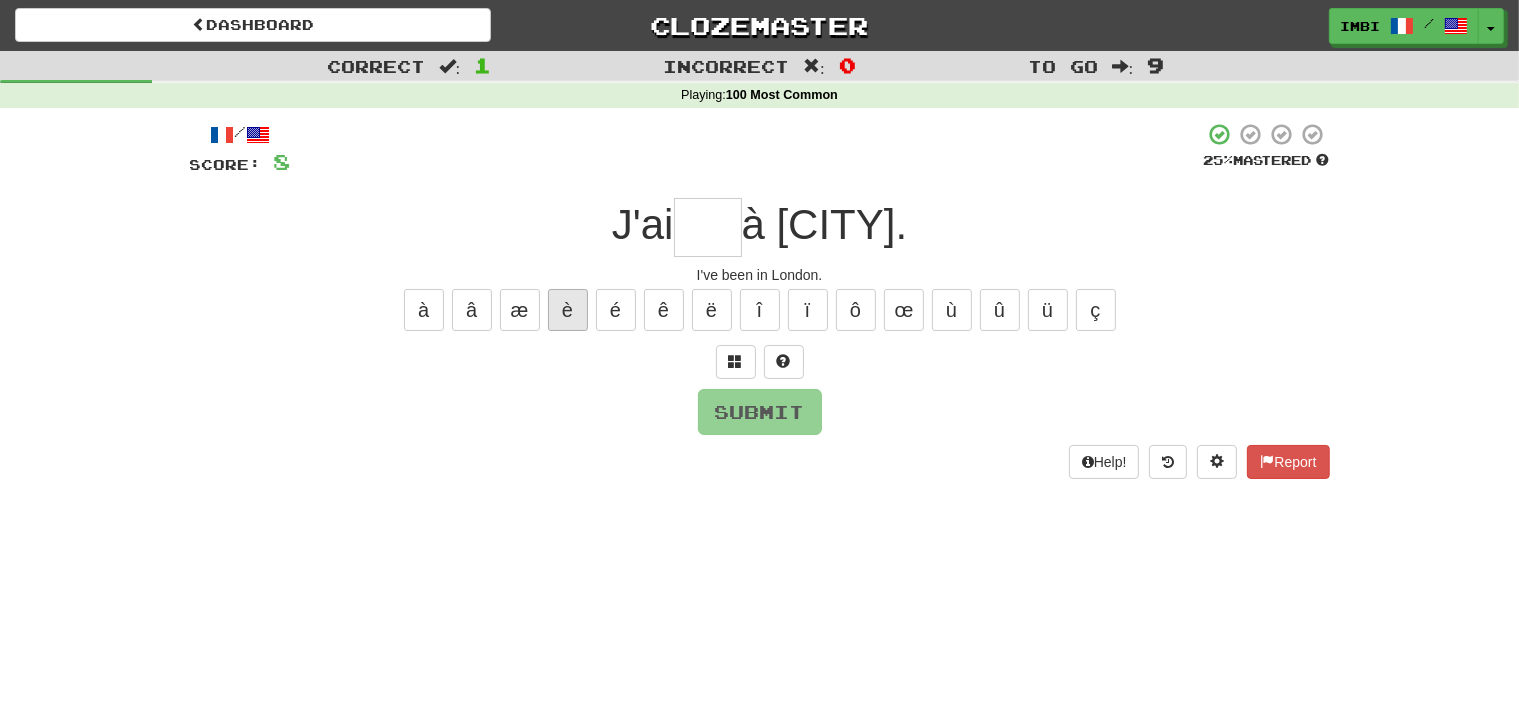 type on "*" 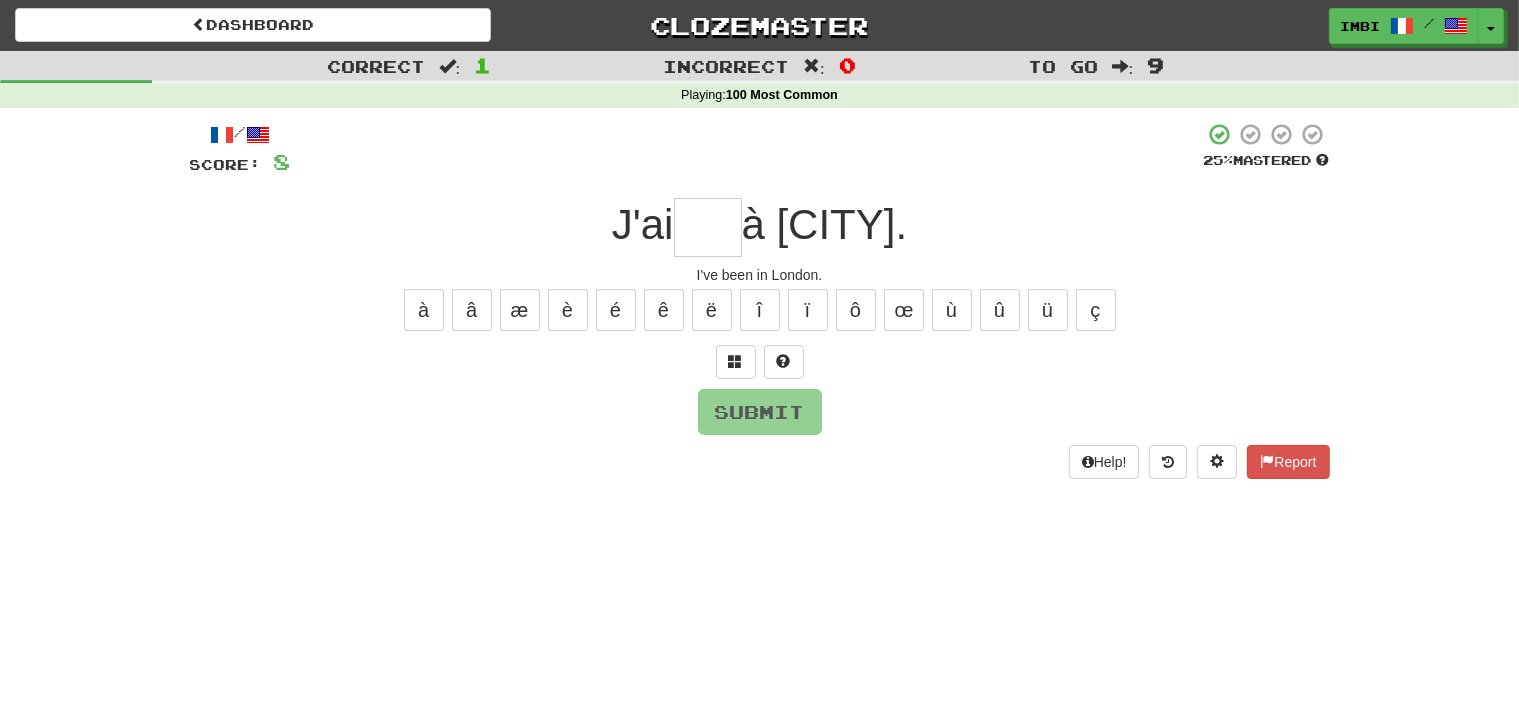 click on "à â æ è é ê ë î ï ô œ ù û ü ç" at bounding box center (760, 310) 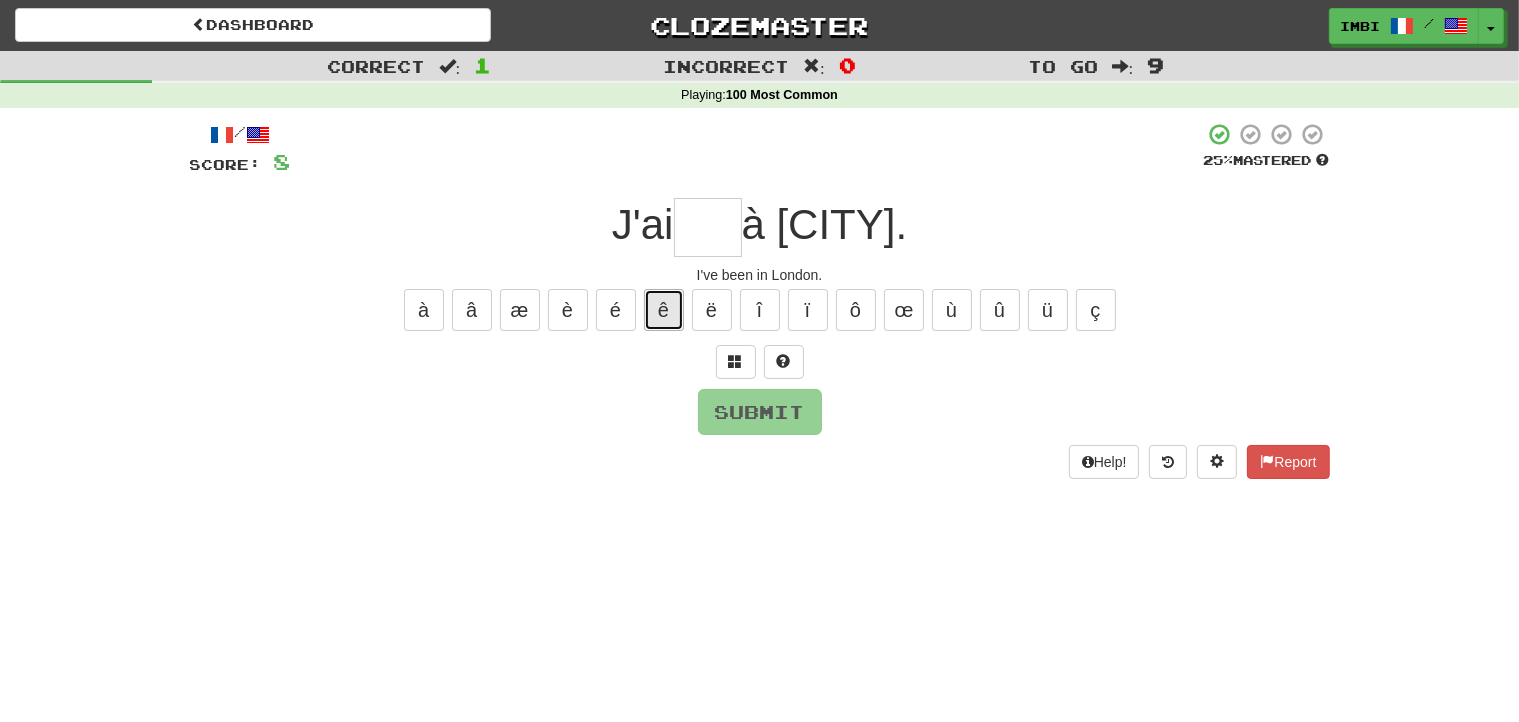 click on "ê" at bounding box center (664, 310) 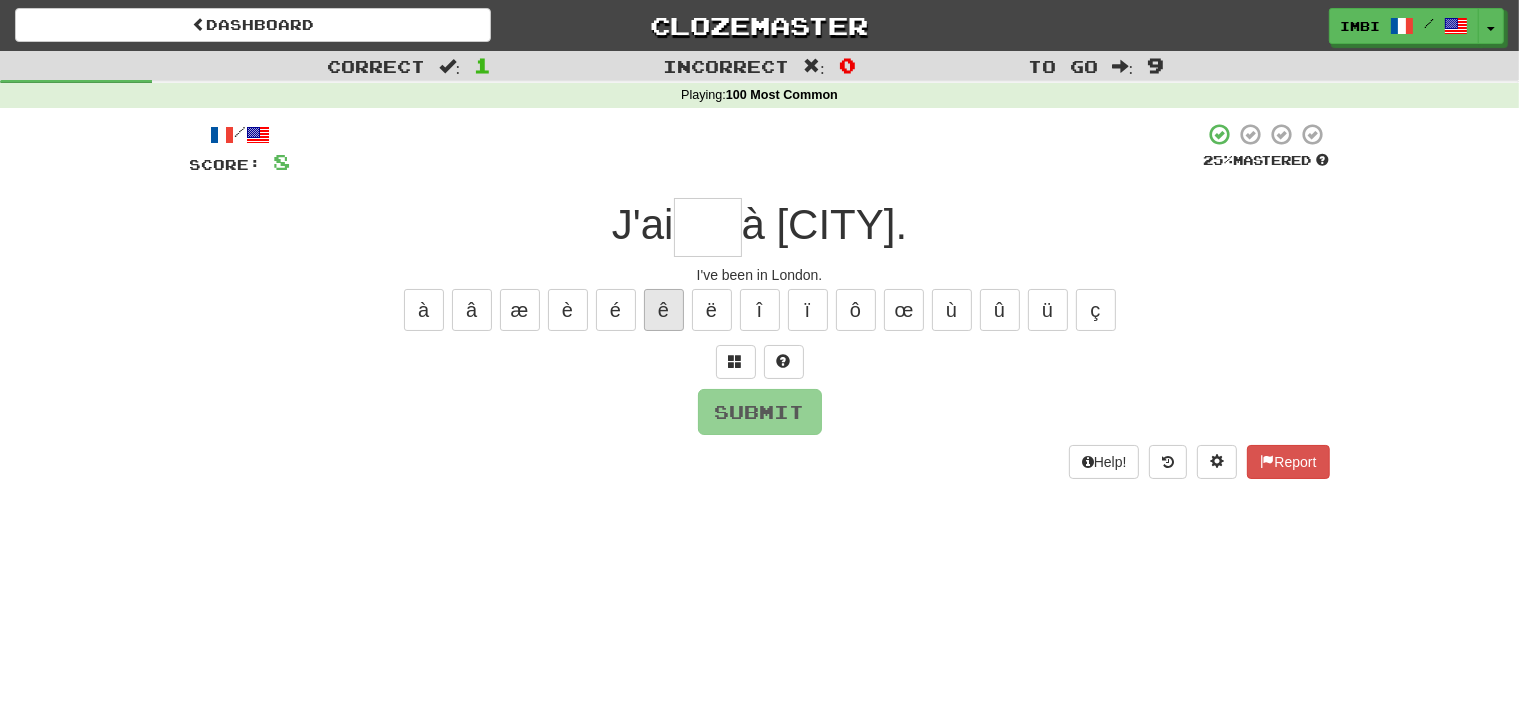 type on "*" 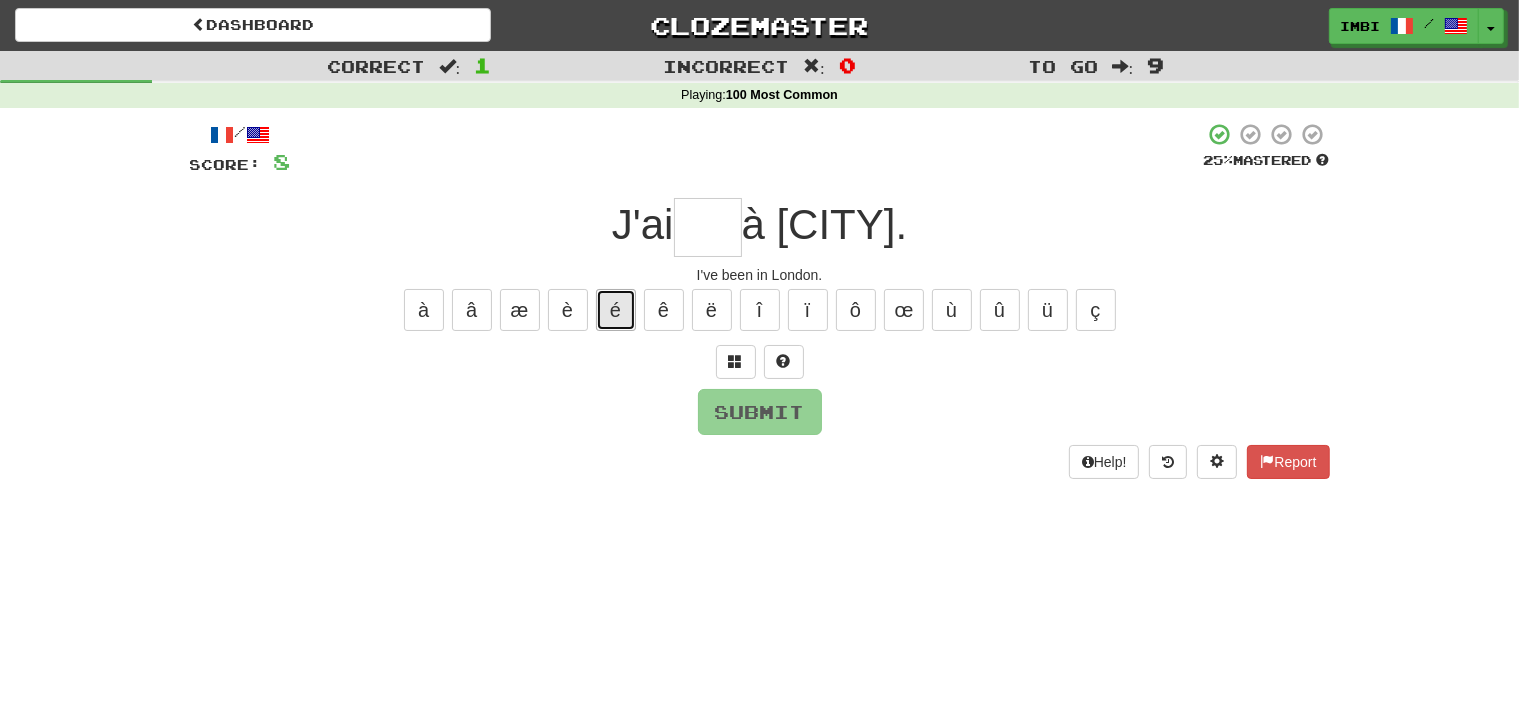 click on "é" at bounding box center (616, 310) 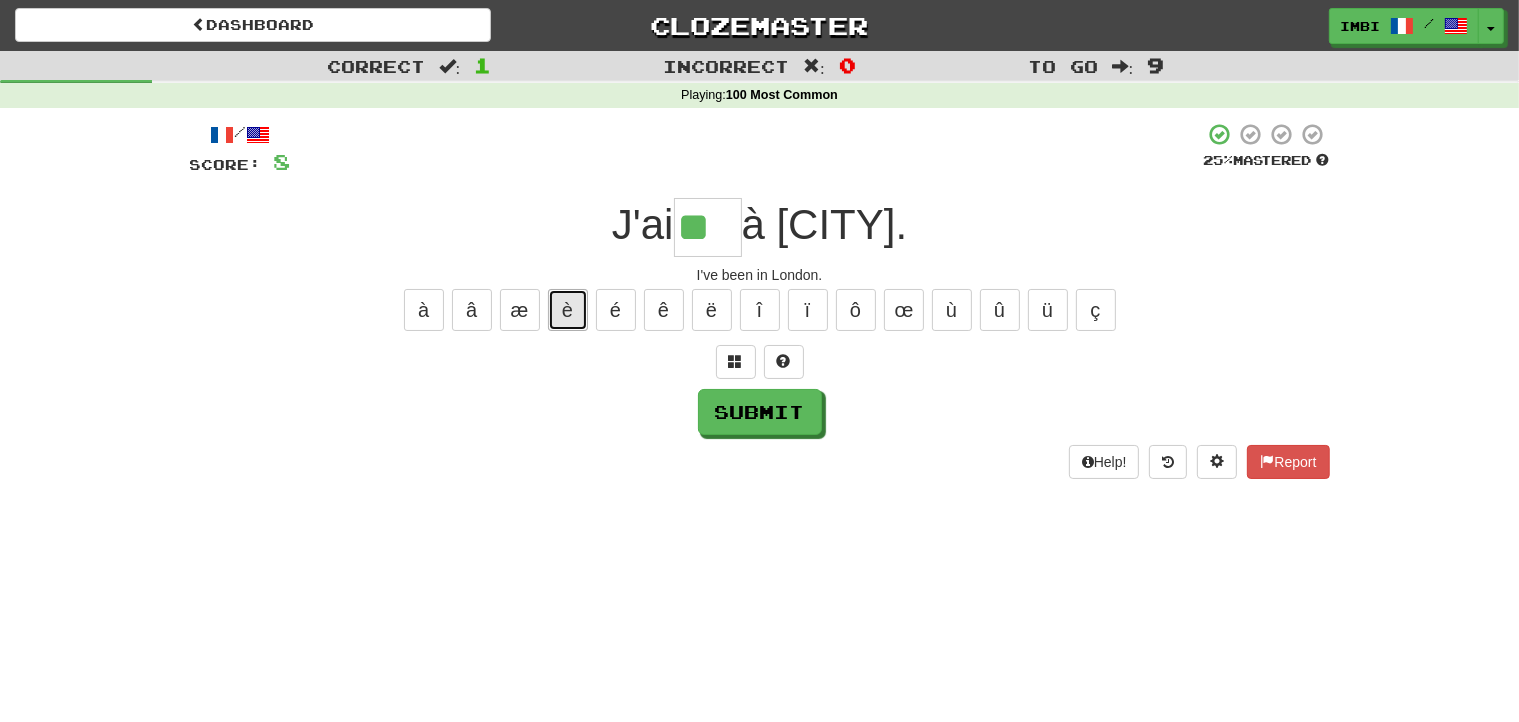 click on "è" at bounding box center [568, 310] 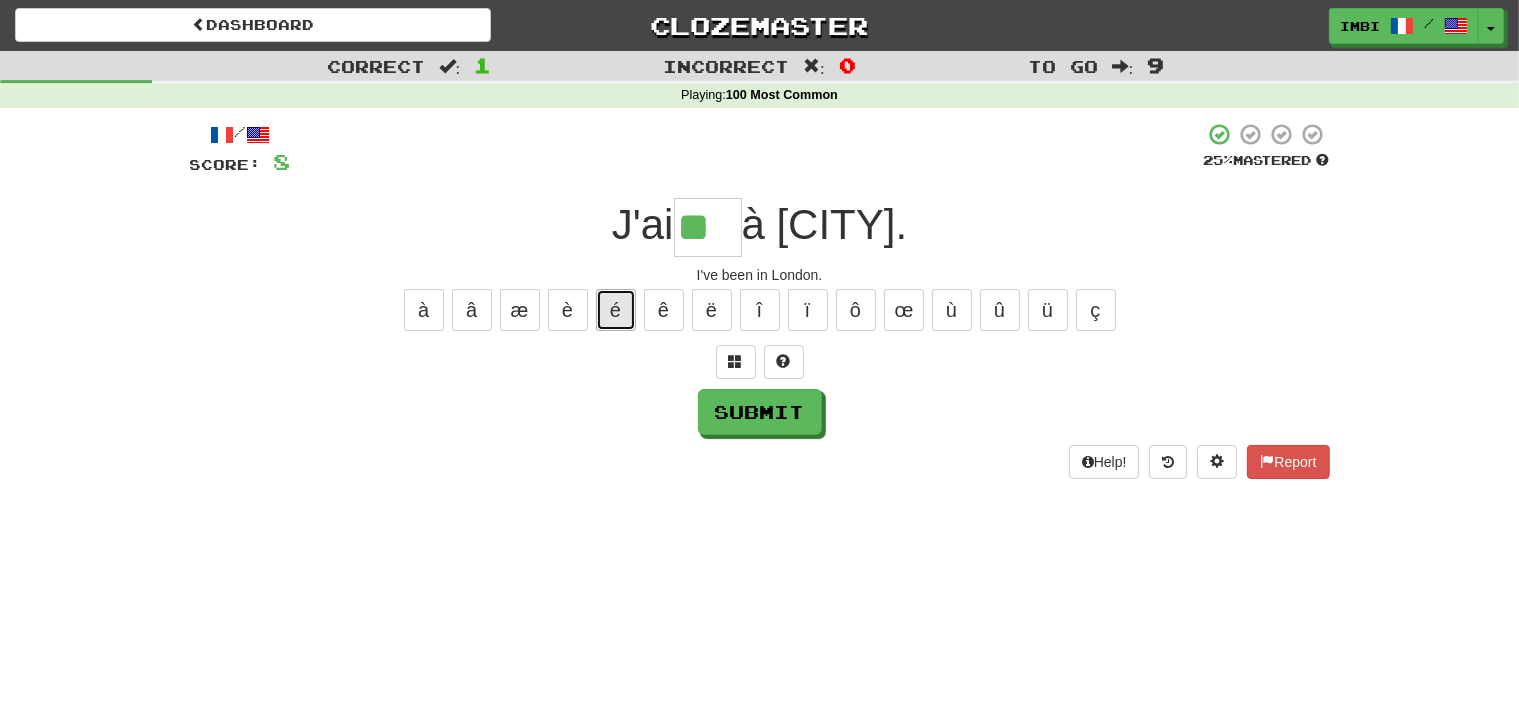 click on "é" at bounding box center [616, 310] 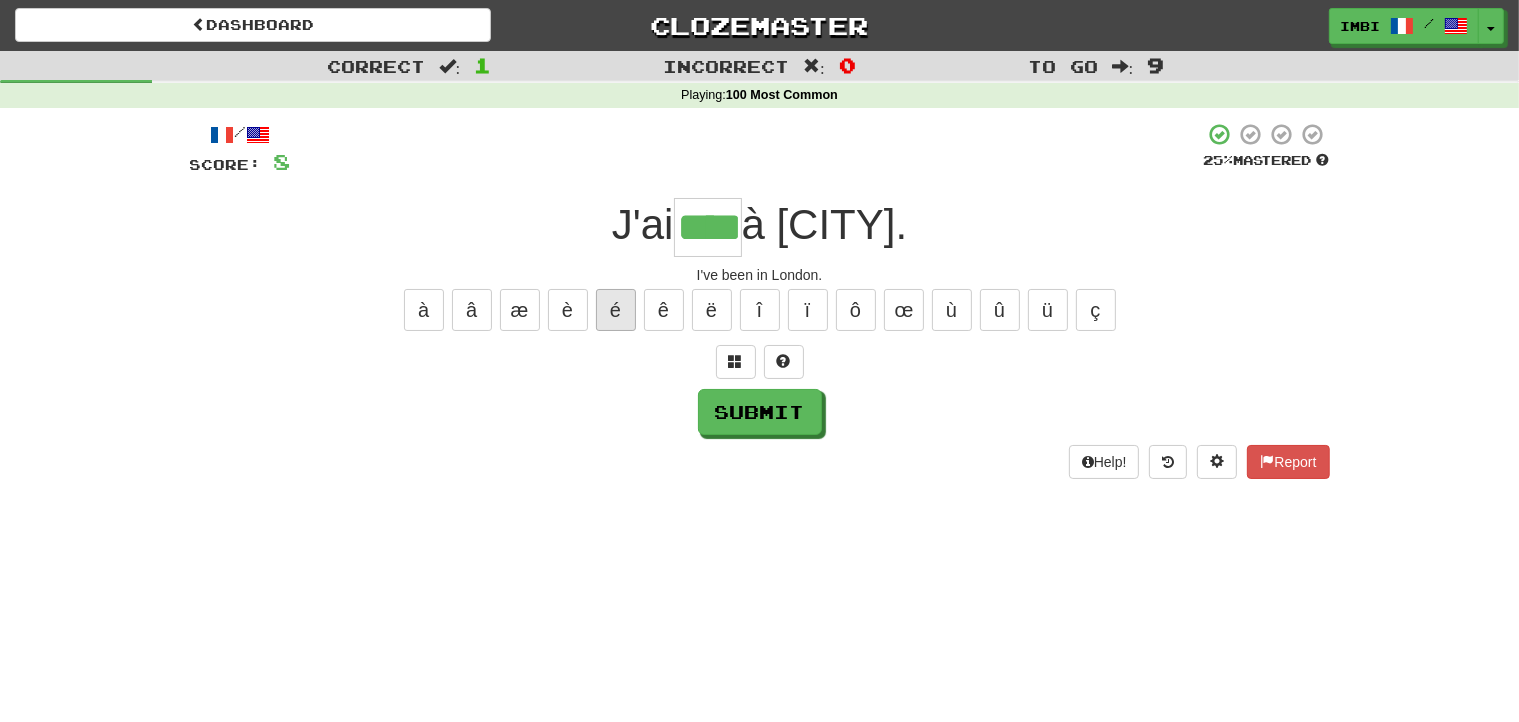 scroll, scrollTop: 0, scrollLeft: 18, axis: horizontal 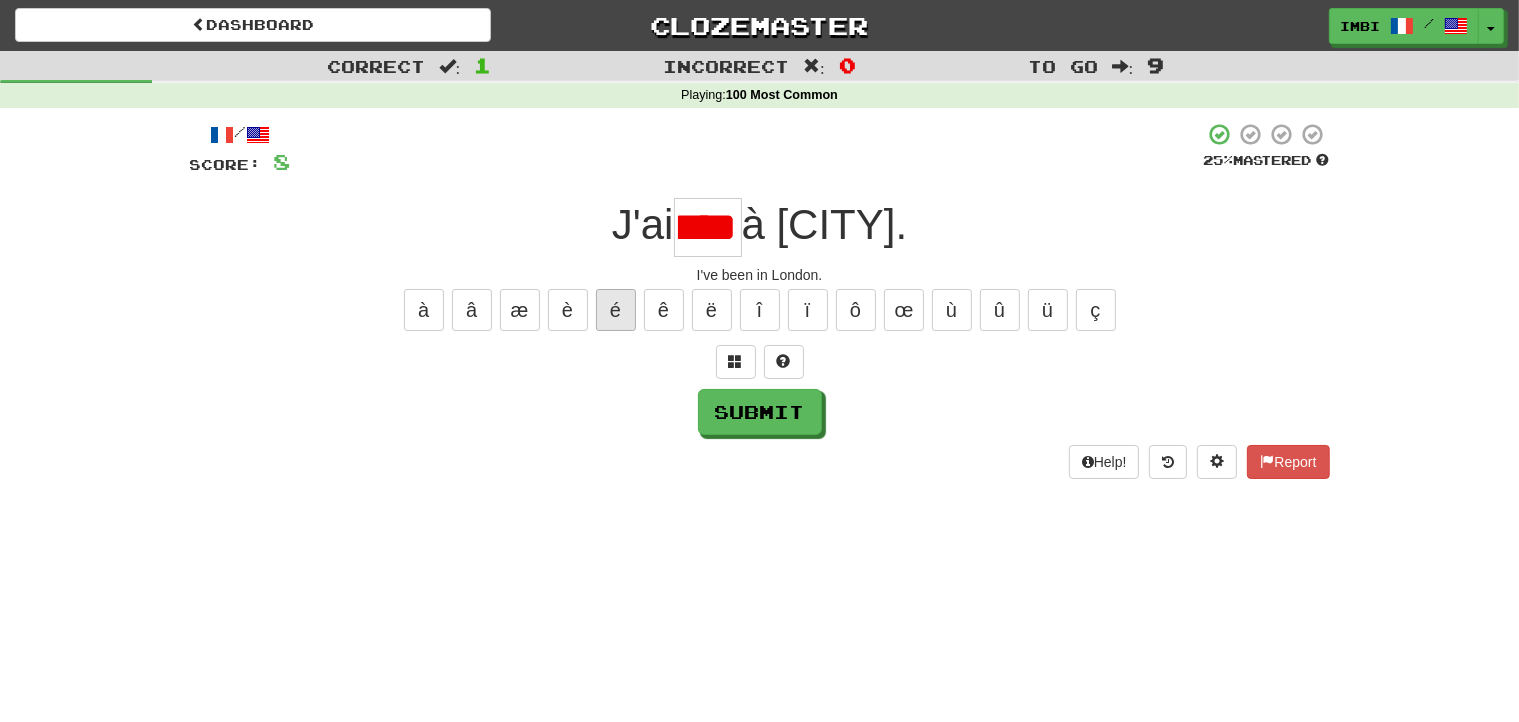 type on "***" 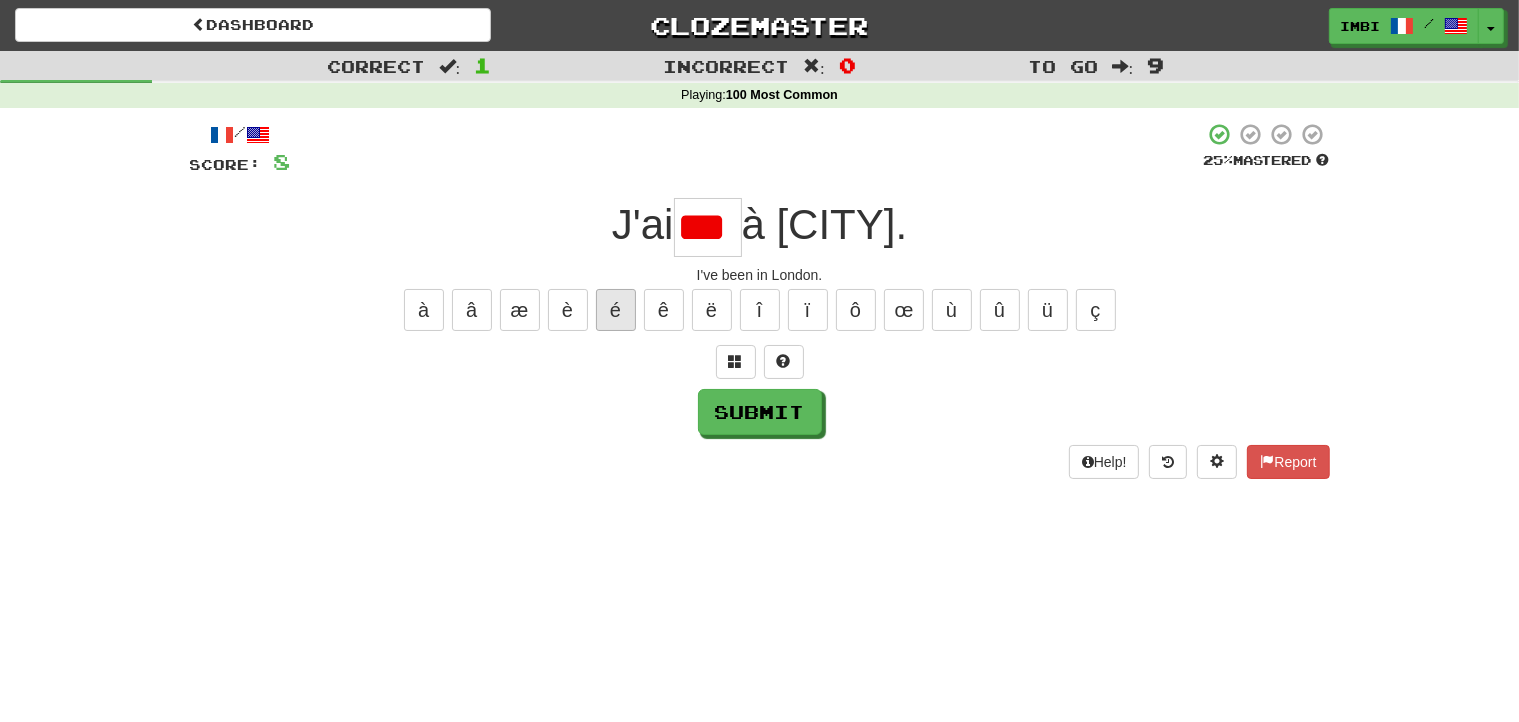 scroll, scrollTop: 0, scrollLeft: 0, axis: both 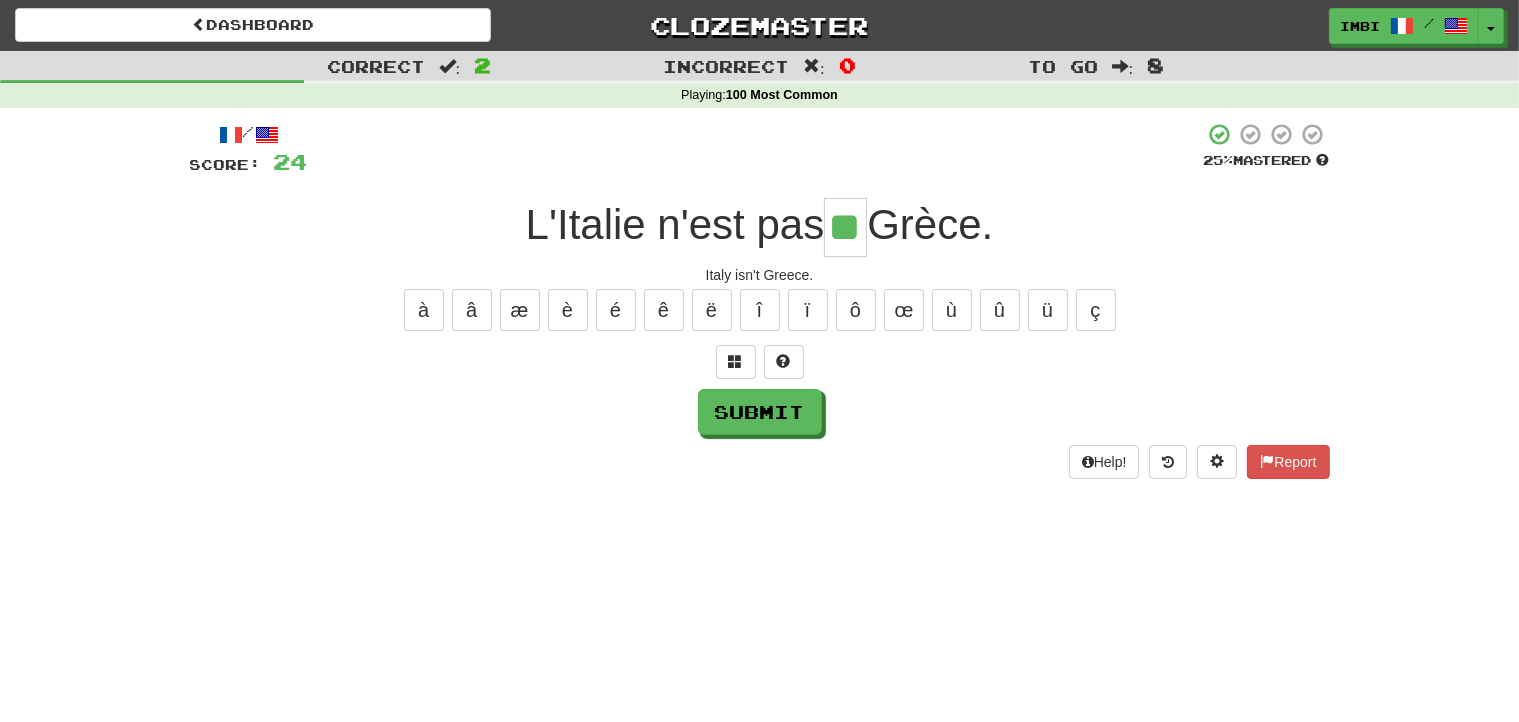 type on "**" 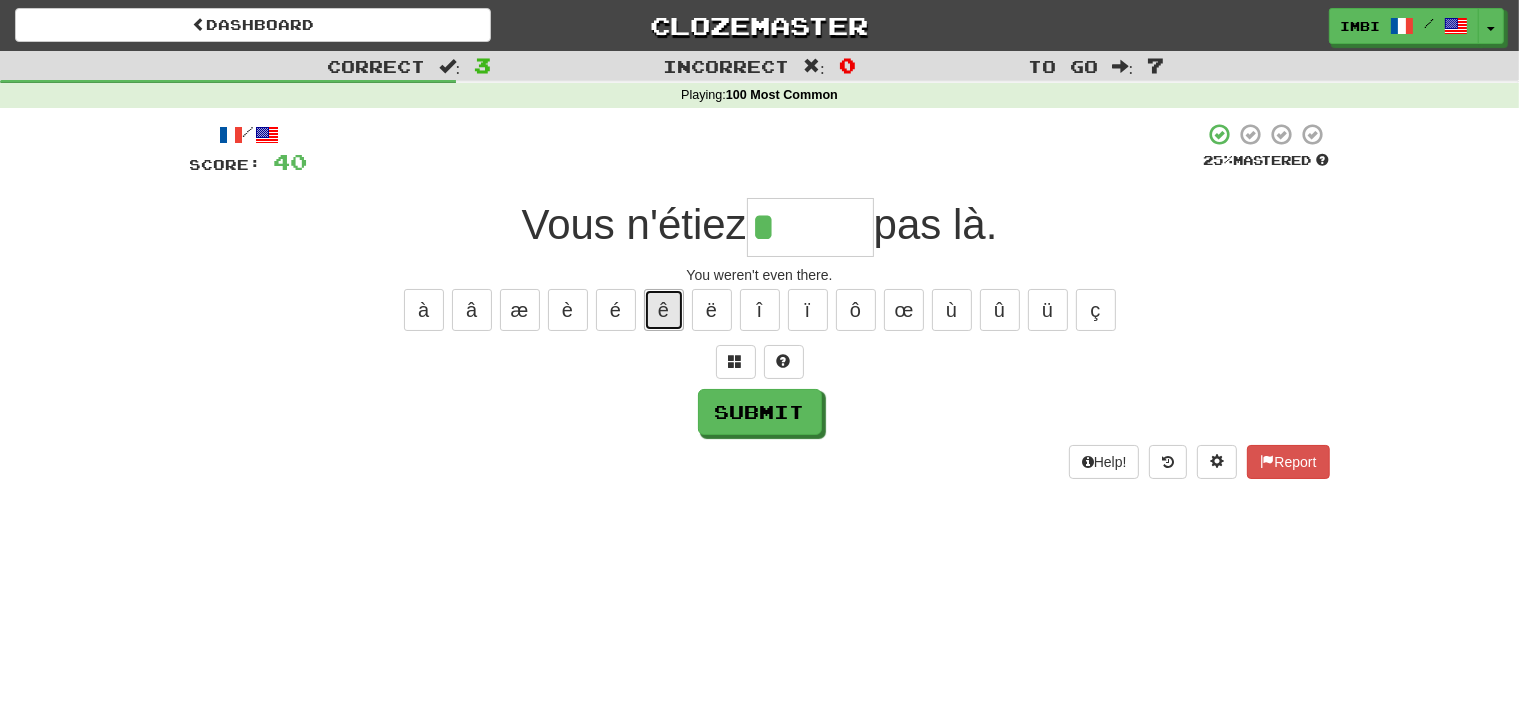 click on "ê" at bounding box center (664, 310) 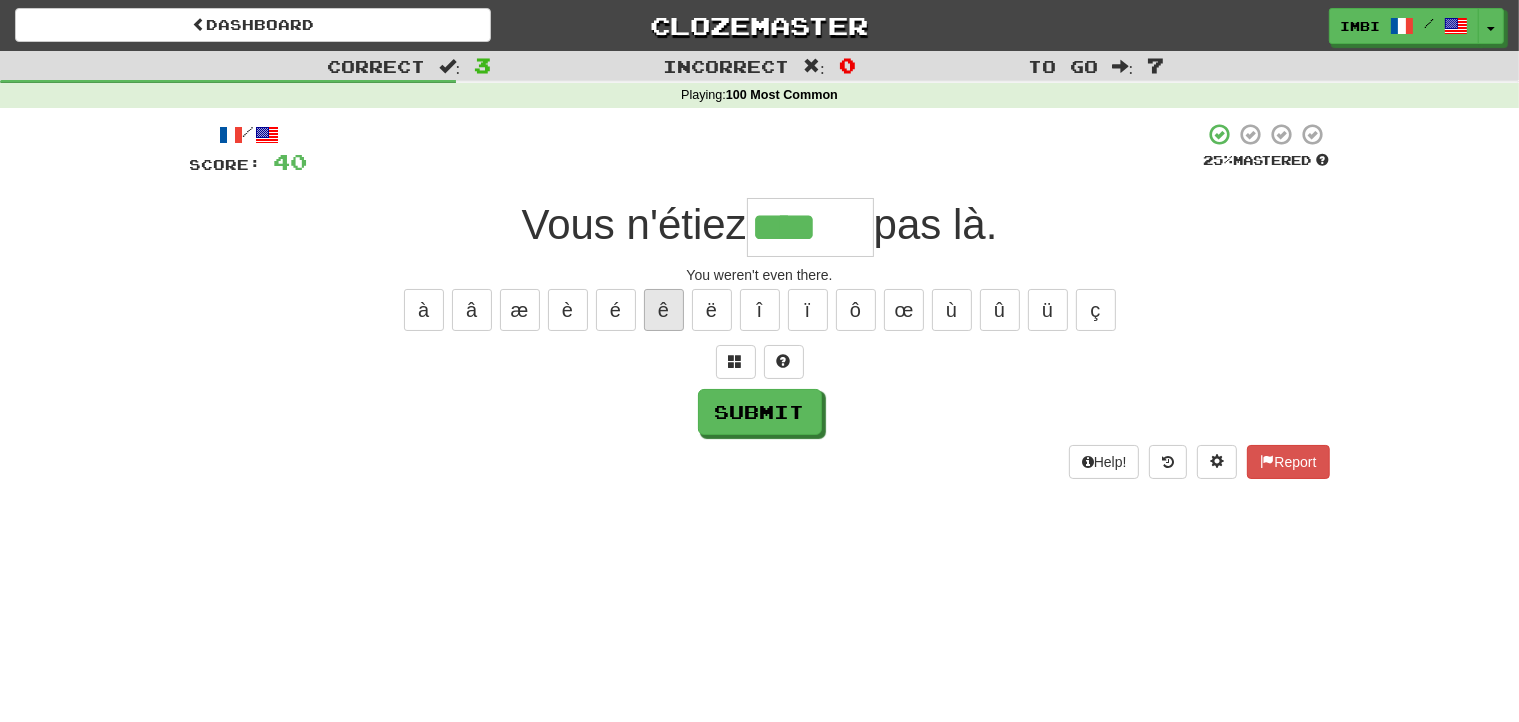 type on "****" 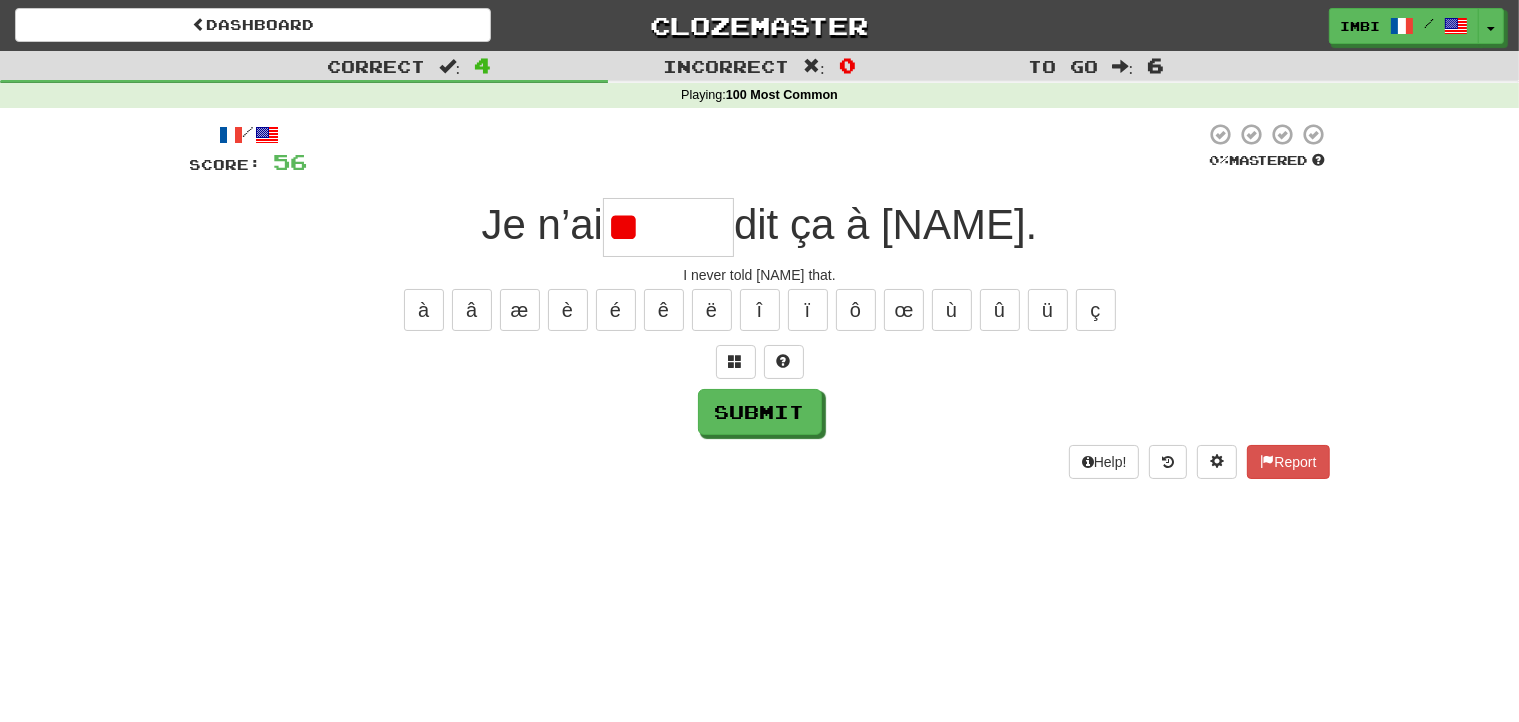 type on "*" 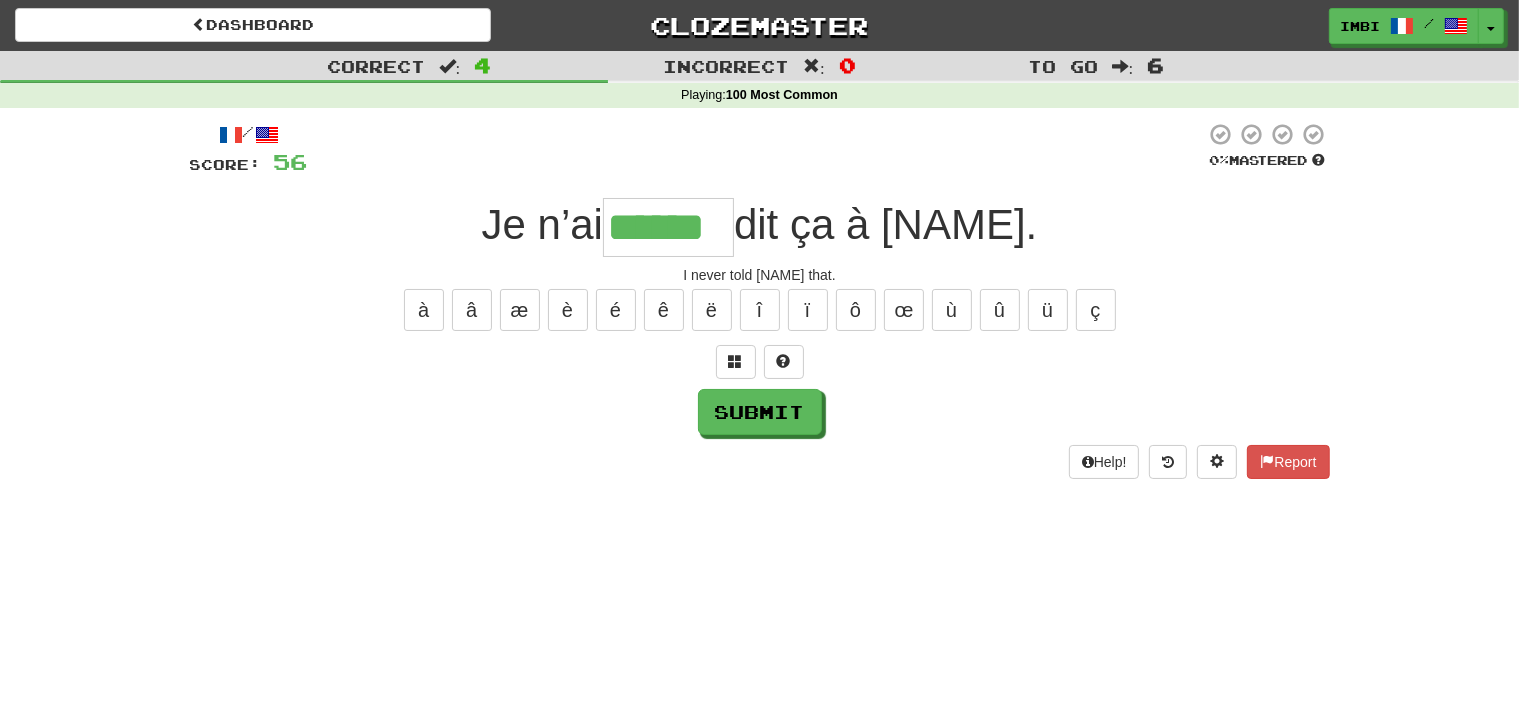 type on "******" 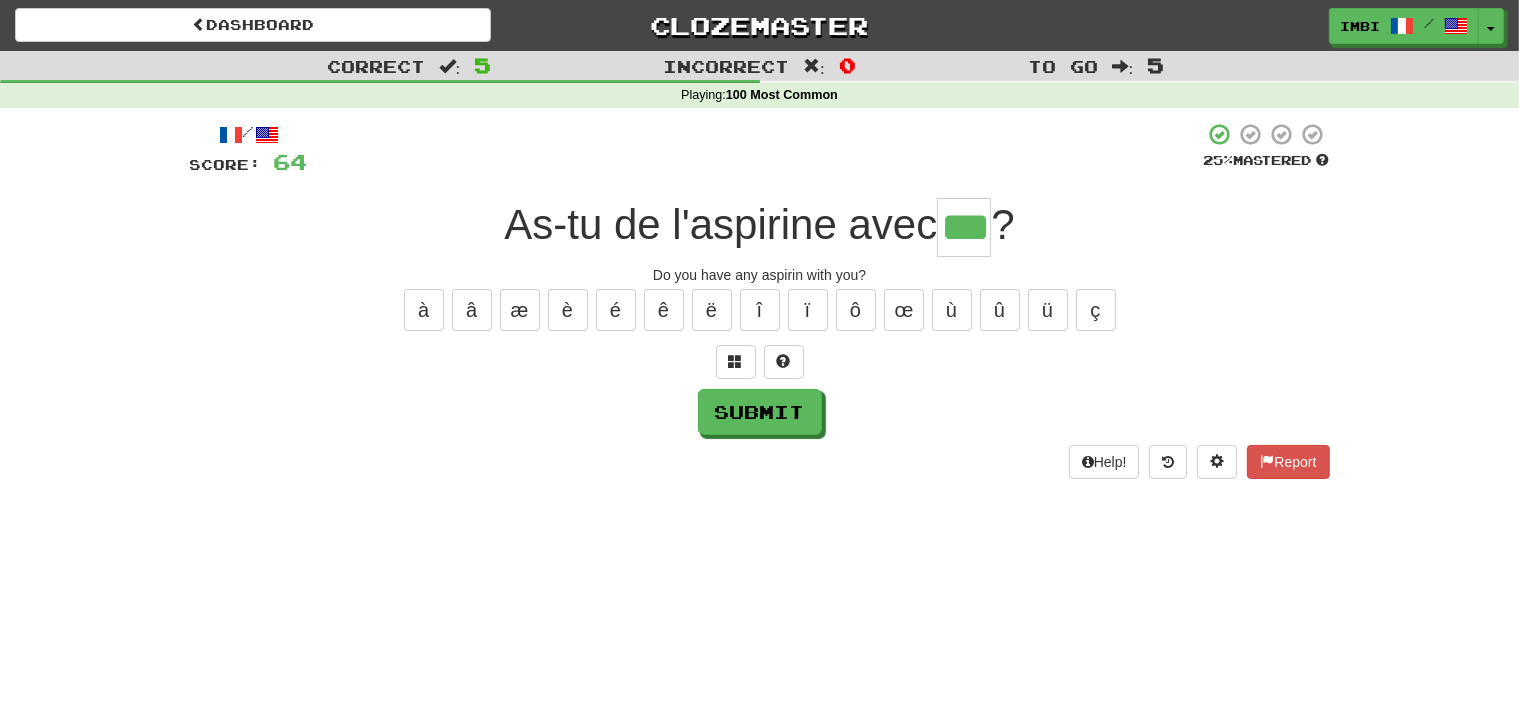 type on "***" 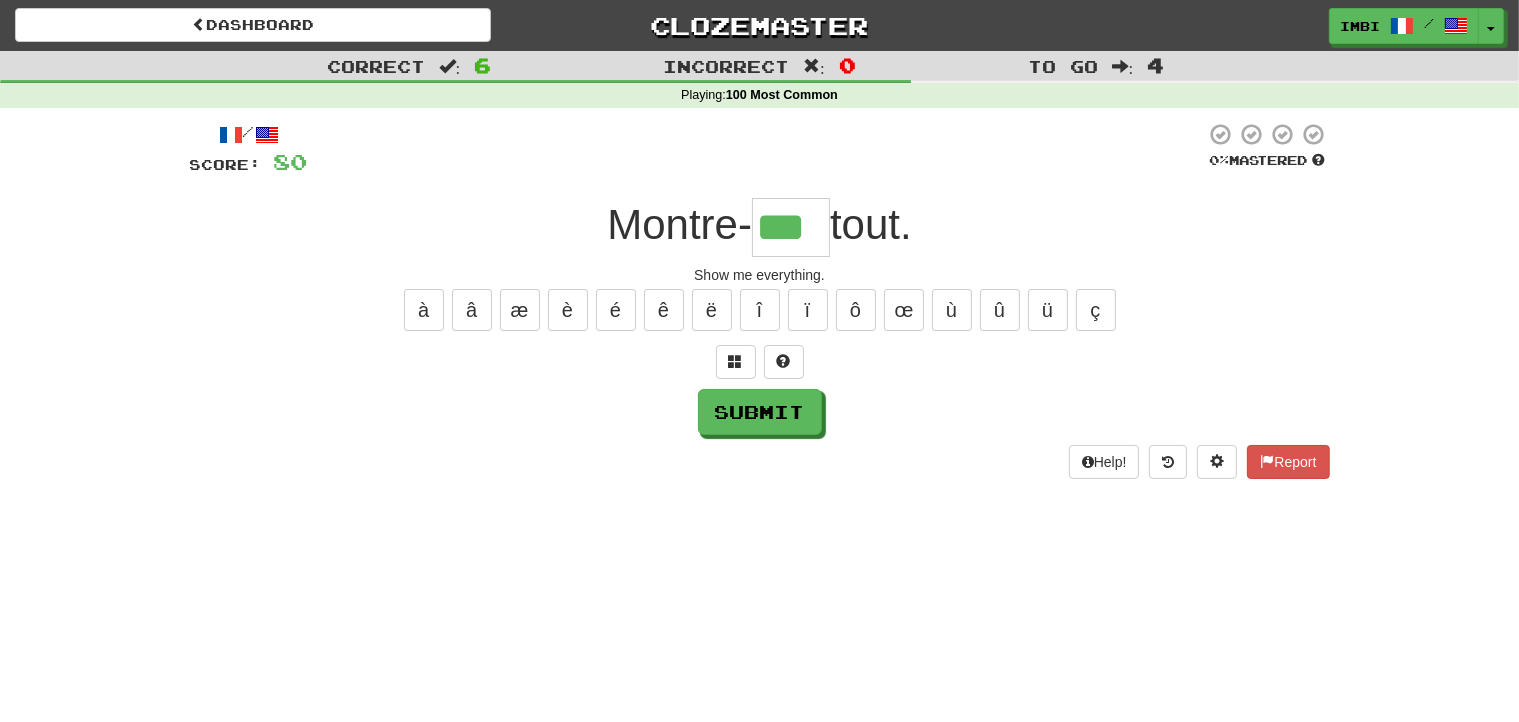 type on "***" 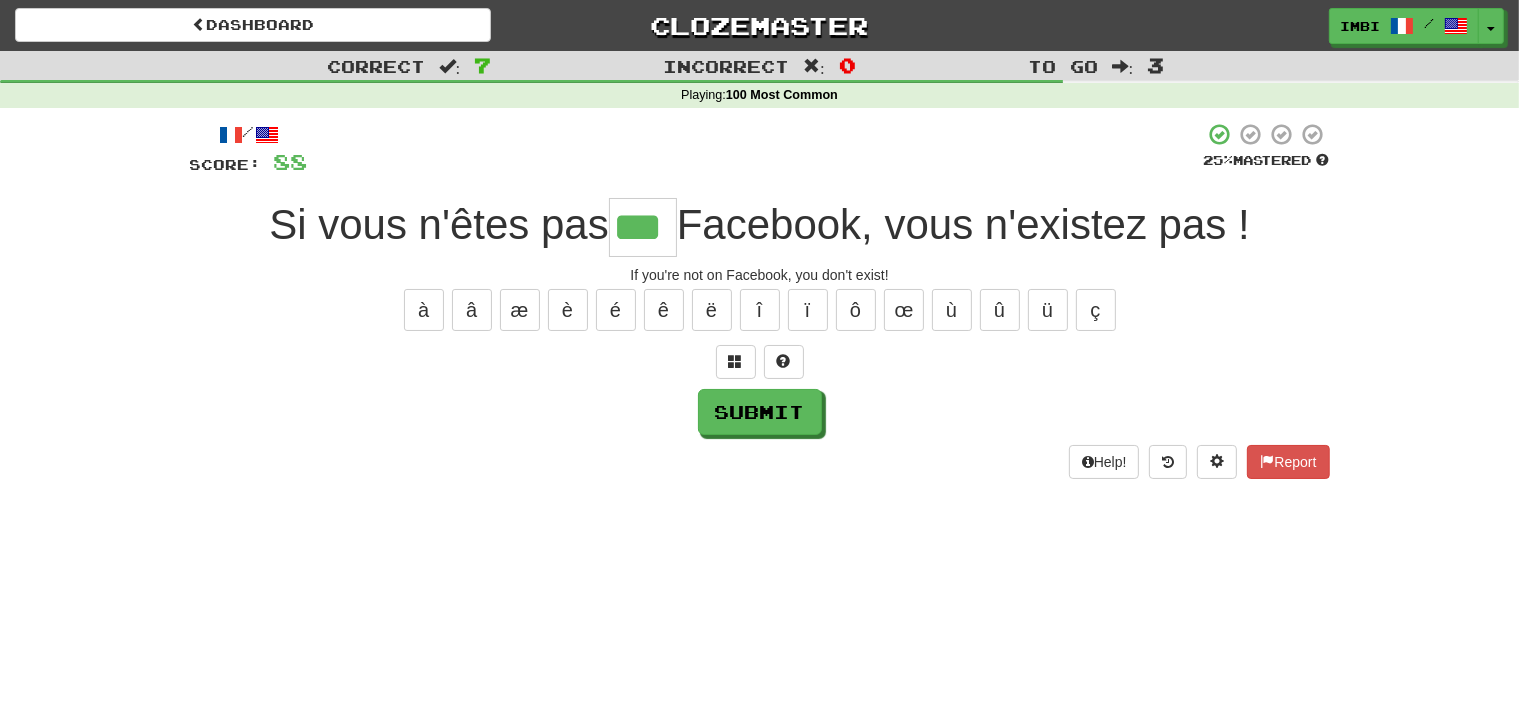 type on "***" 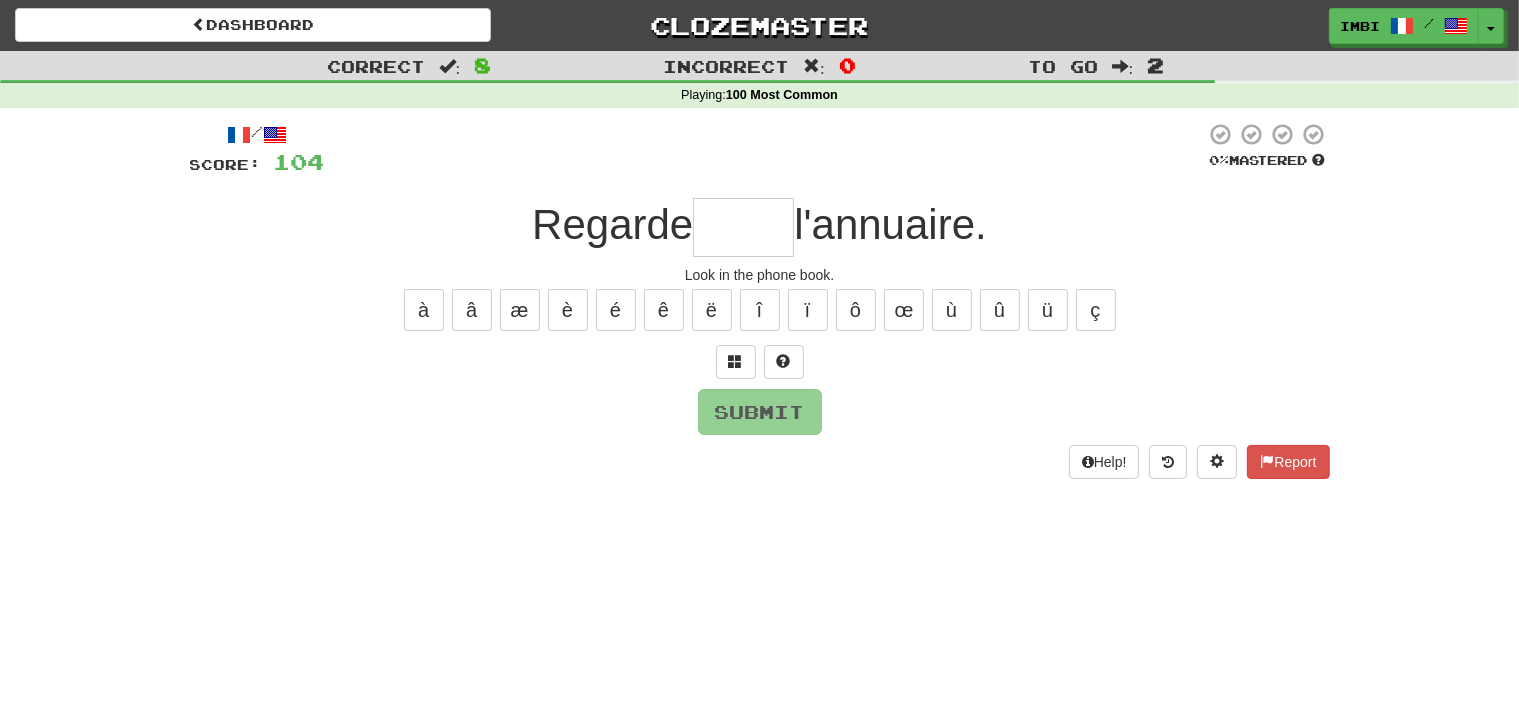 type on "*" 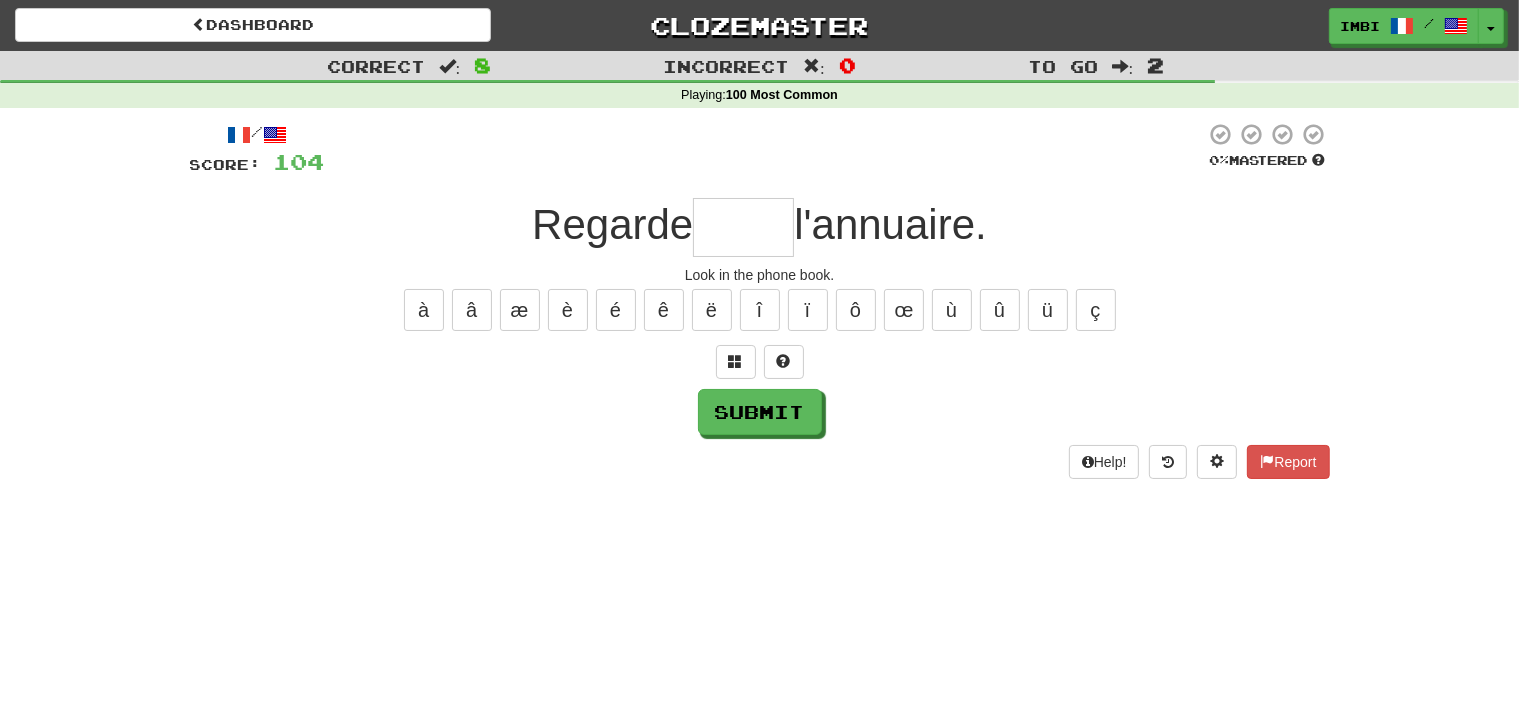 type on "*" 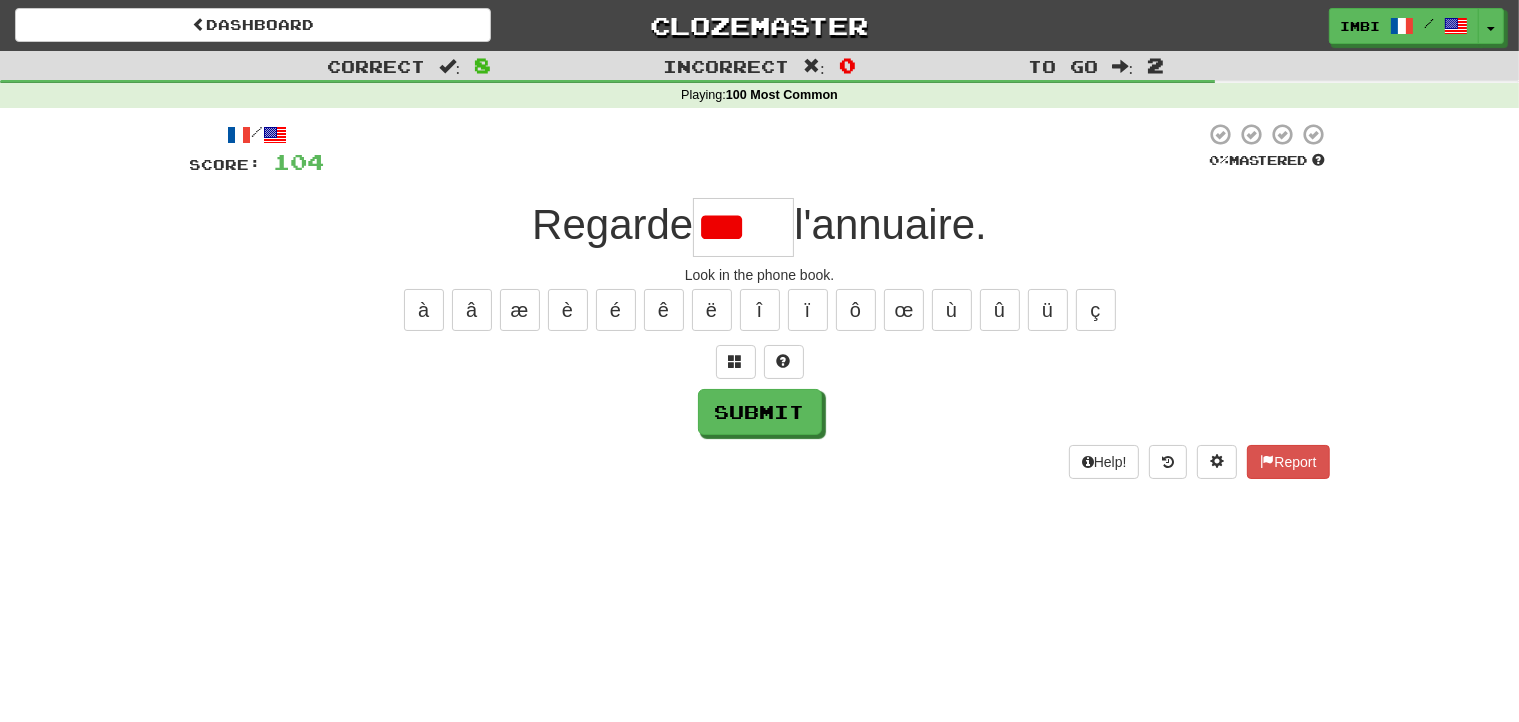 scroll, scrollTop: 0, scrollLeft: 0, axis: both 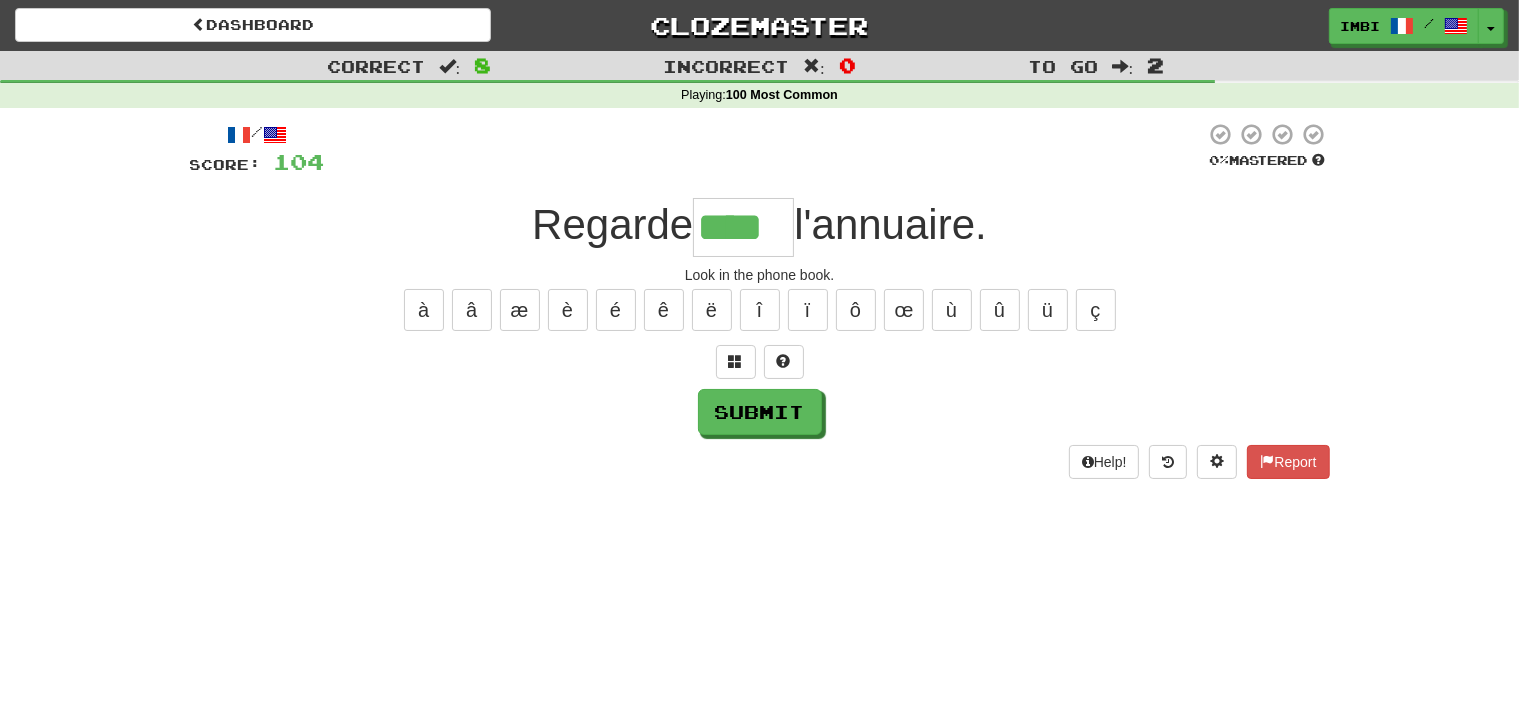 type on "****" 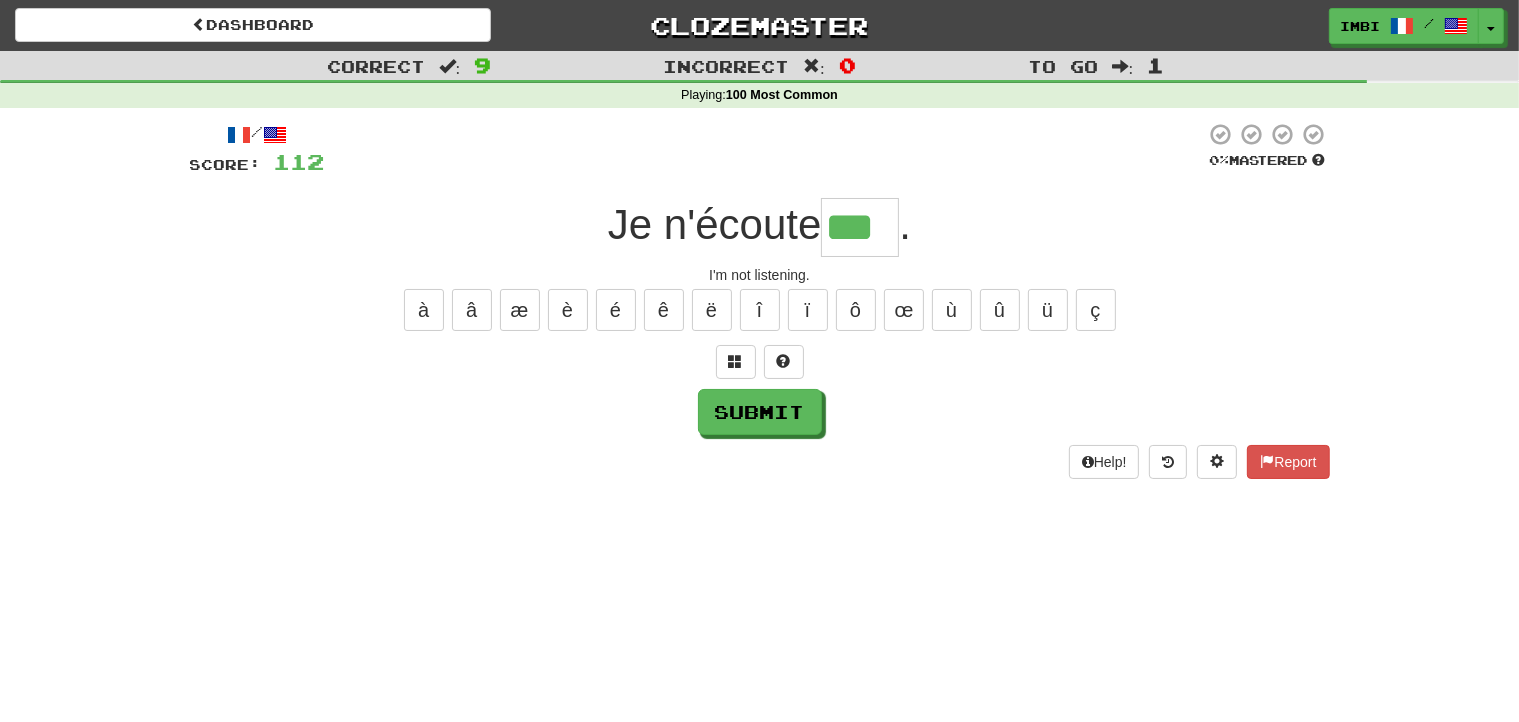 type on "***" 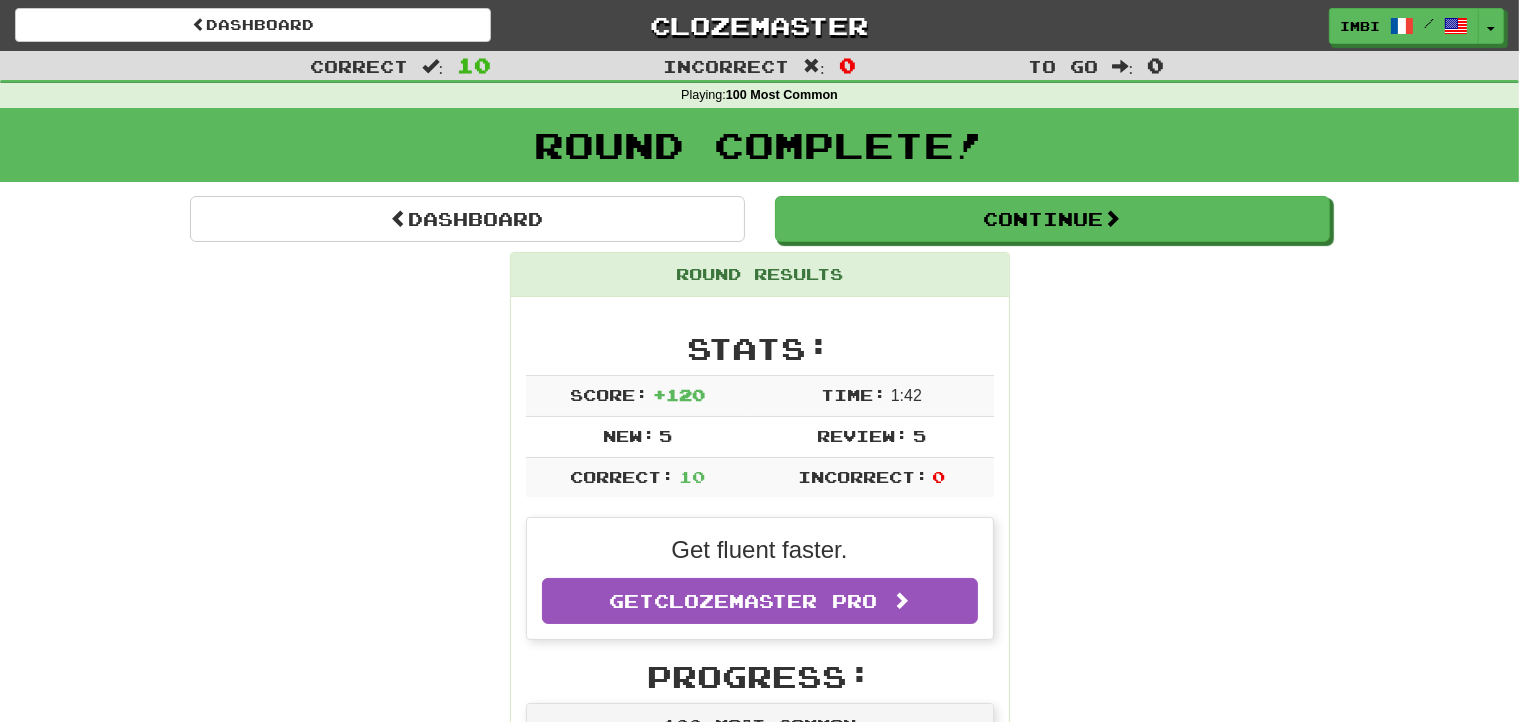 click on "Round Complete!" at bounding box center [759, 152] 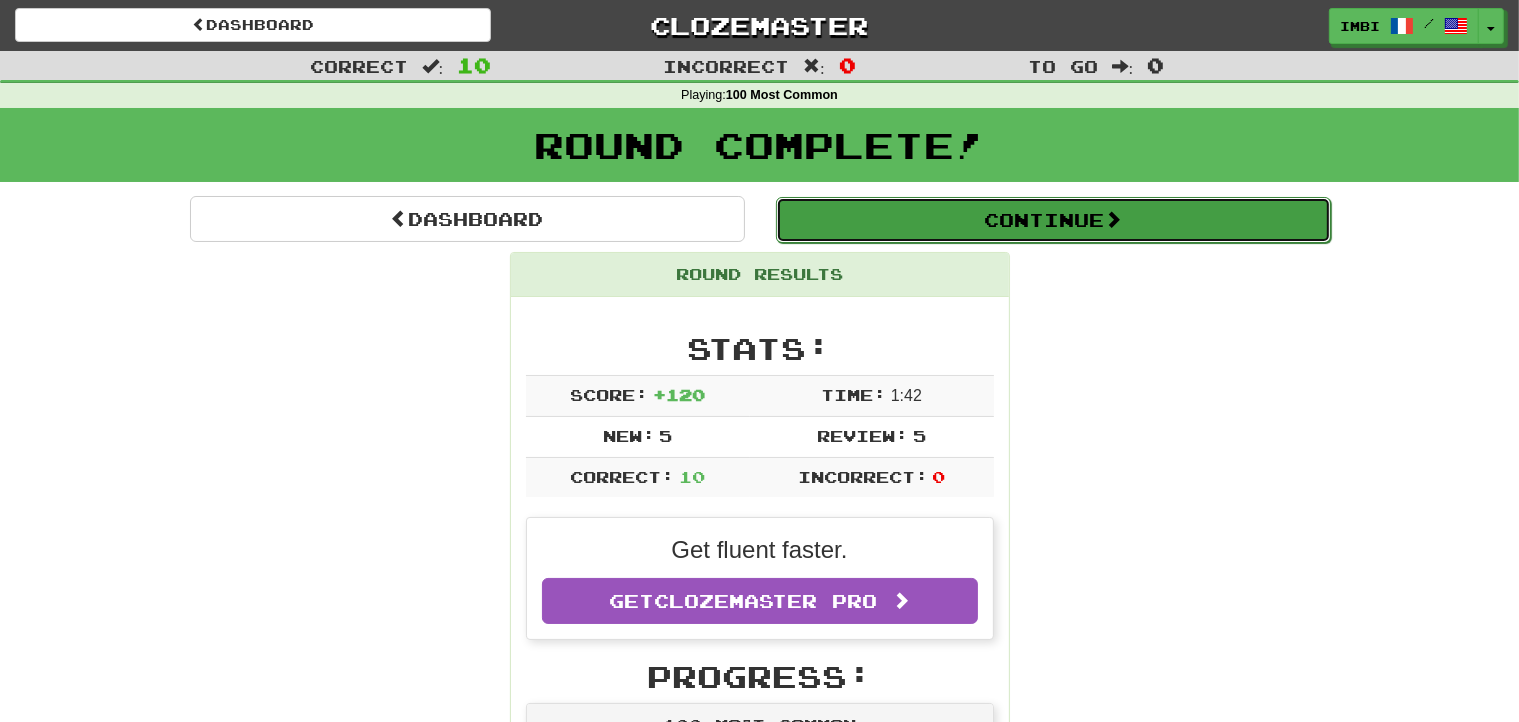 click on "Continue" at bounding box center [1053, 220] 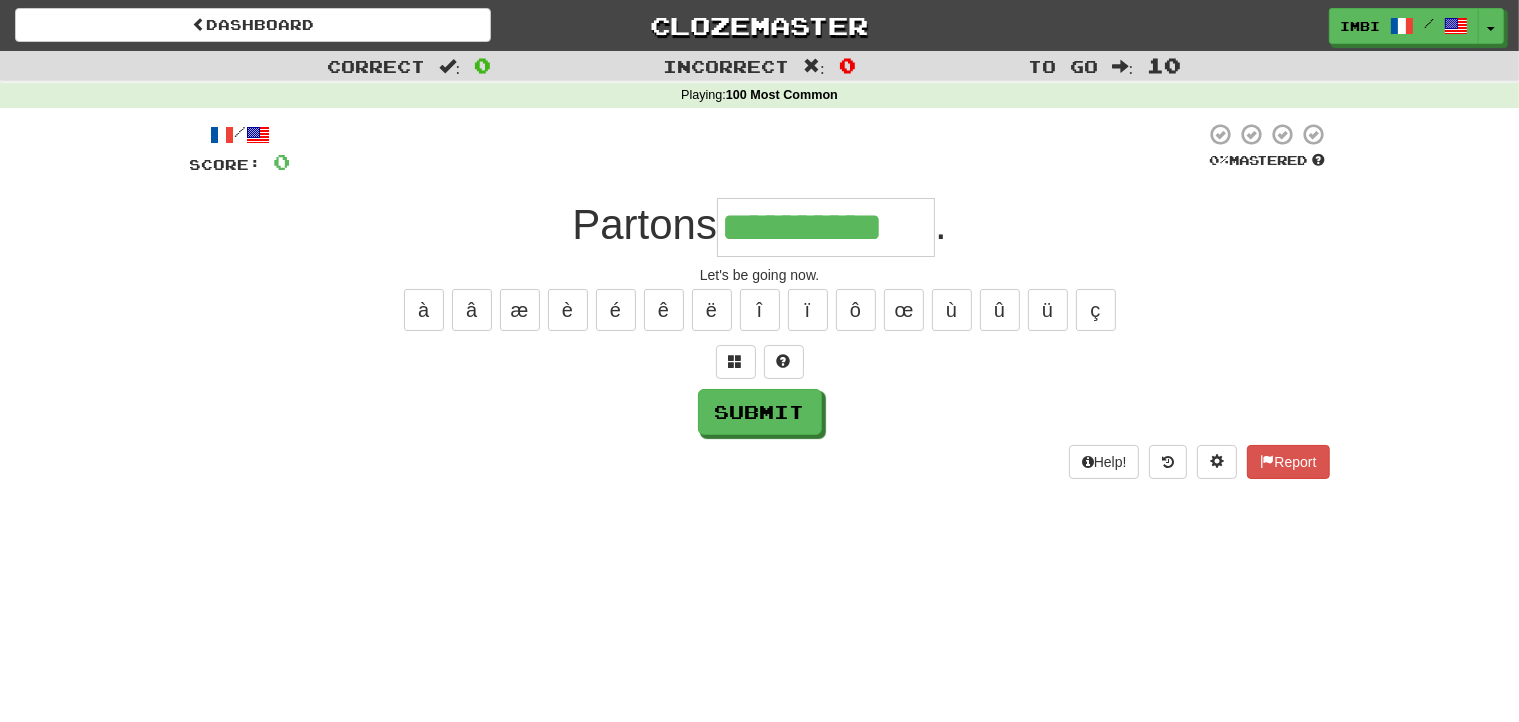 type on "**********" 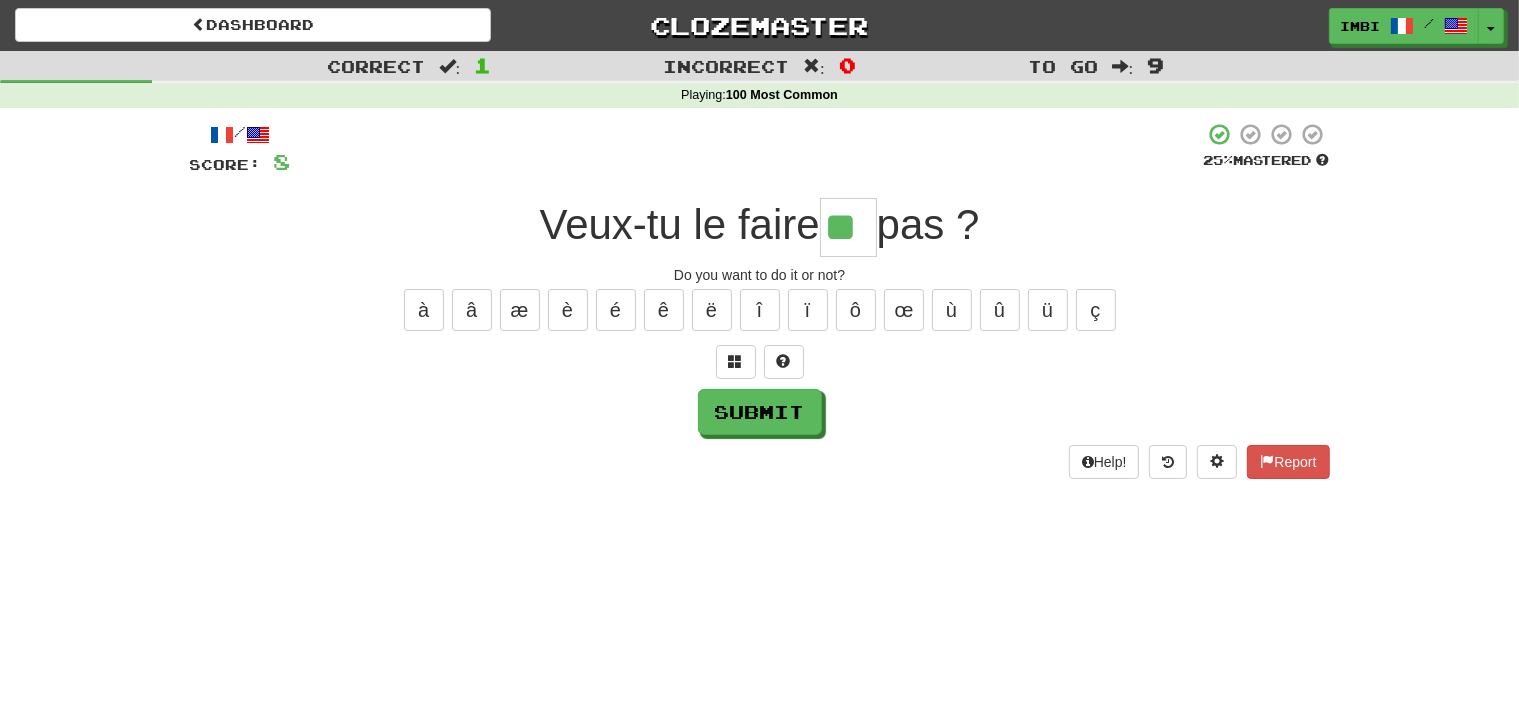 type on "**" 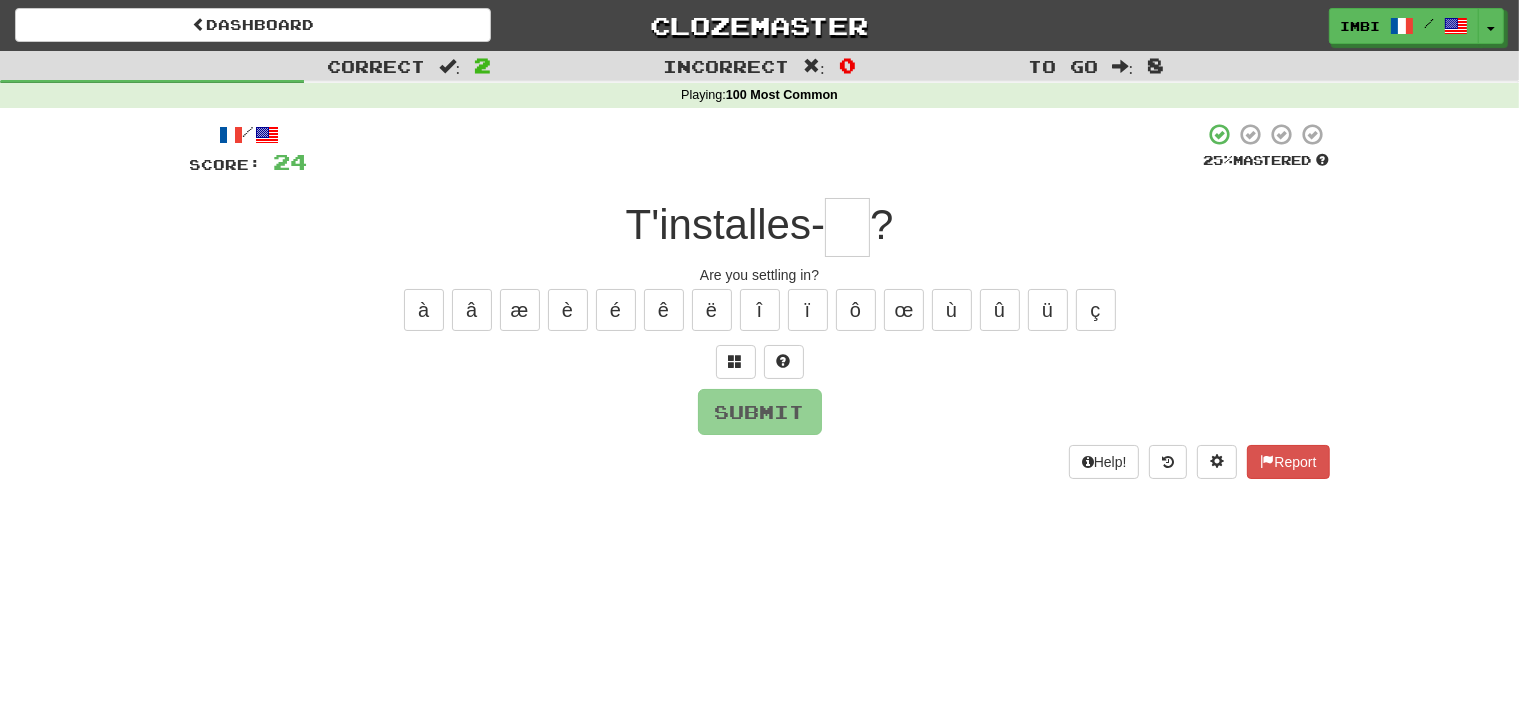 type on "*" 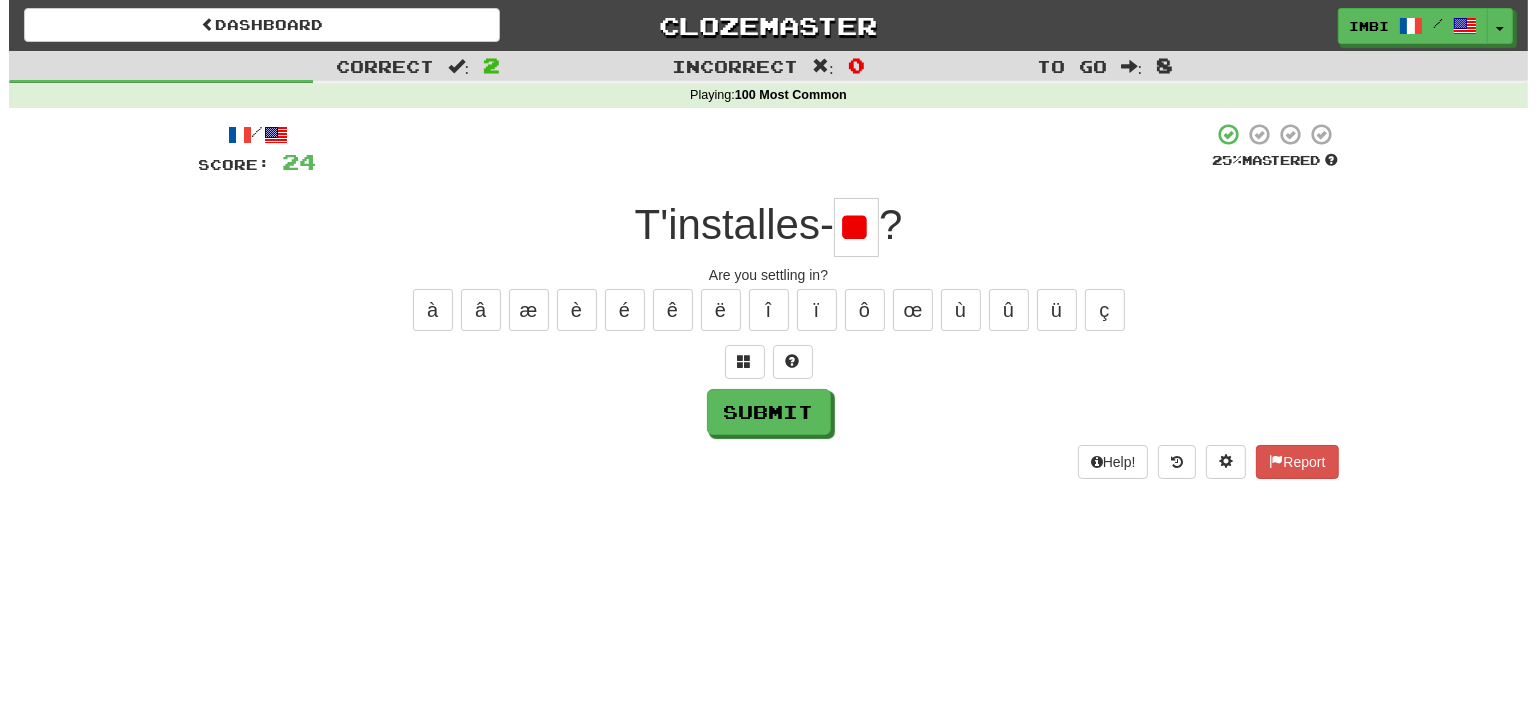 scroll, scrollTop: 0, scrollLeft: 0, axis: both 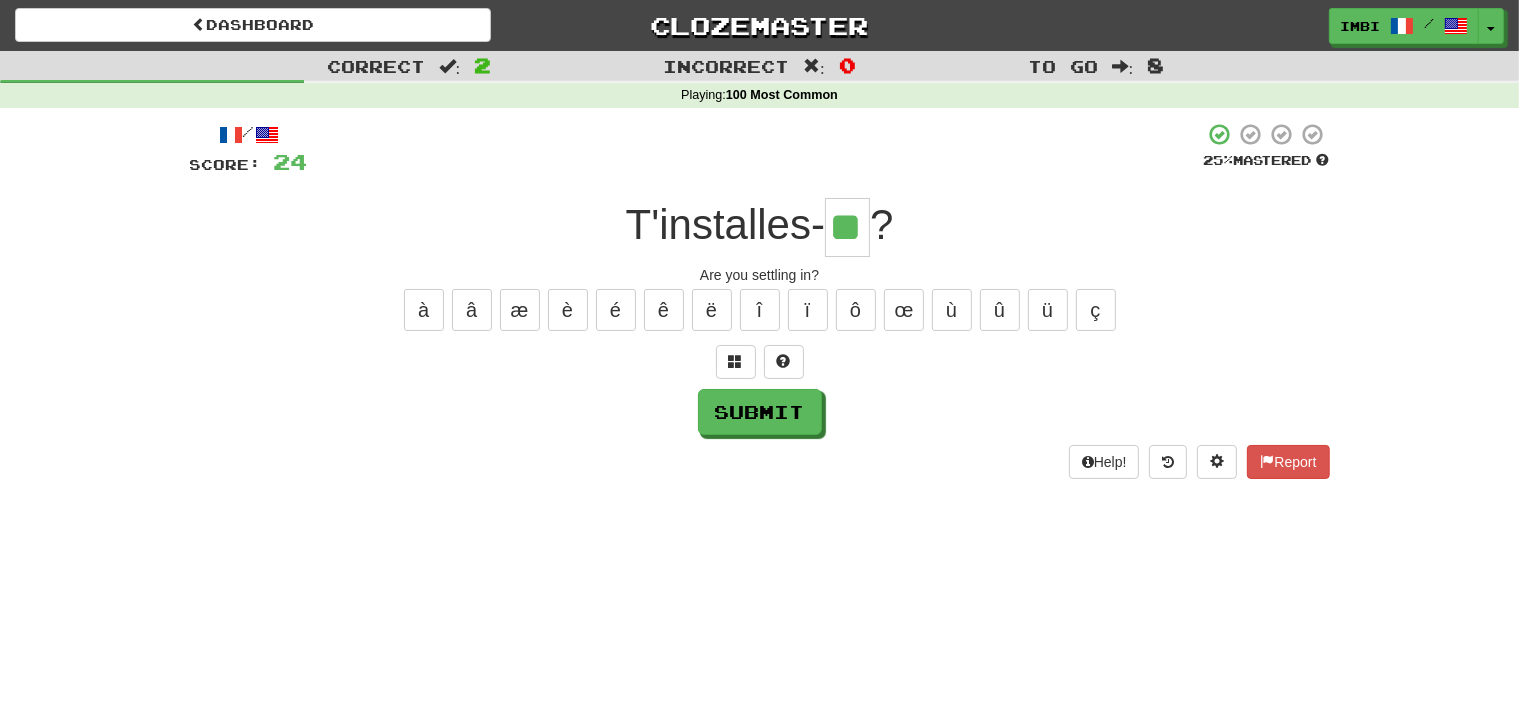 type on "**" 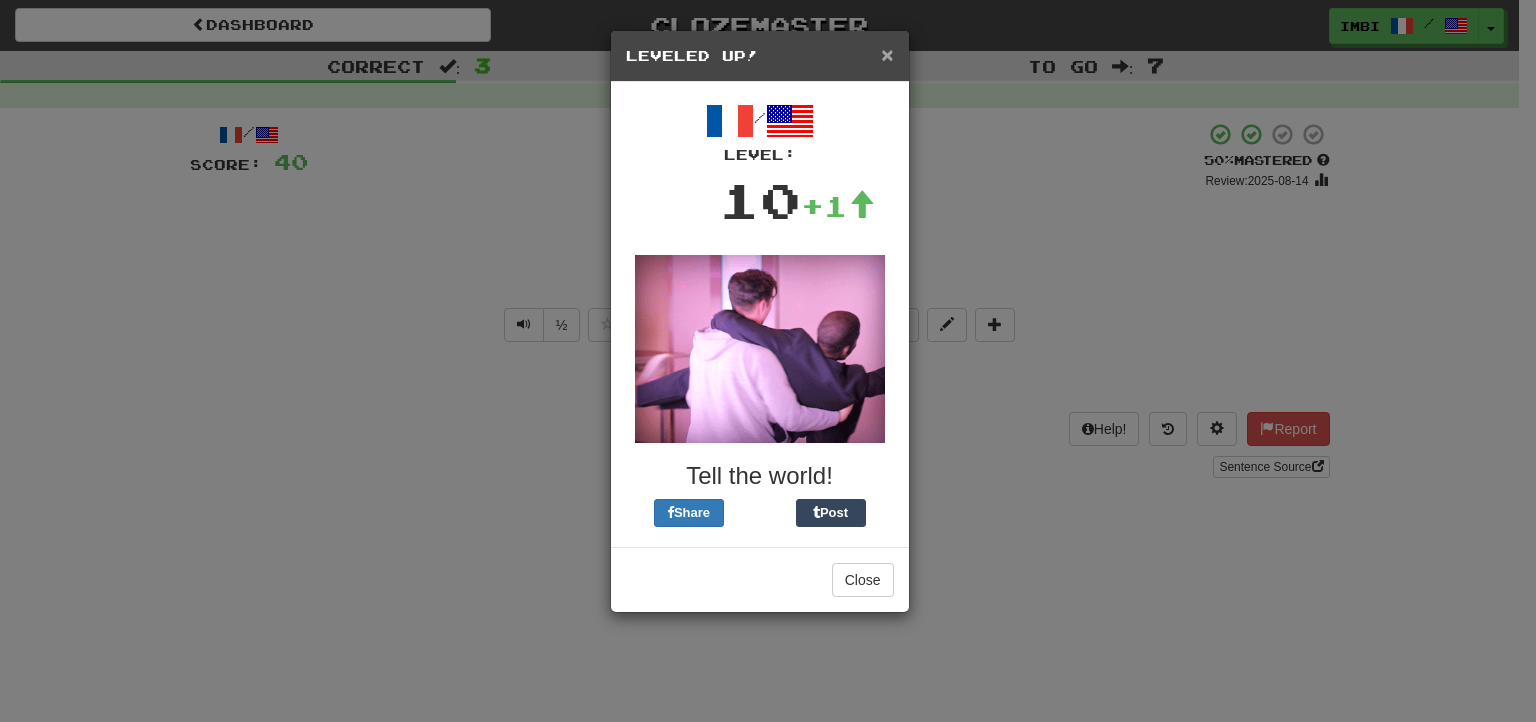 click on "×" at bounding box center [887, 54] 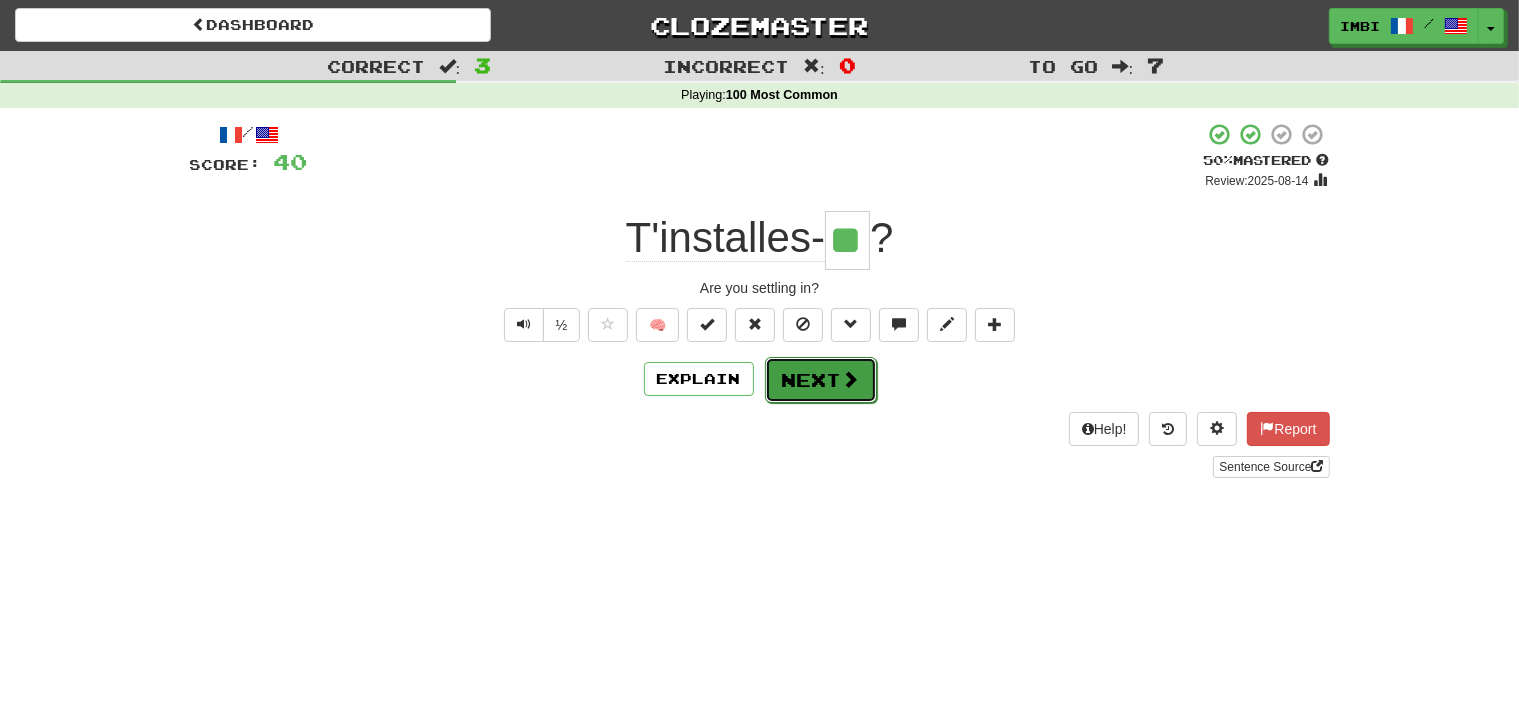 click on "Next" at bounding box center [821, 380] 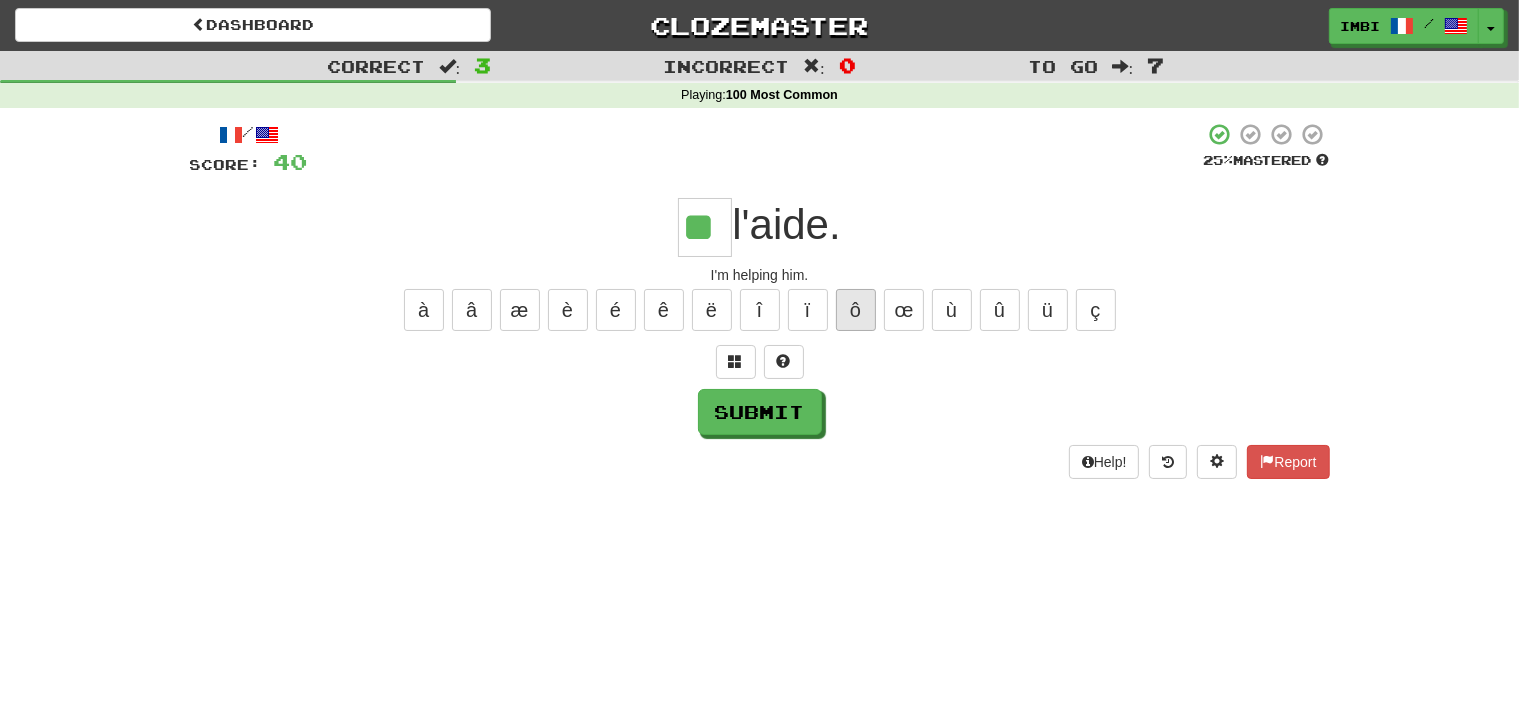 type on "**" 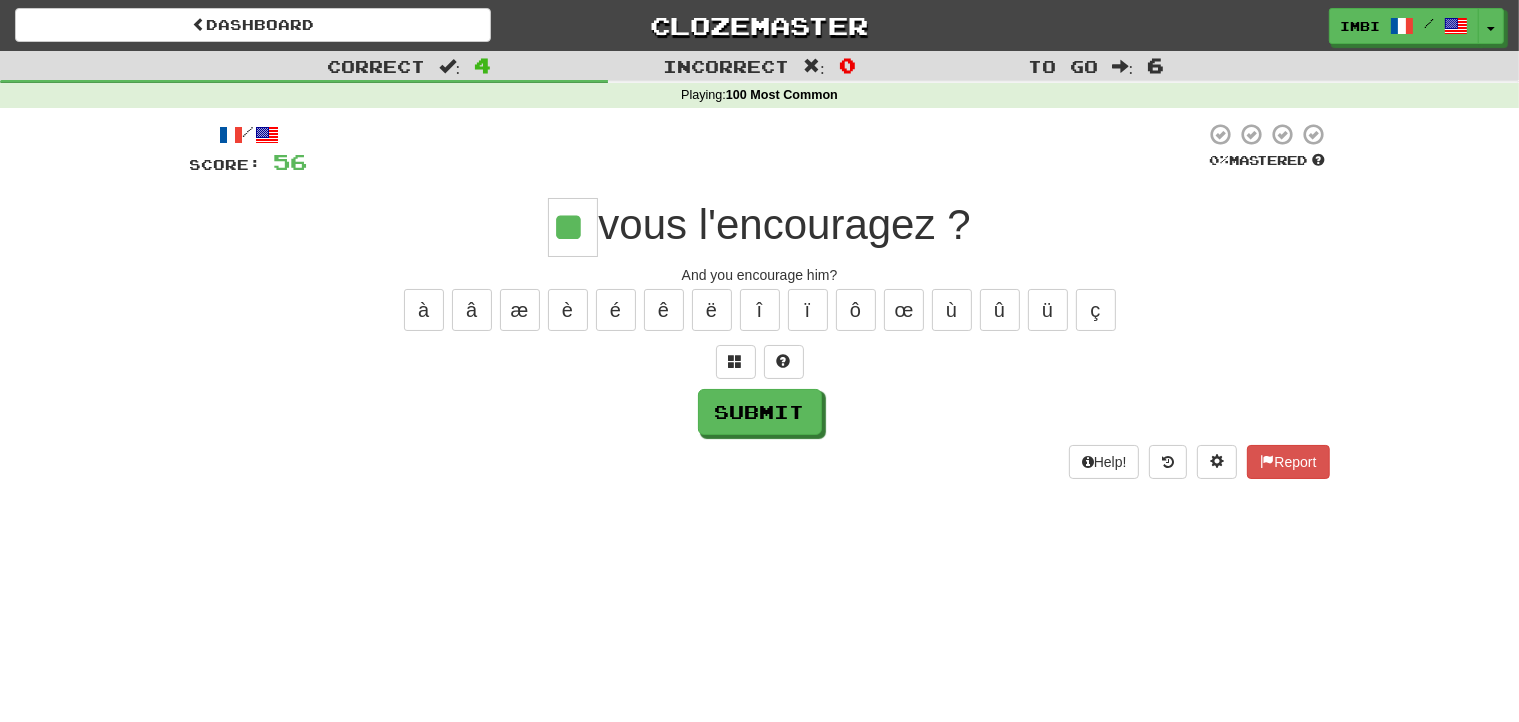 type on "**" 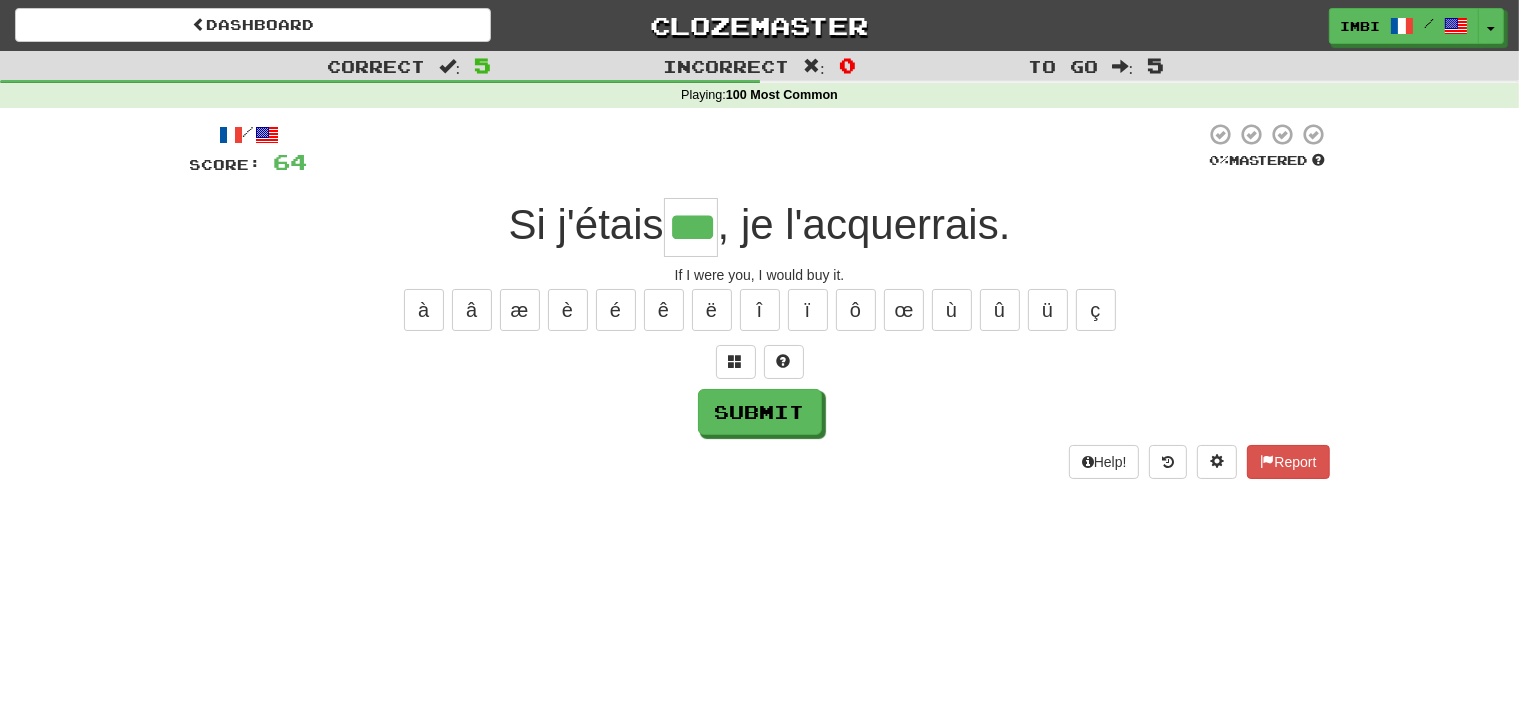 type on "***" 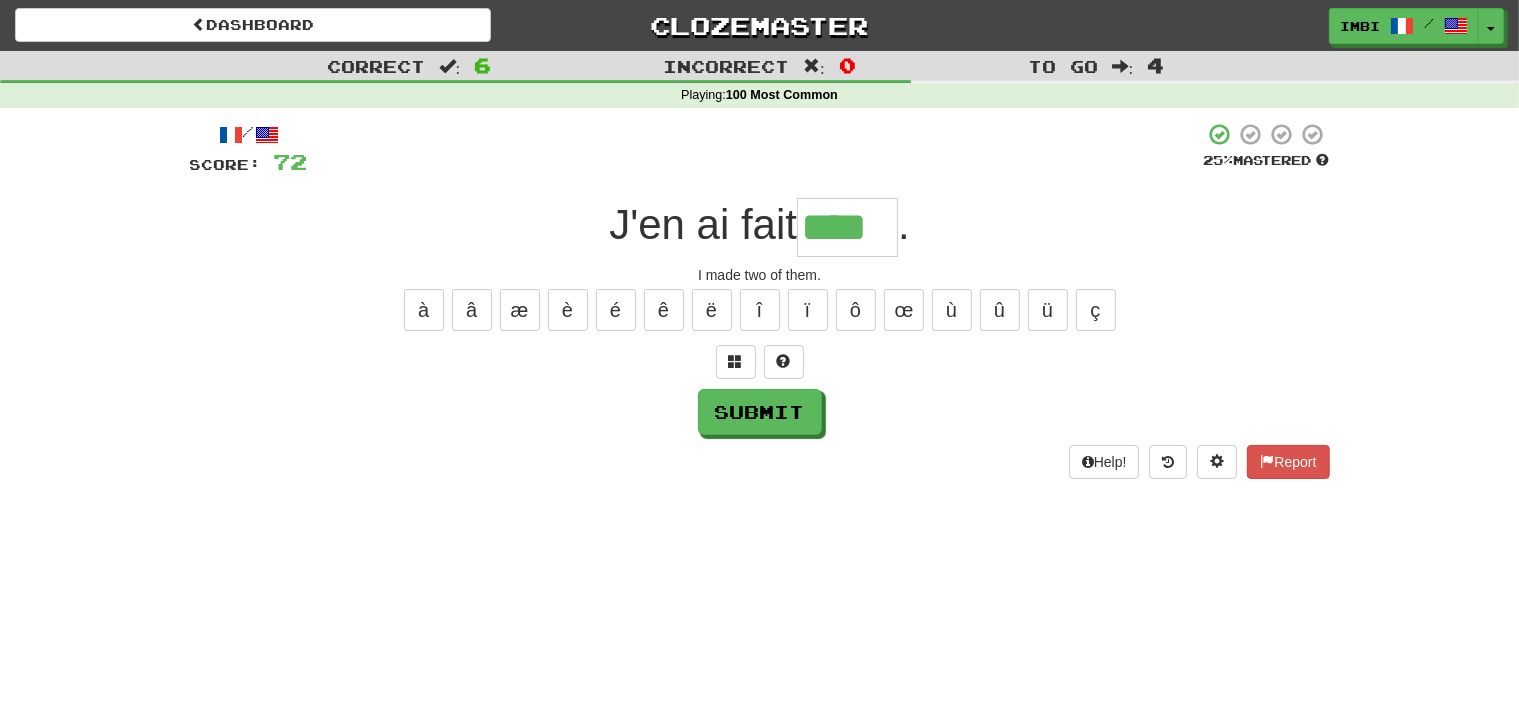 type on "****" 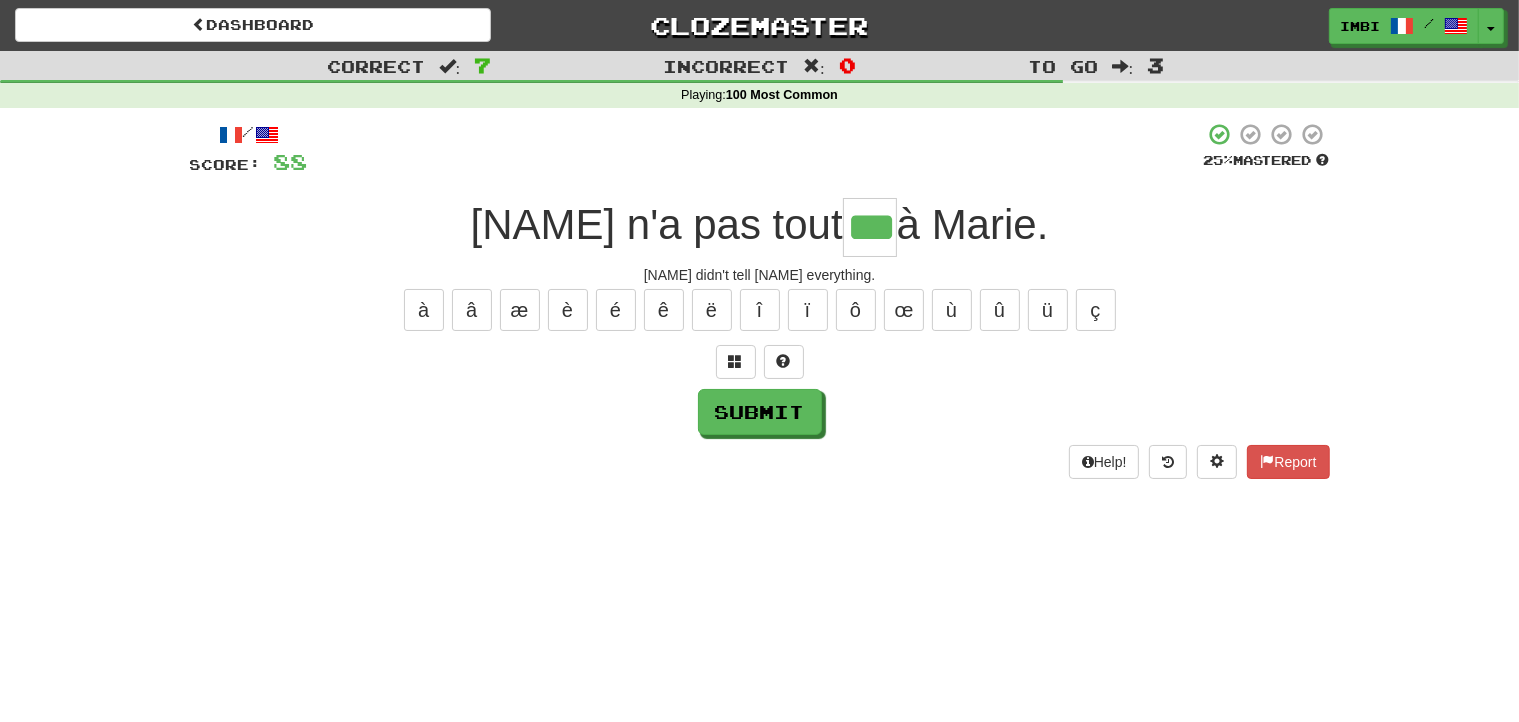 type on "***" 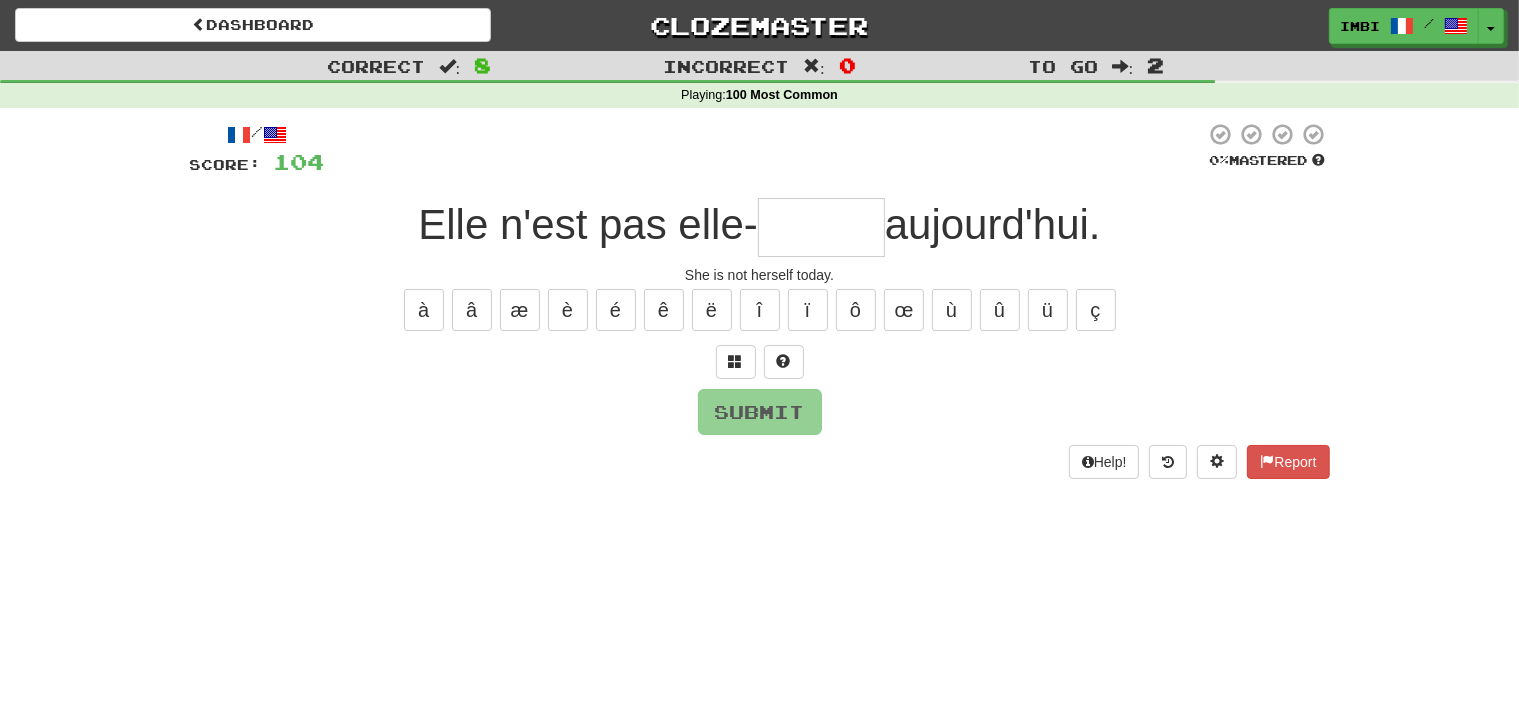 type on "*" 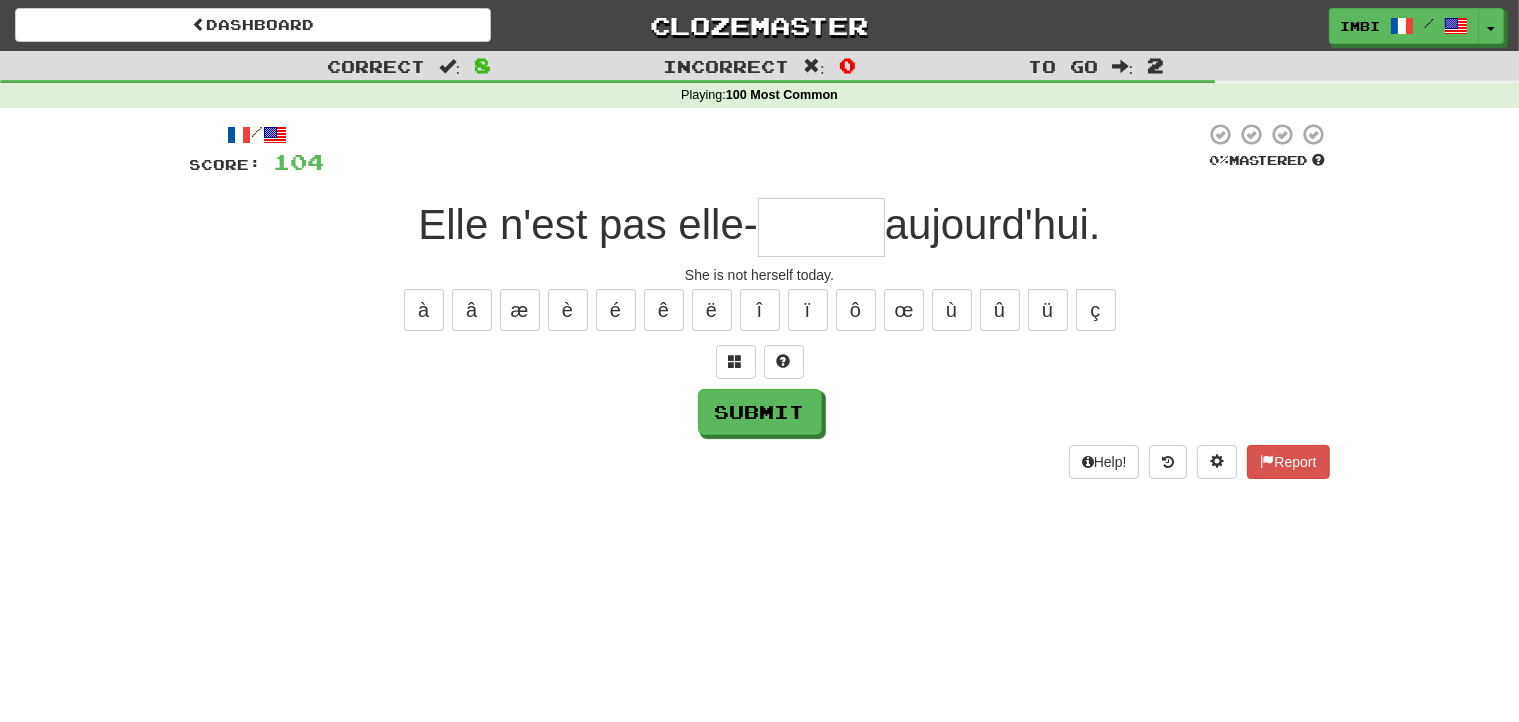 type on "*" 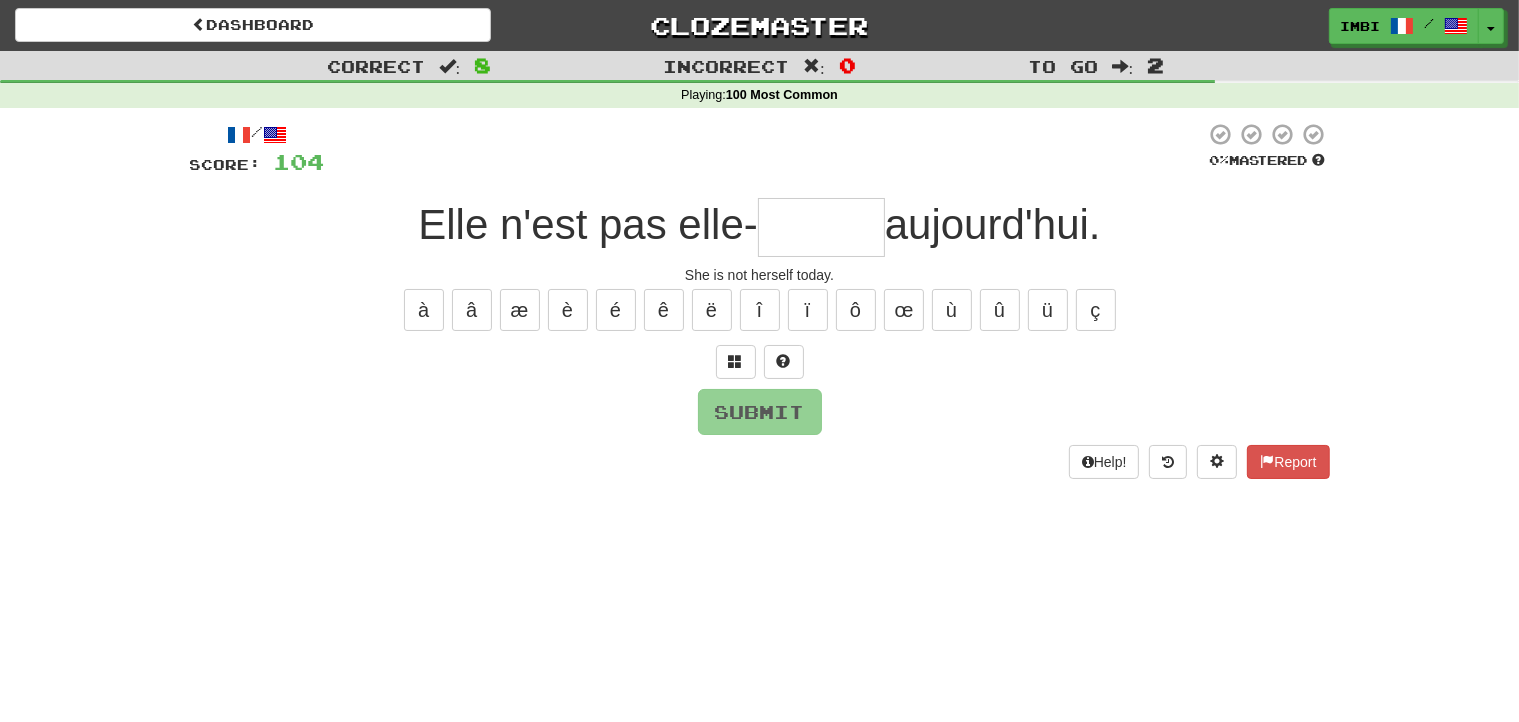 type on "*" 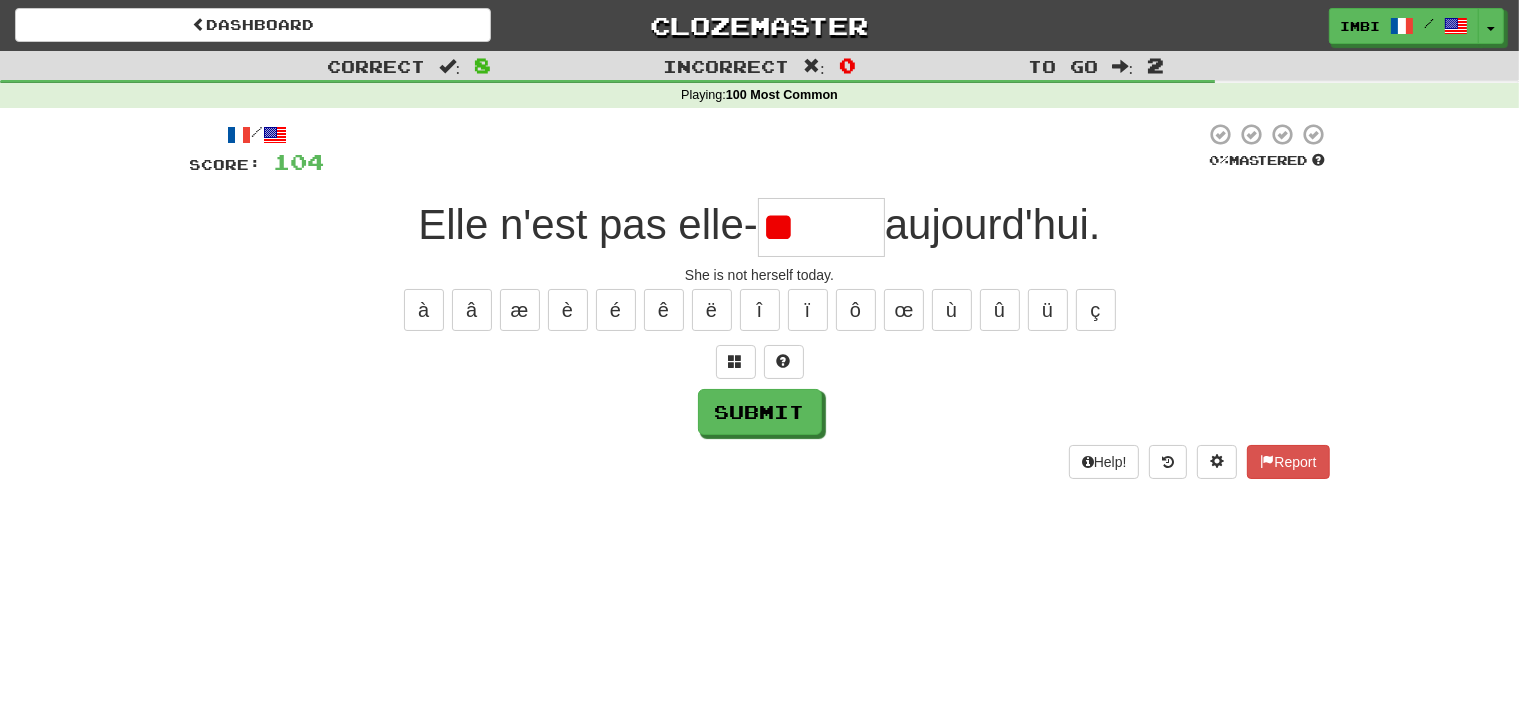 type on "*" 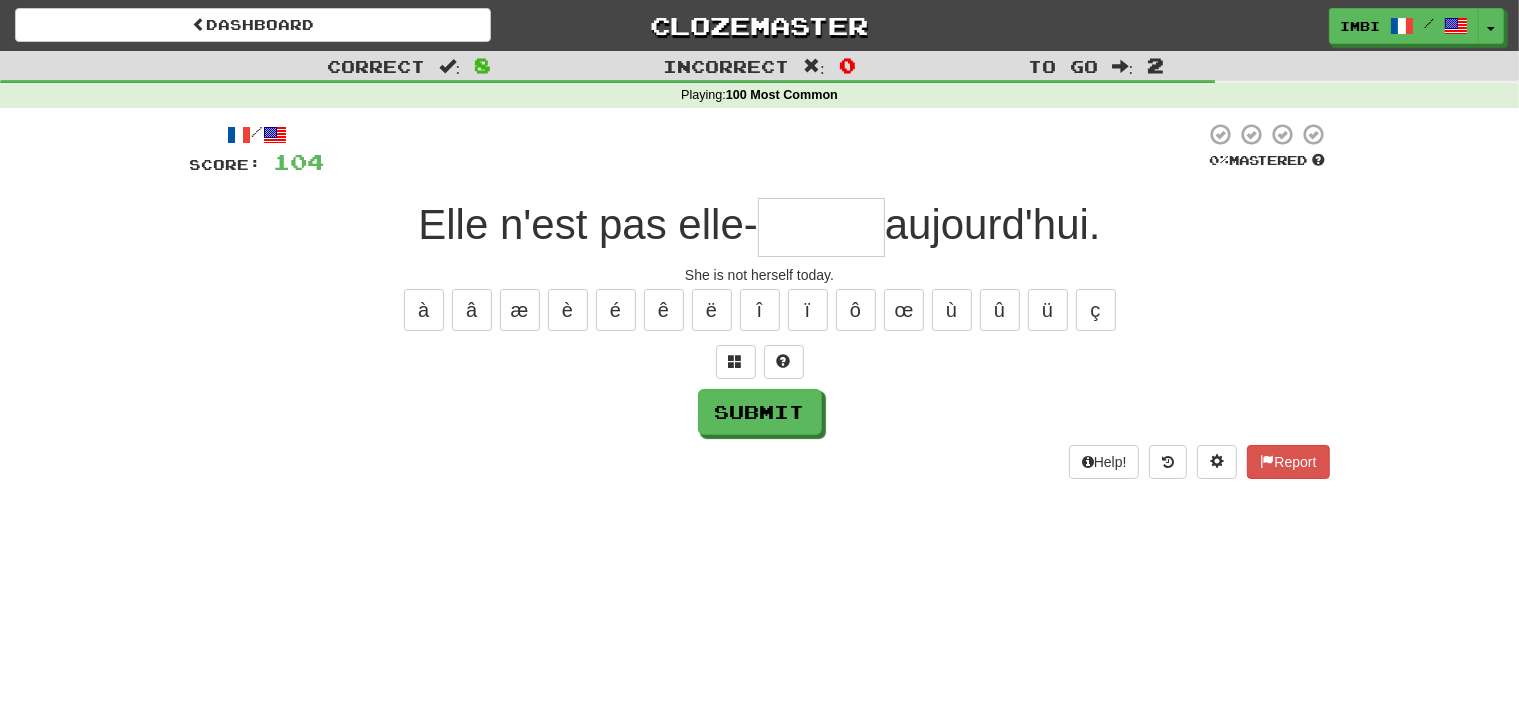 type on "*" 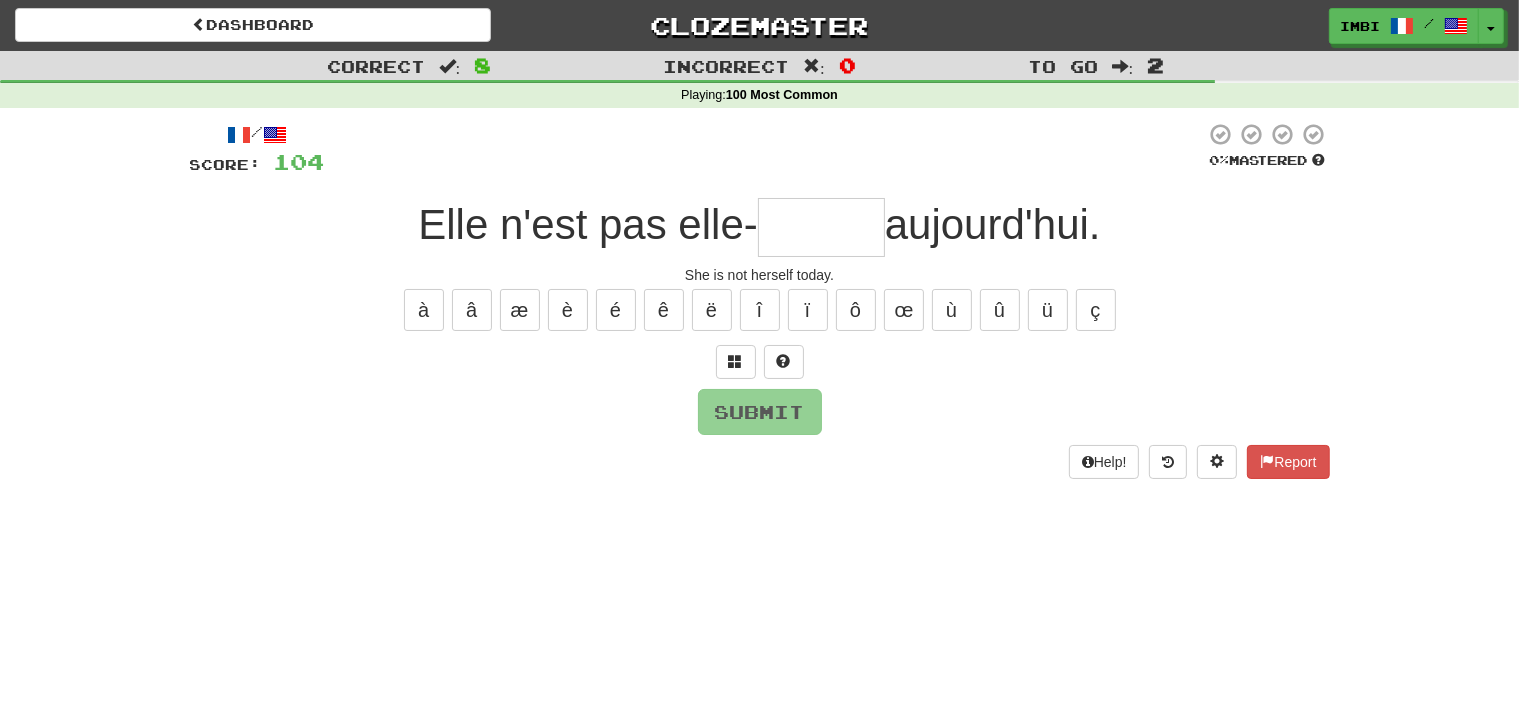 type on "*" 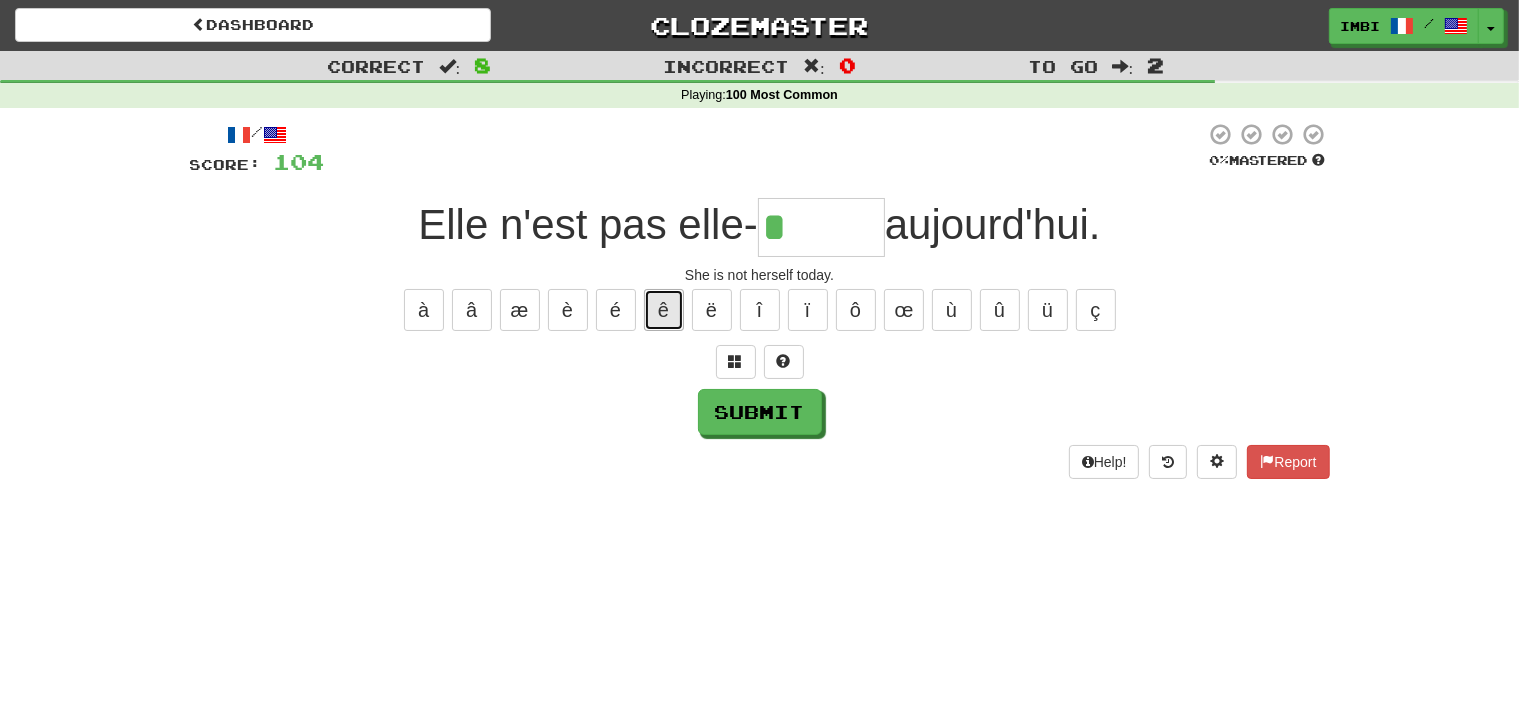 click on "ê" at bounding box center [664, 310] 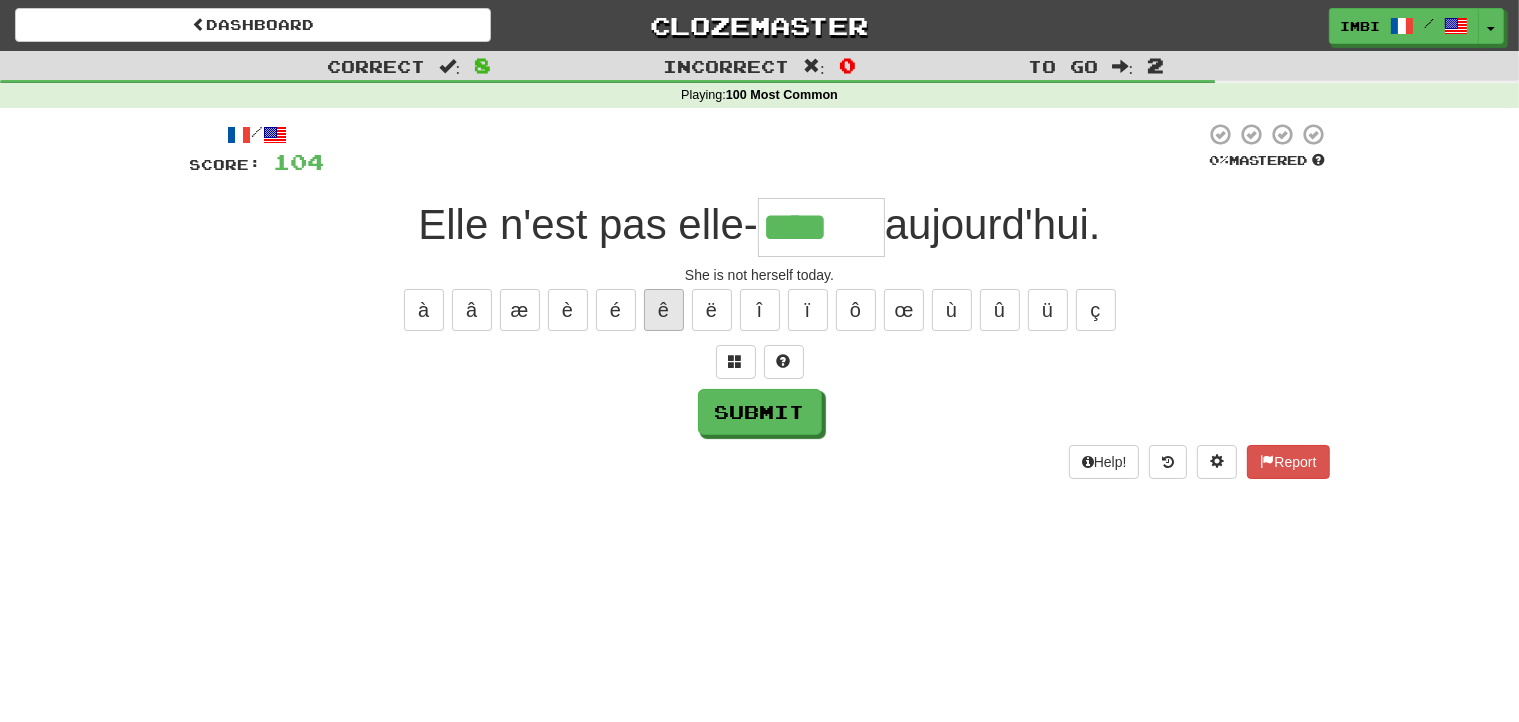 type on "****" 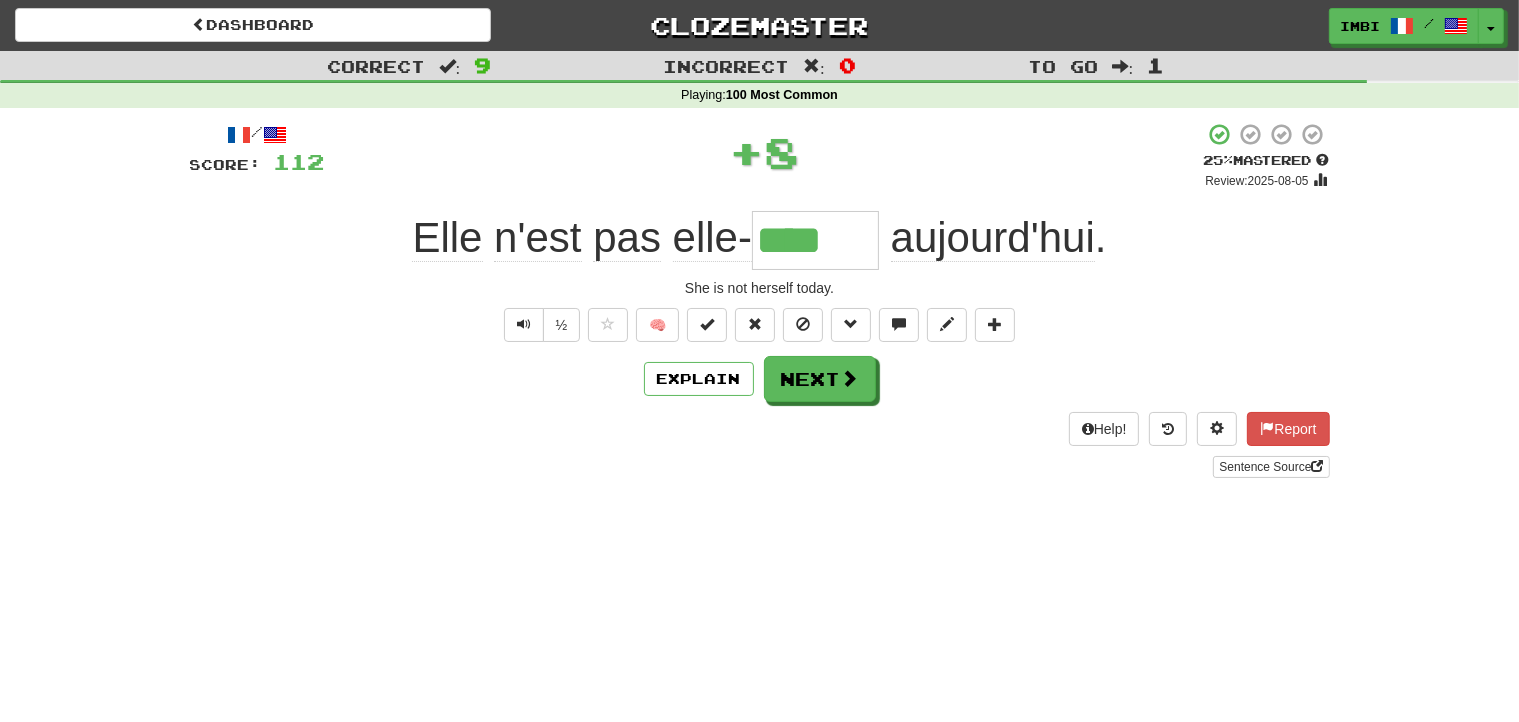 type 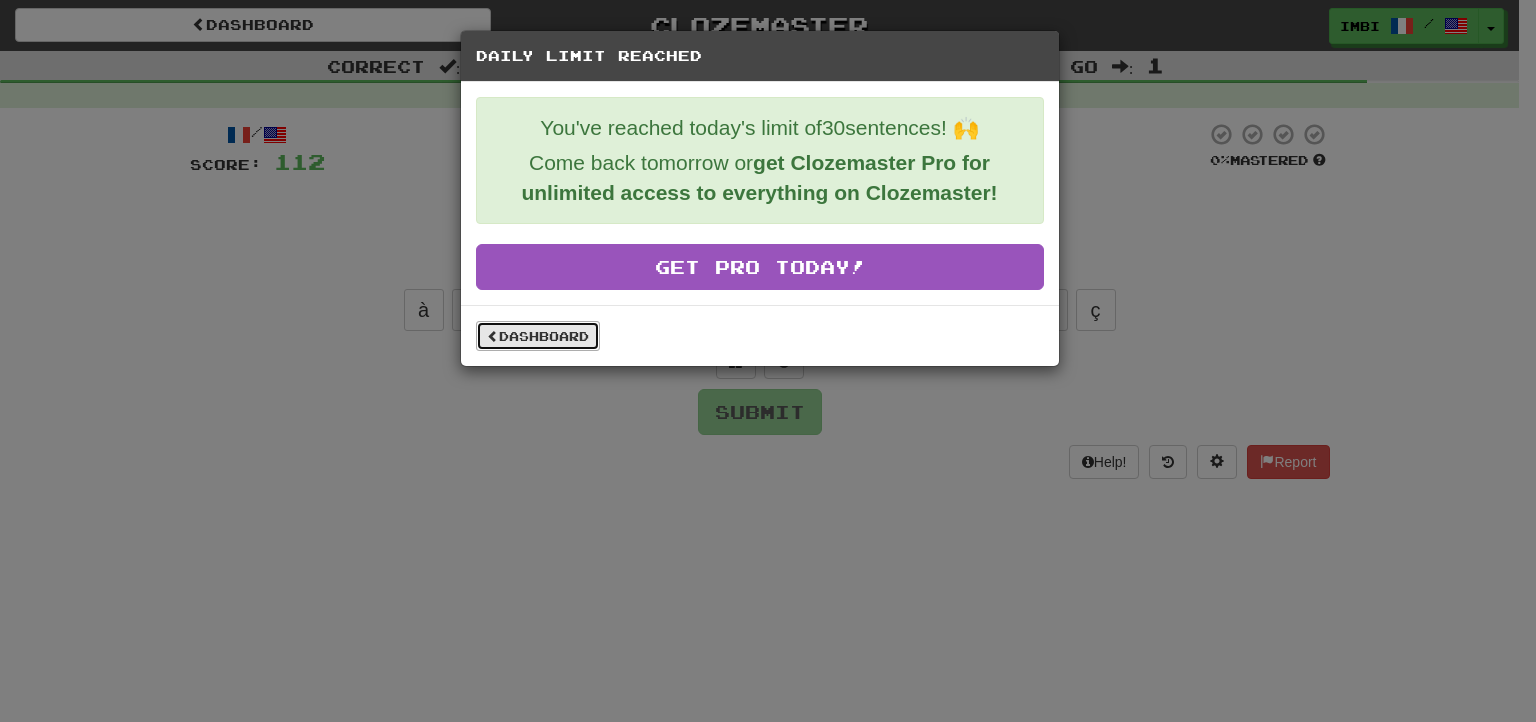 click on "Dashboard" at bounding box center [538, 336] 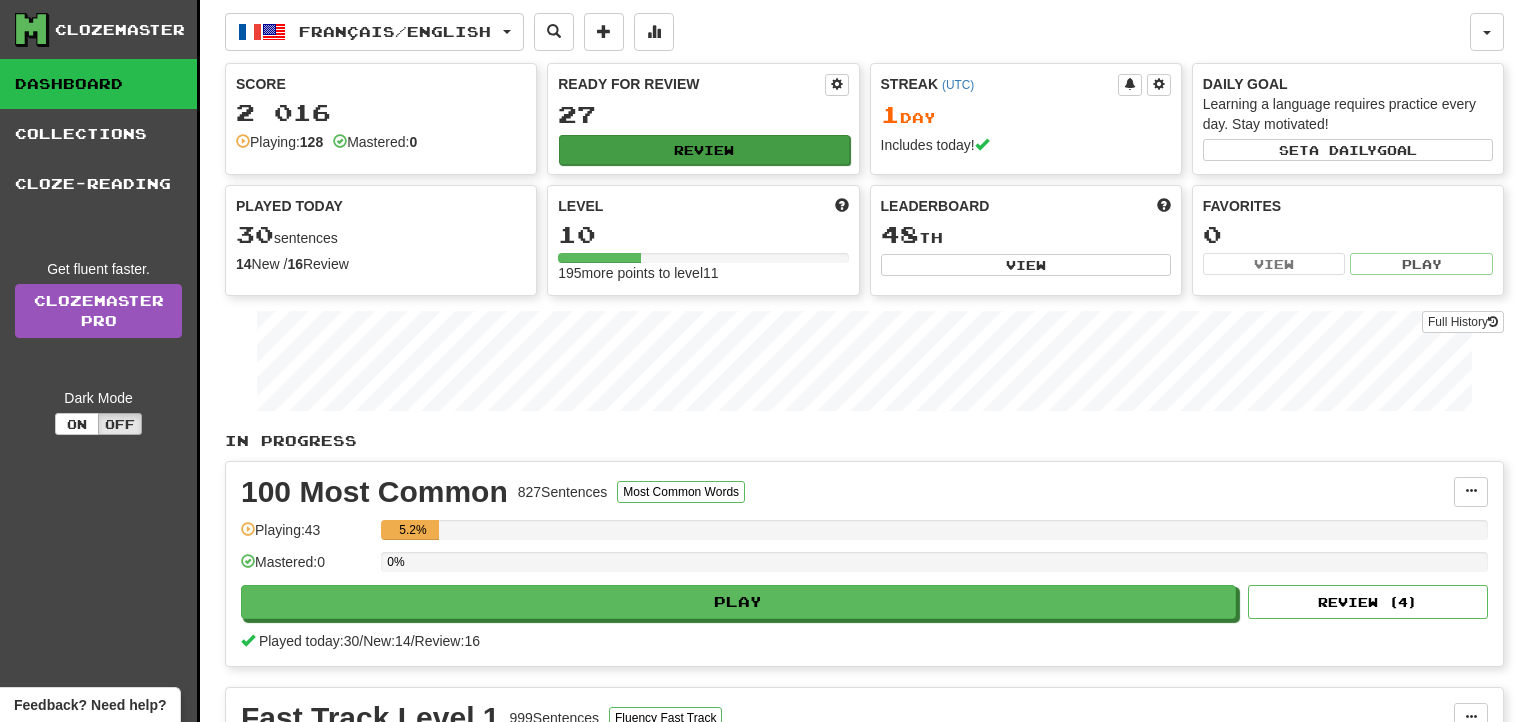 scroll, scrollTop: 0, scrollLeft: 0, axis: both 